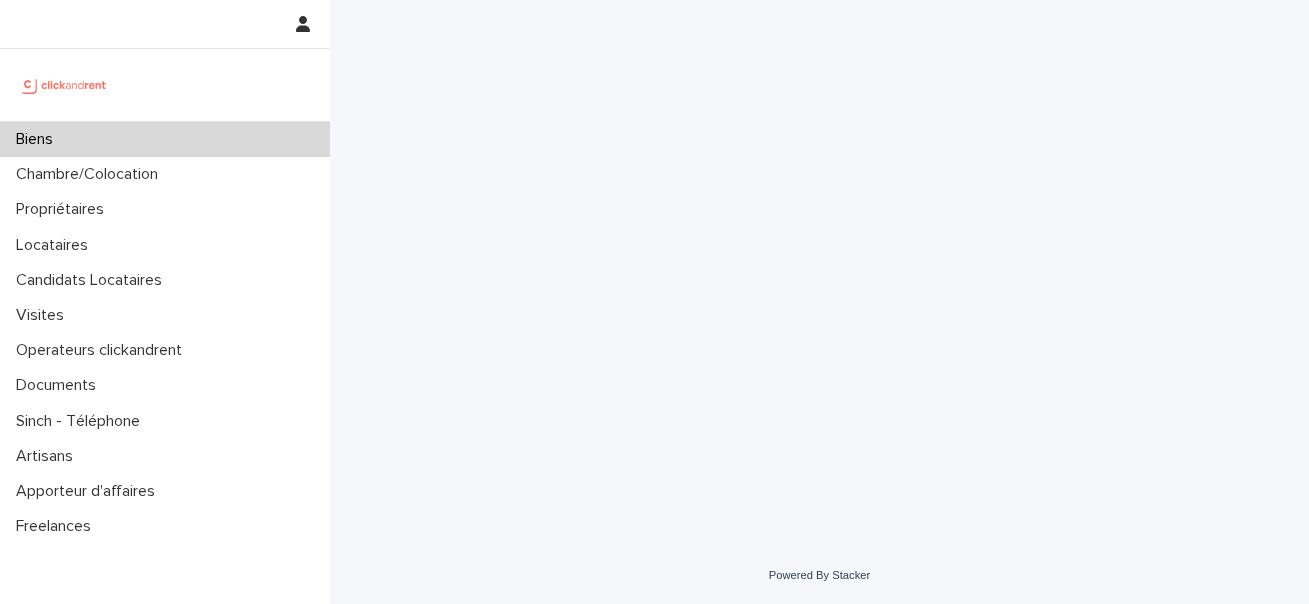 scroll, scrollTop: 0, scrollLeft: 0, axis: both 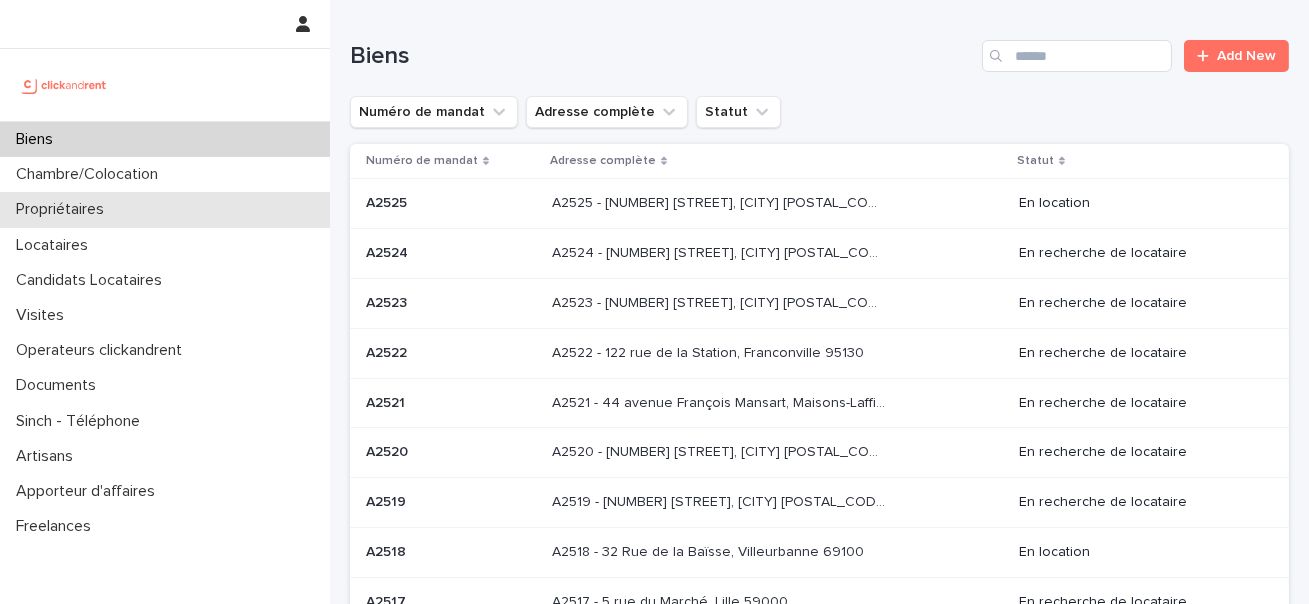 click on "Propriétaires" at bounding box center (165, 209) 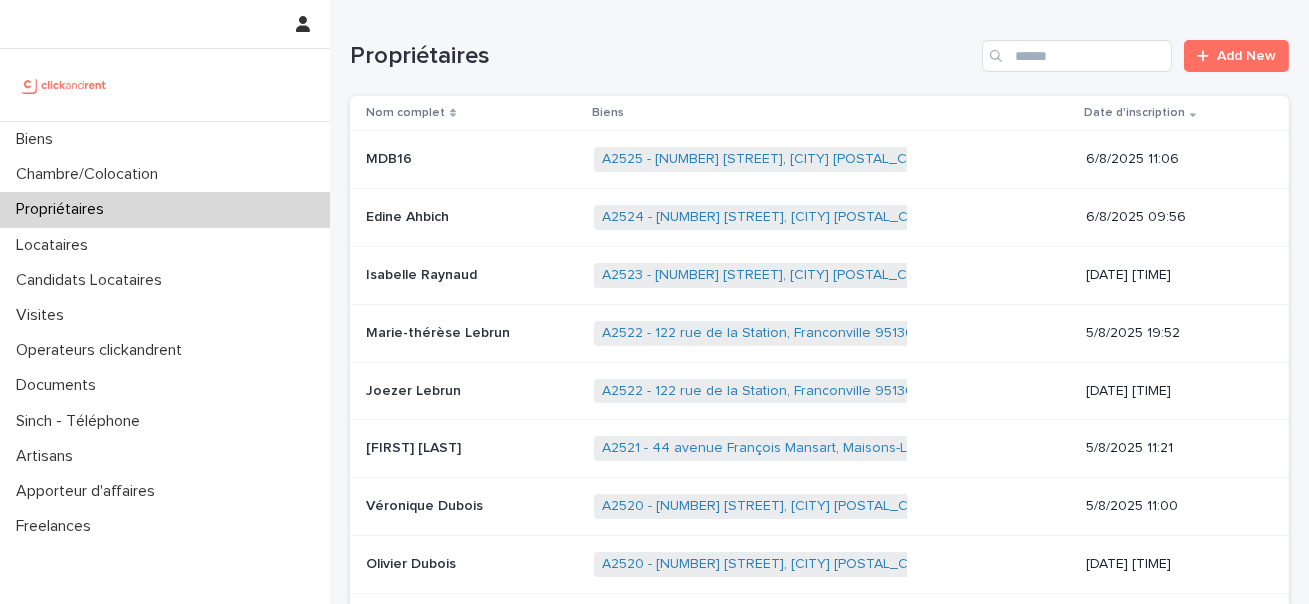 click on "Propriétaires Add New" at bounding box center [819, 48] 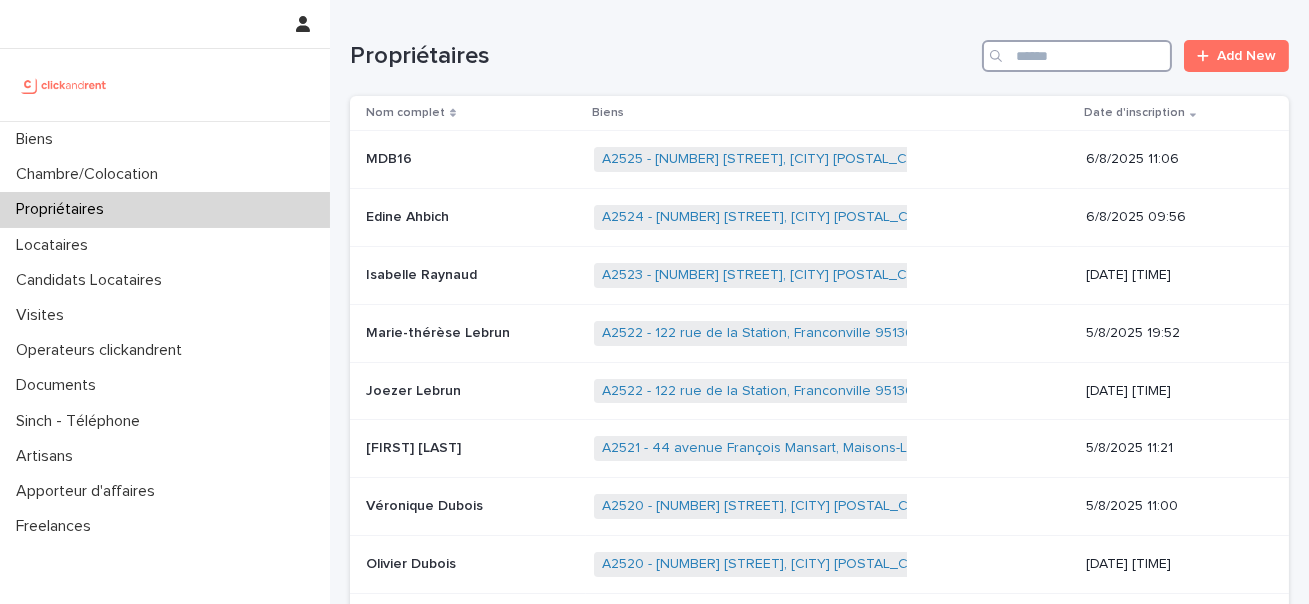 click at bounding box center (1077, 56) 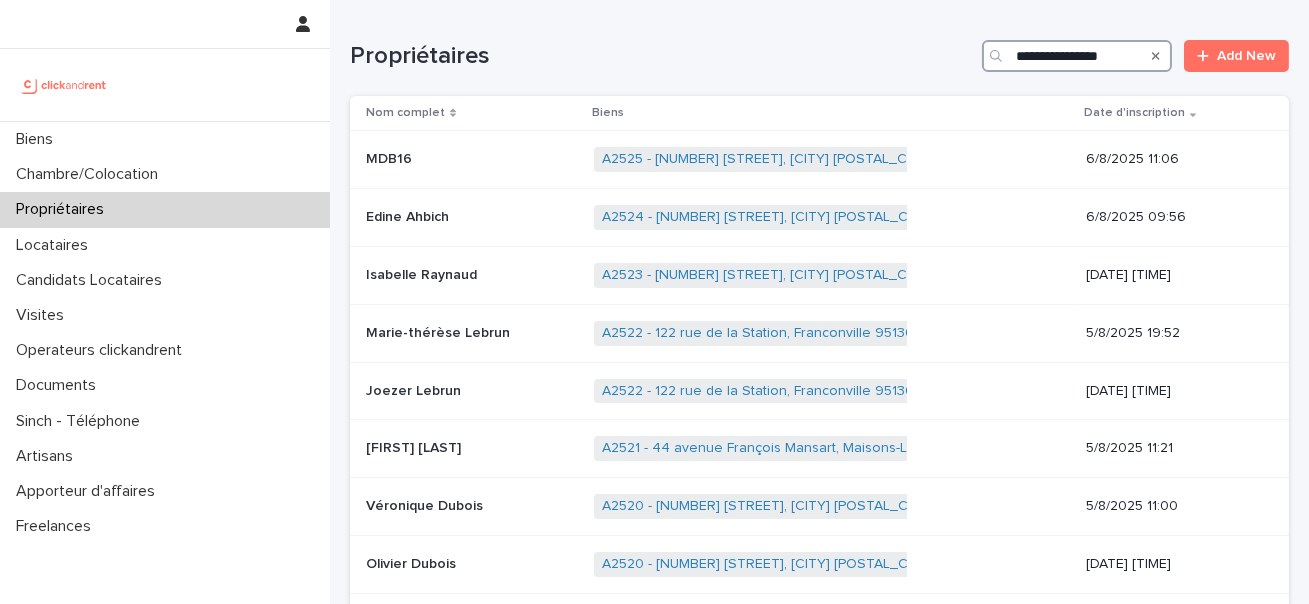 scroll, scrollTop: 0, scrollLeft: 4, axis: horizontal 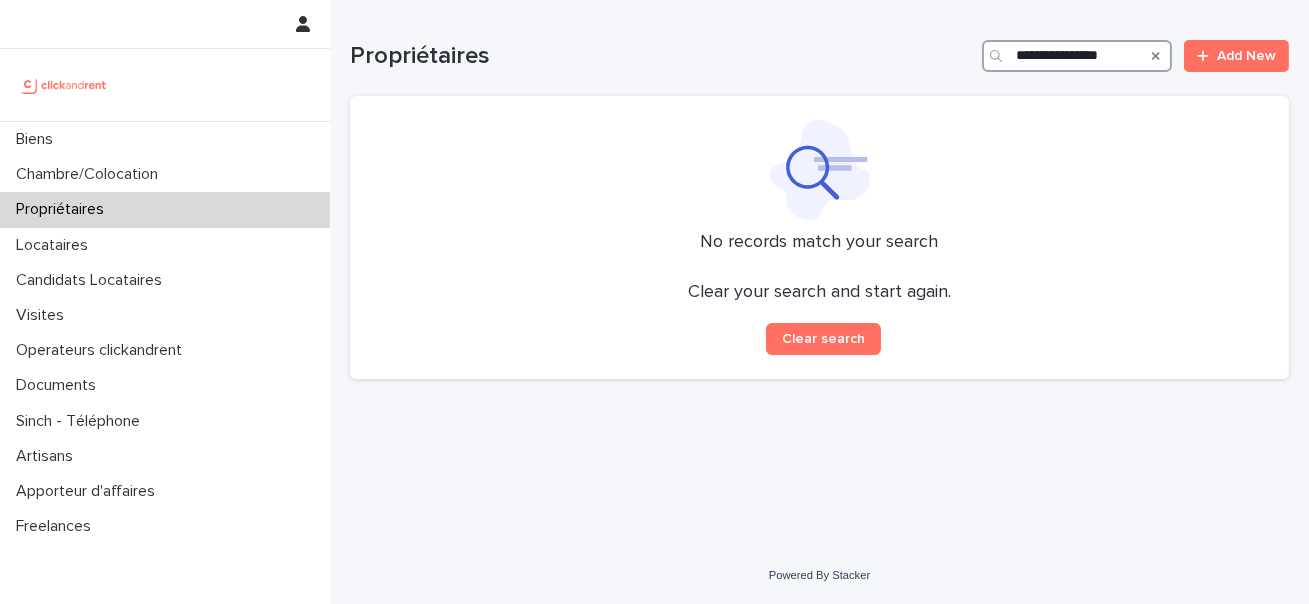 click on "**********" at bounding box center [1077, 56] 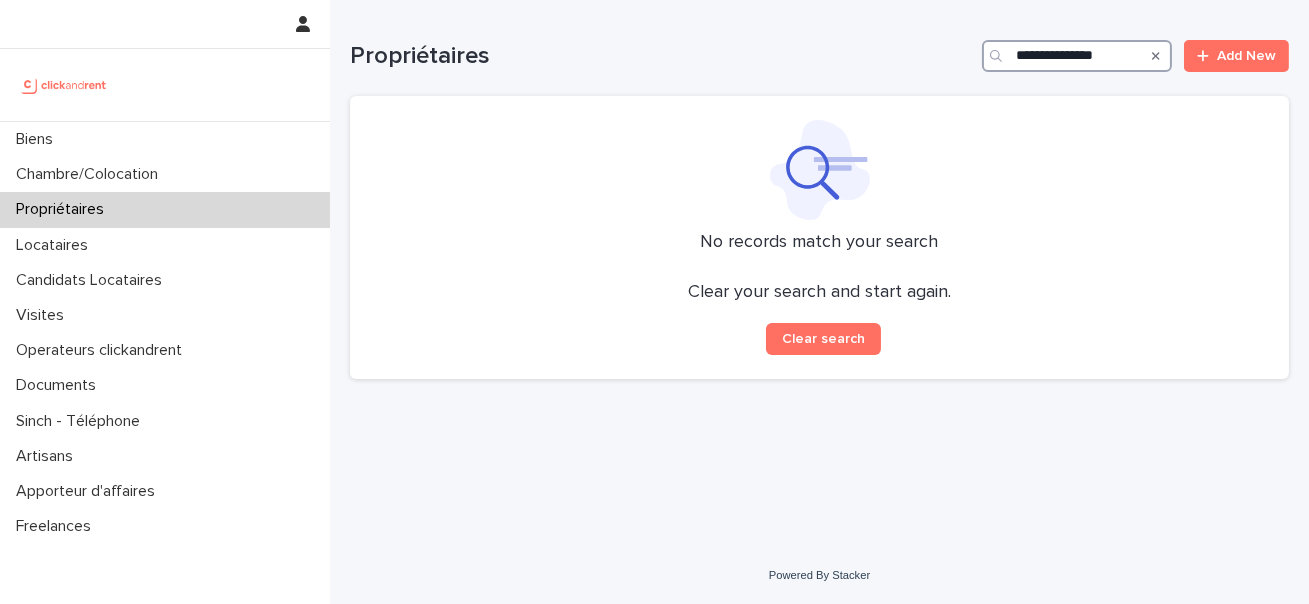 scroll, scrollTop: 0, scrollLeft: 0, axis: both 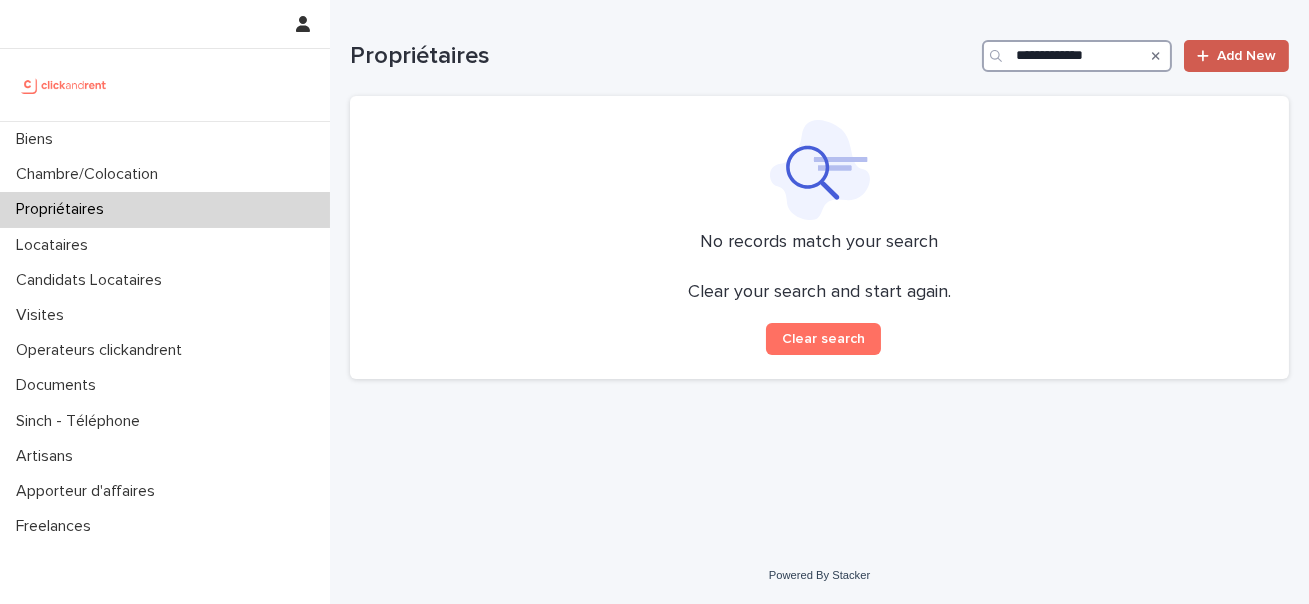 type on "**********" 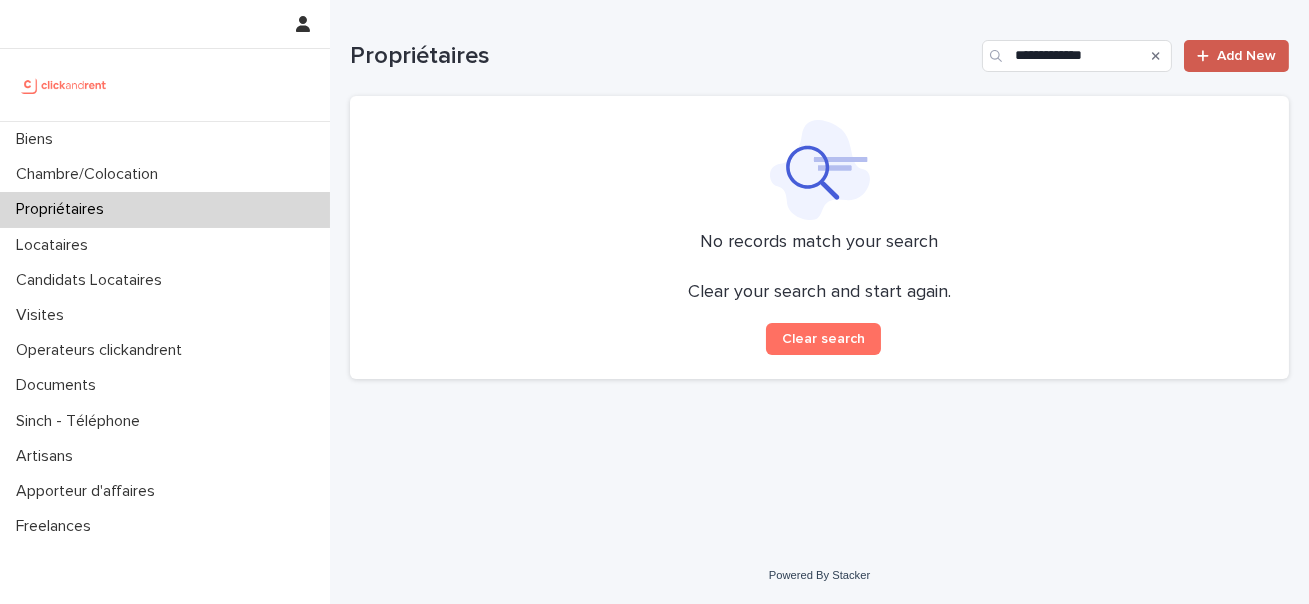 click on "Add New" at bounding box center (1246, 56) 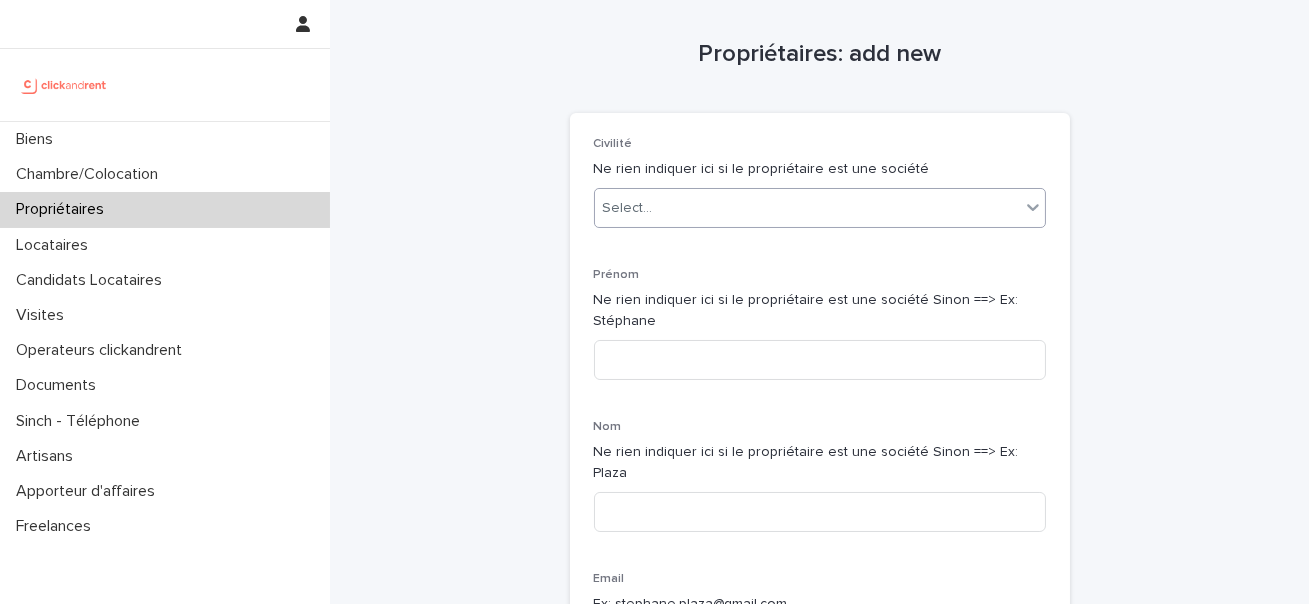 click on "Select..." at bounding box center (628, 208) 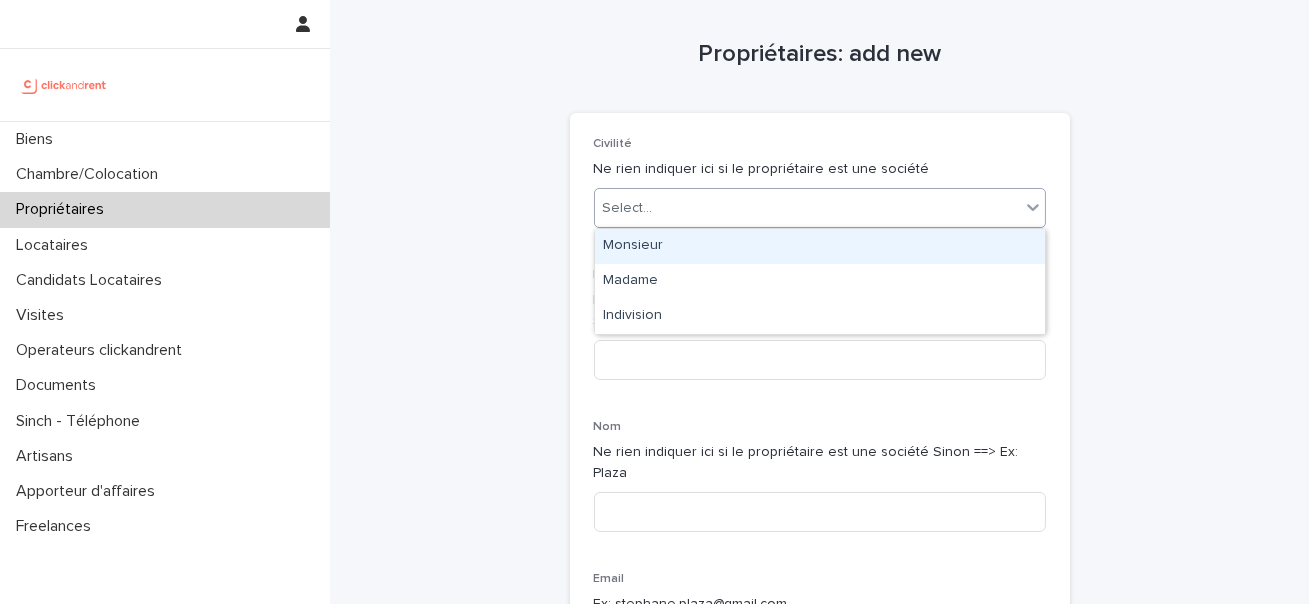 click on "Monsieur" at bounding box center [820, 246] 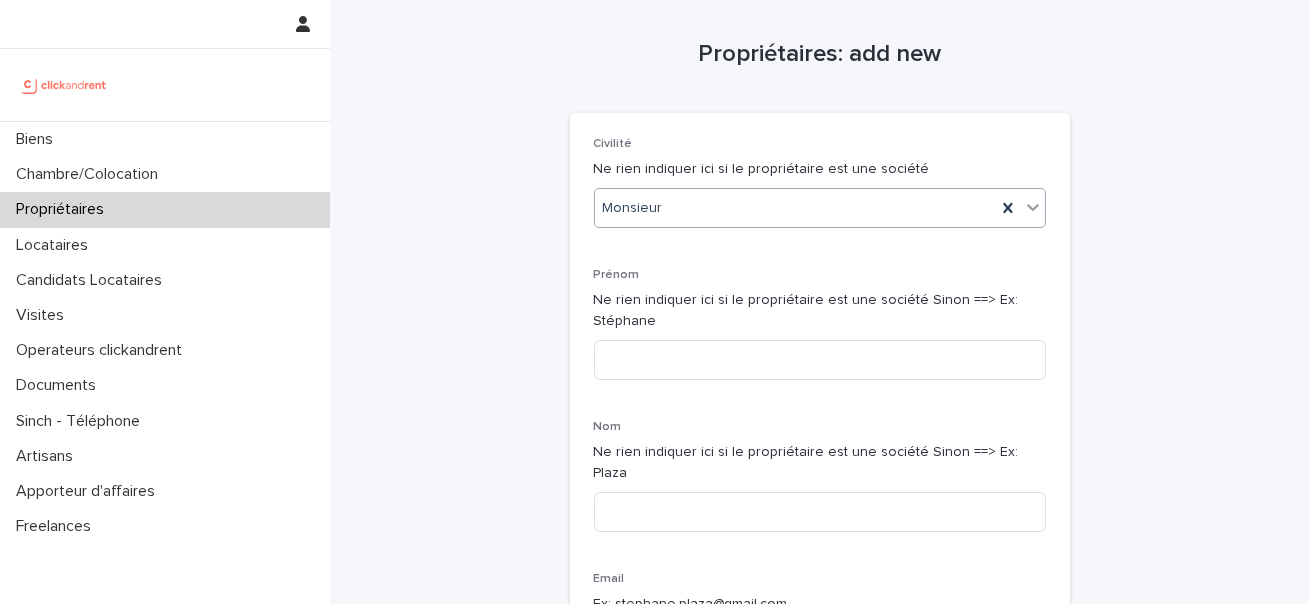 click on "Monsieur" at bounding box center [795, 208] 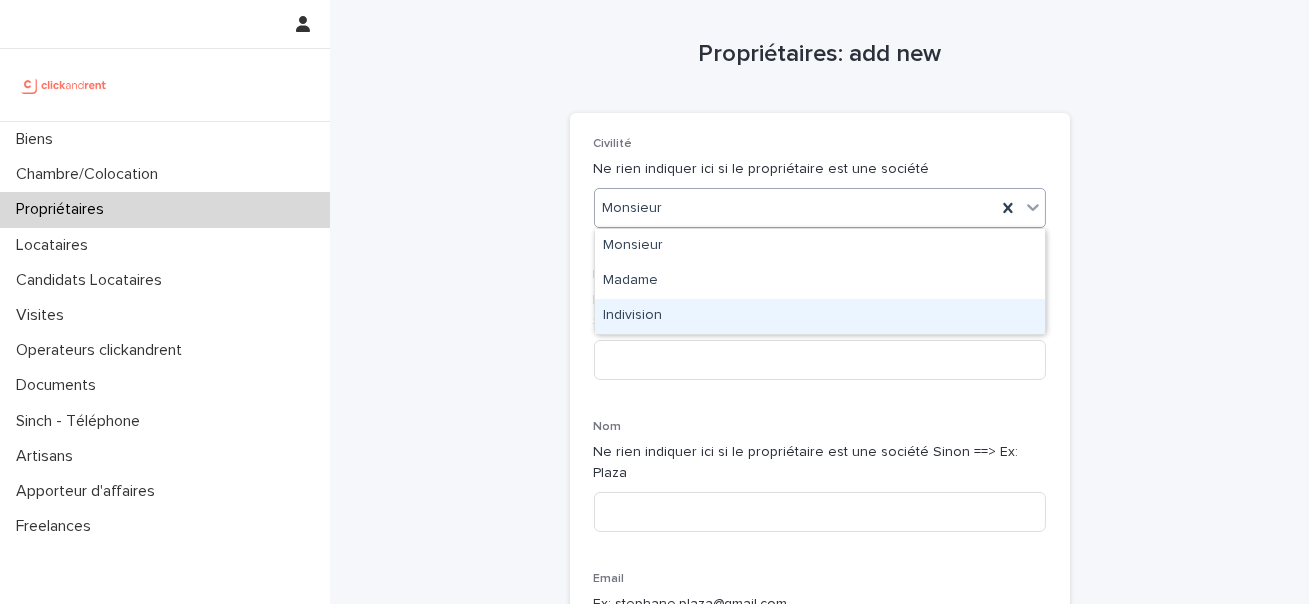 click on "Prénom Ne rien indiquer ici si le propriétaire est une société
Sinon ==> Ex: Stéphane" at bounding box center (820, 332) 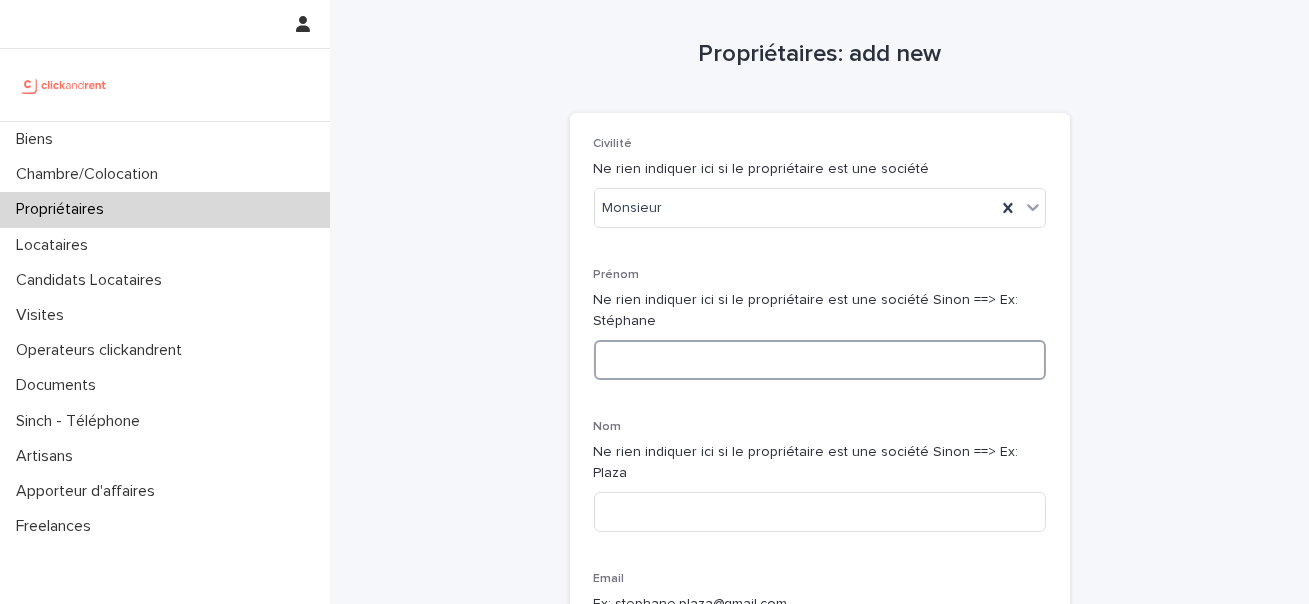 click at bounding box center [820, 360] 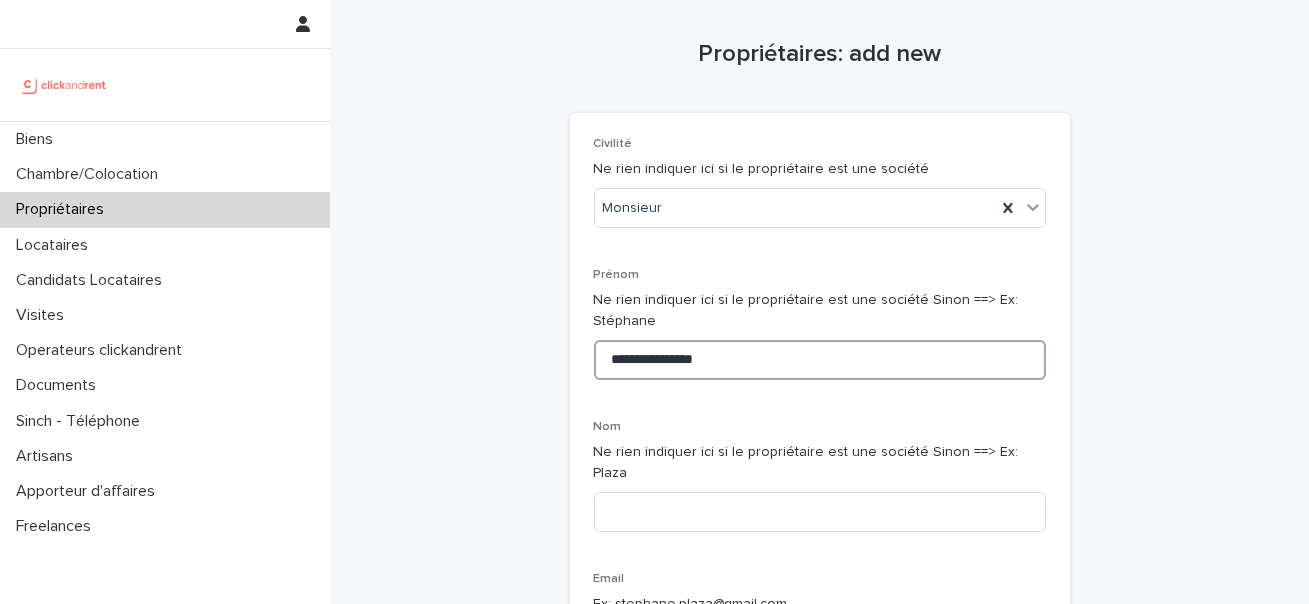 click on "**********" at bounding box center [820, 360] 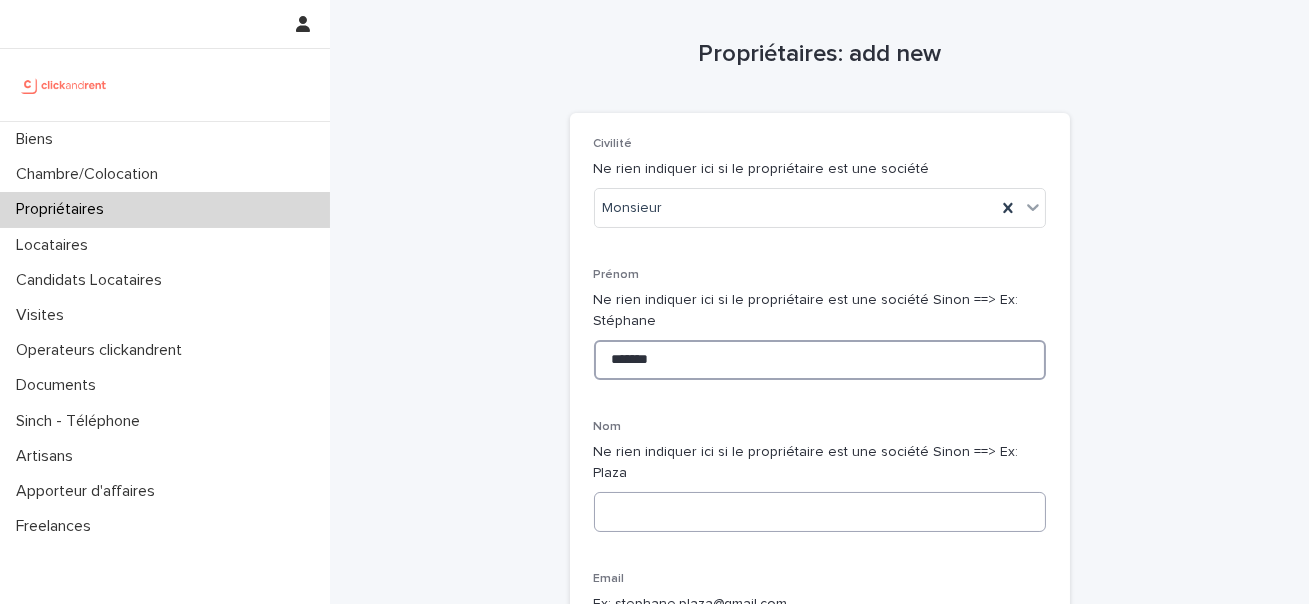 type on "******" 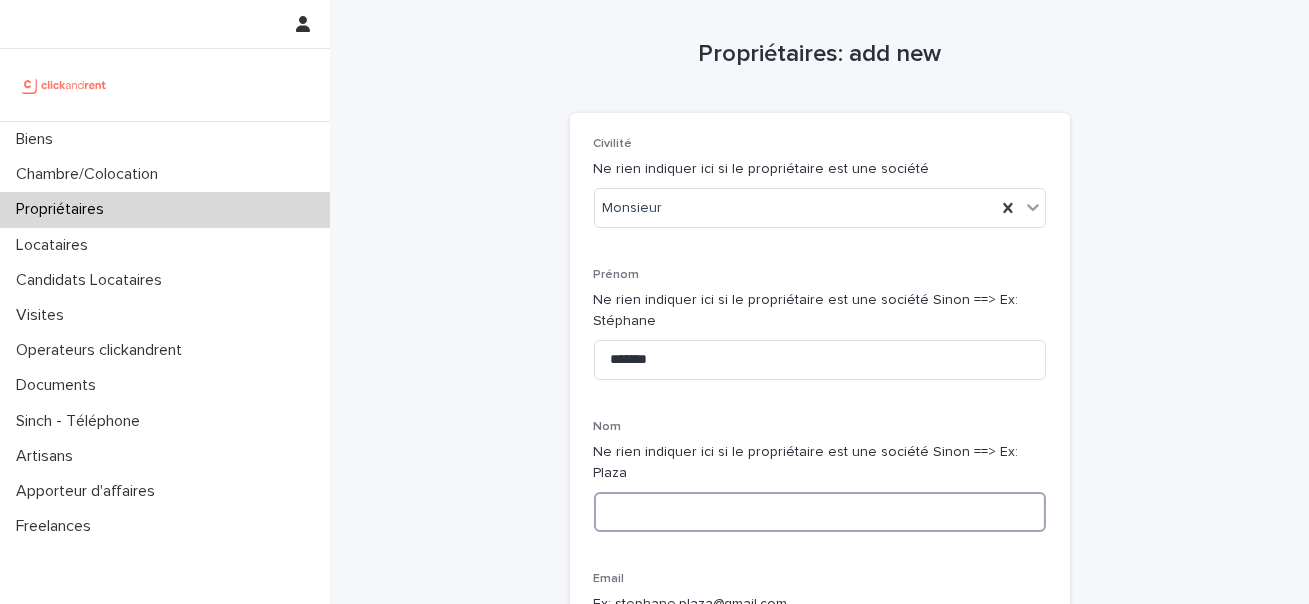 click at bounding box center [820, 512] 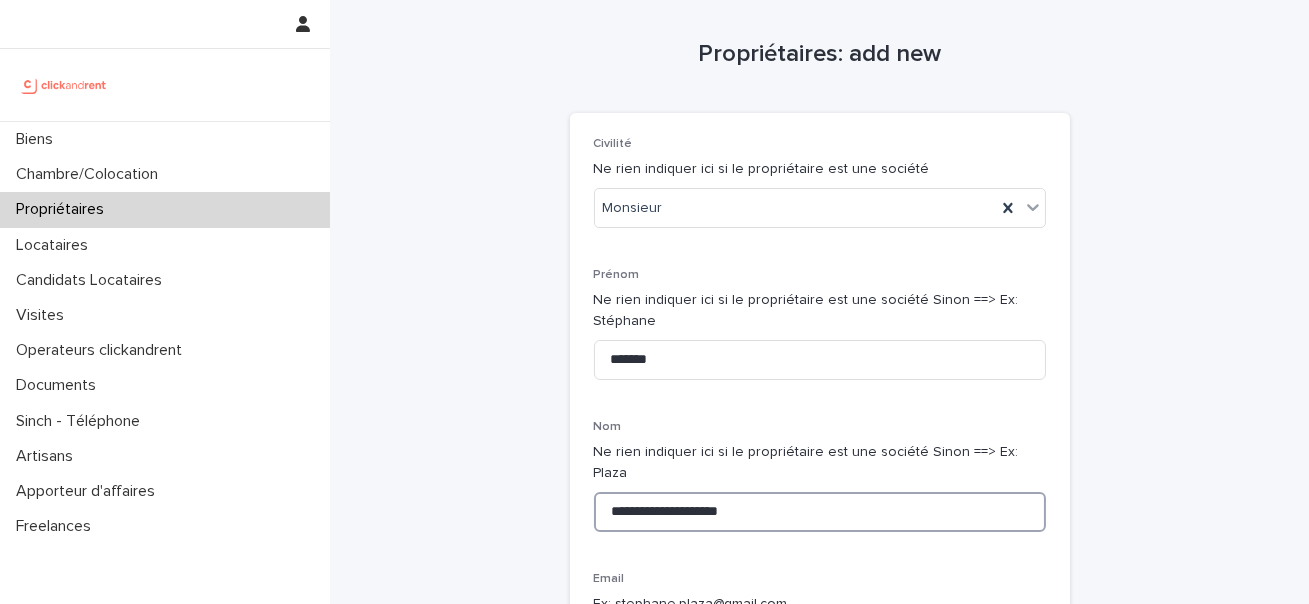 drag, startPoint x: 738, startPoint y: 484, endPoint x: 587, endPoint y: 506, distance: 152.59424 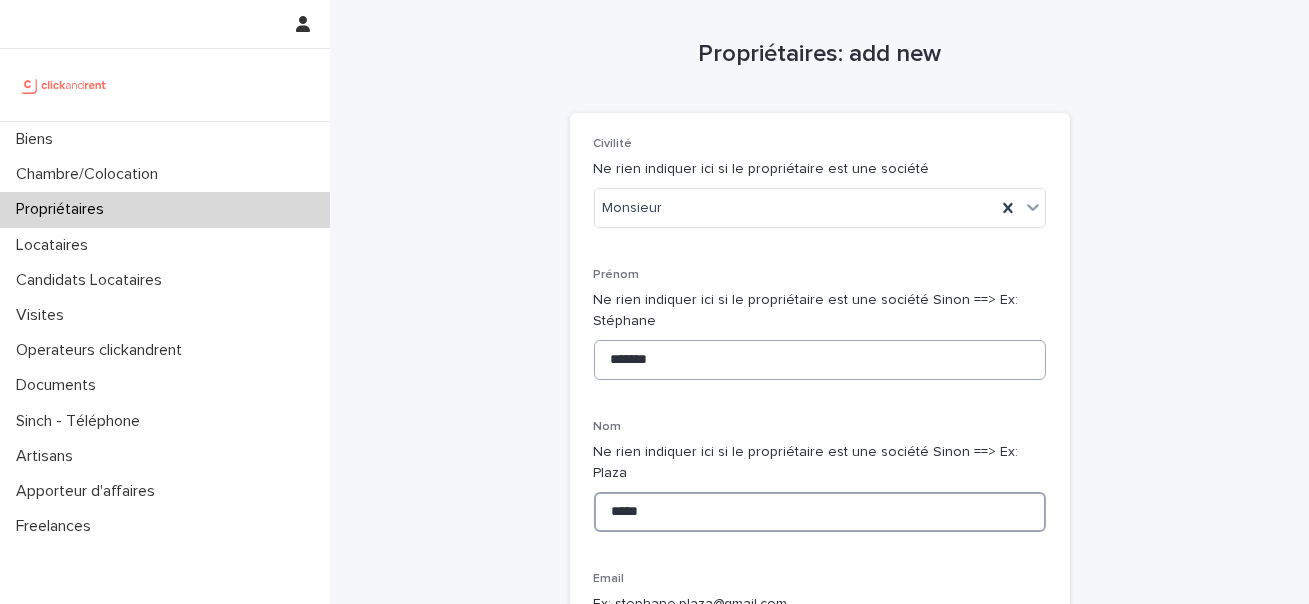 type on "*****" 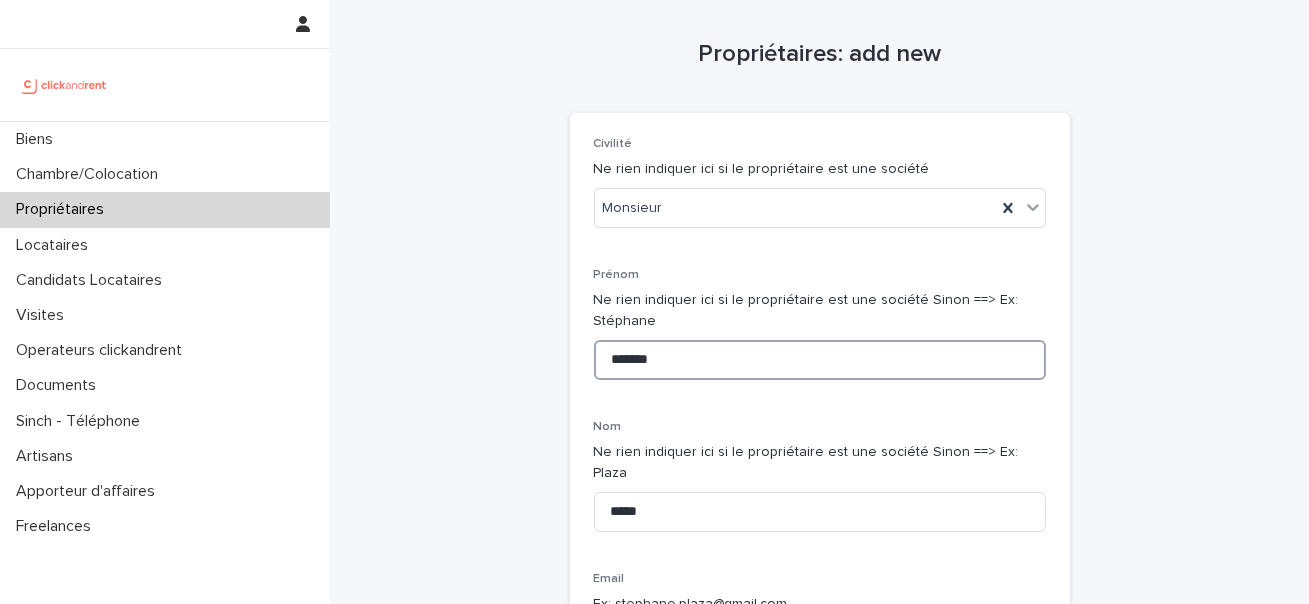 click on "******" at bounding box center [820, 360] 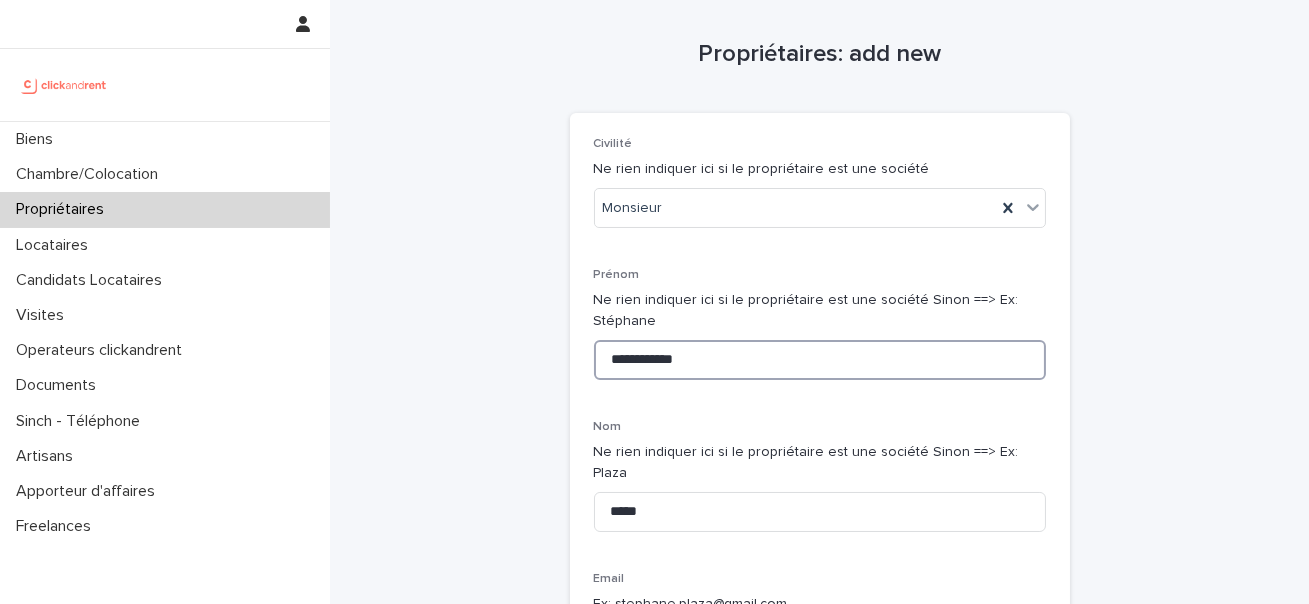 drag, startPoint x: 712, startPoint y: 359, endPoint x: 655, endPoint y: 359, distance: 57 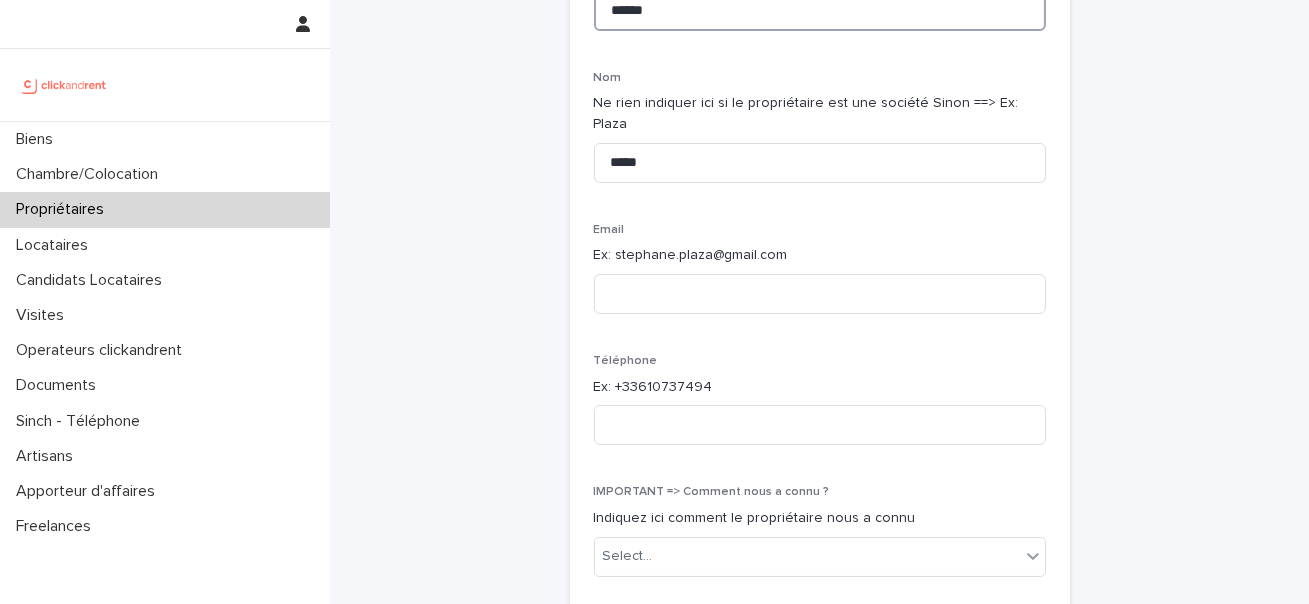 scroll, scrollTop: 431, scrollLeft: 0, axis: vertical 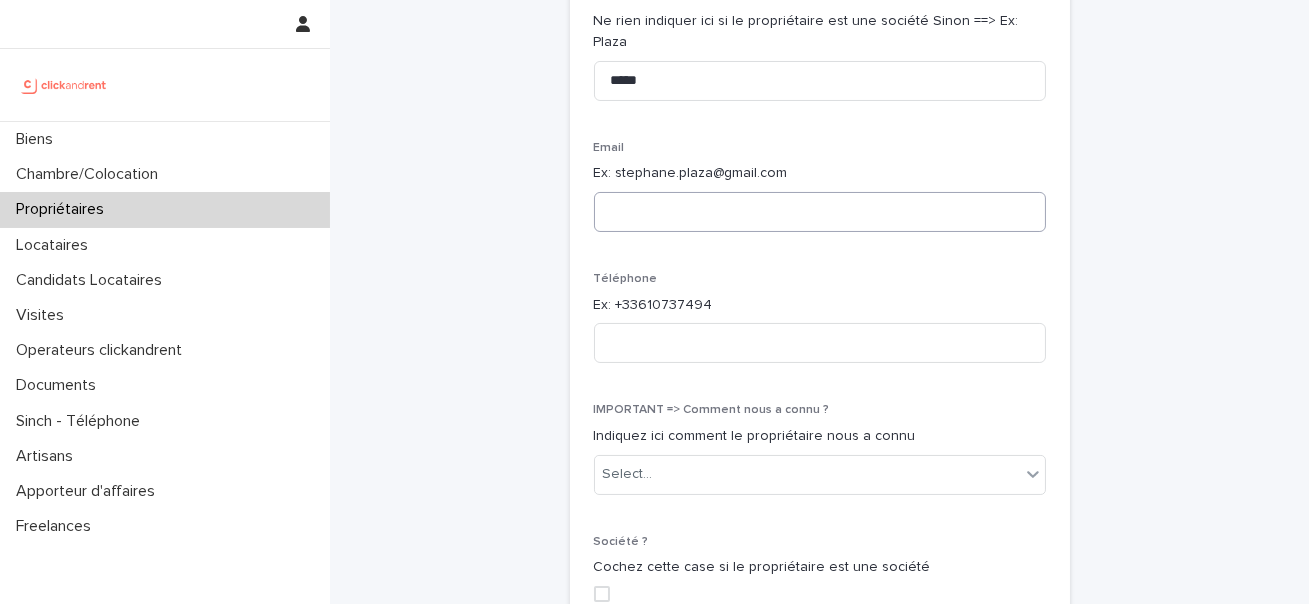 type on "******" 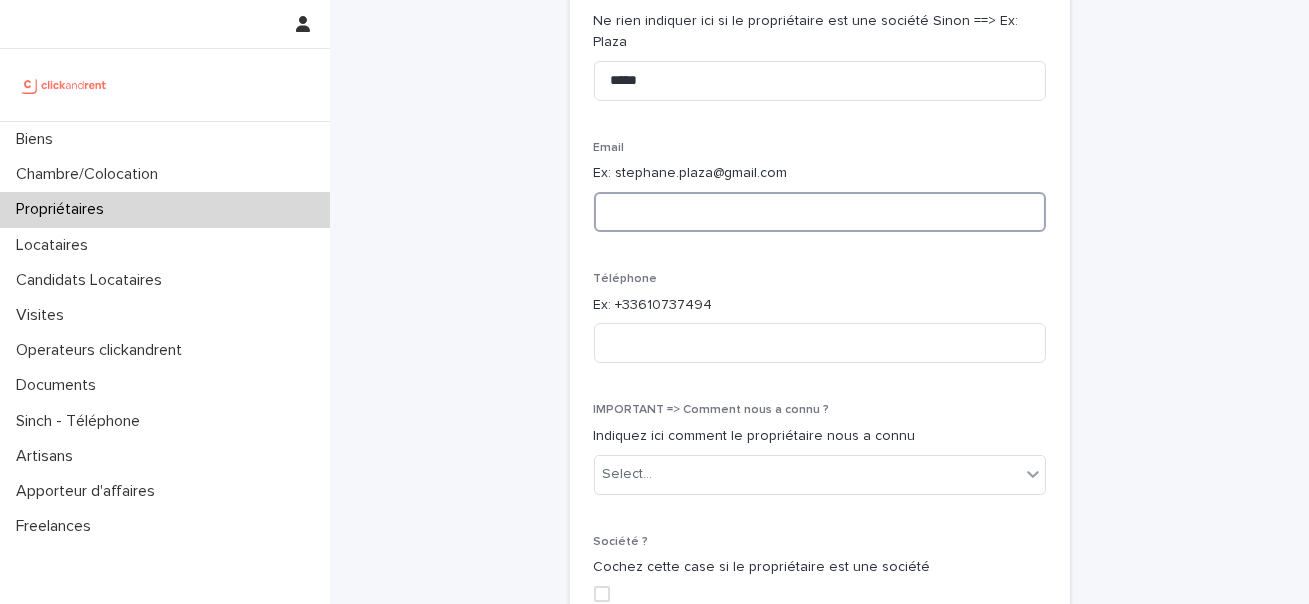 click at bounding box center [820, 212] 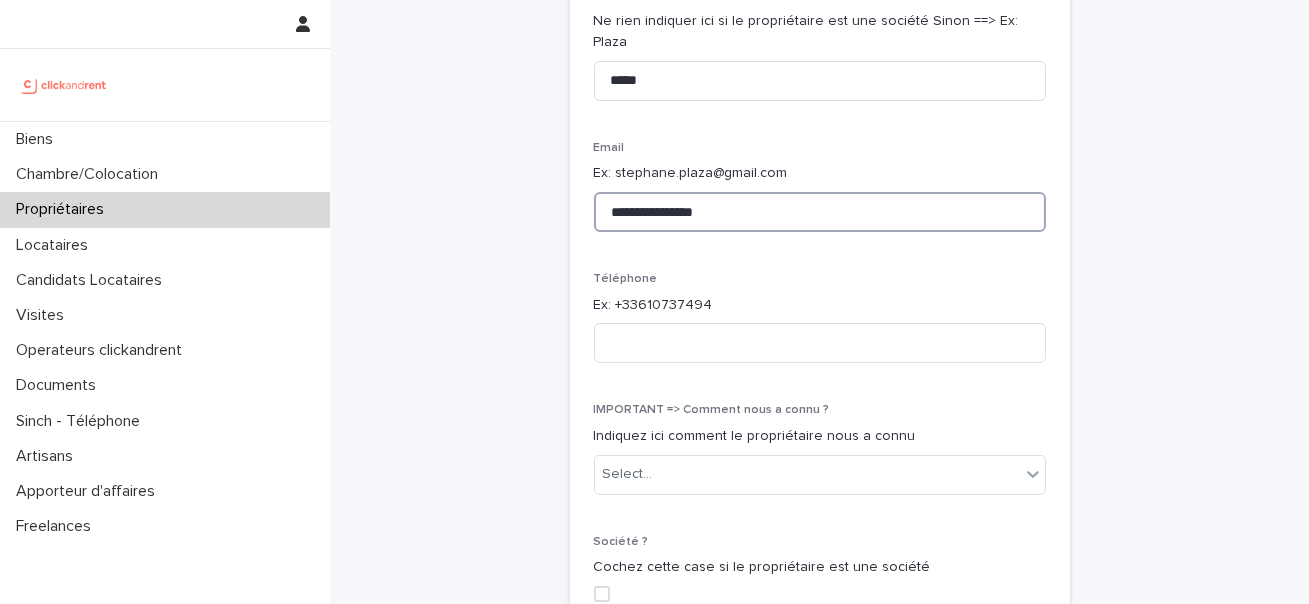 click on "**********" at bounding box center [820, 212] 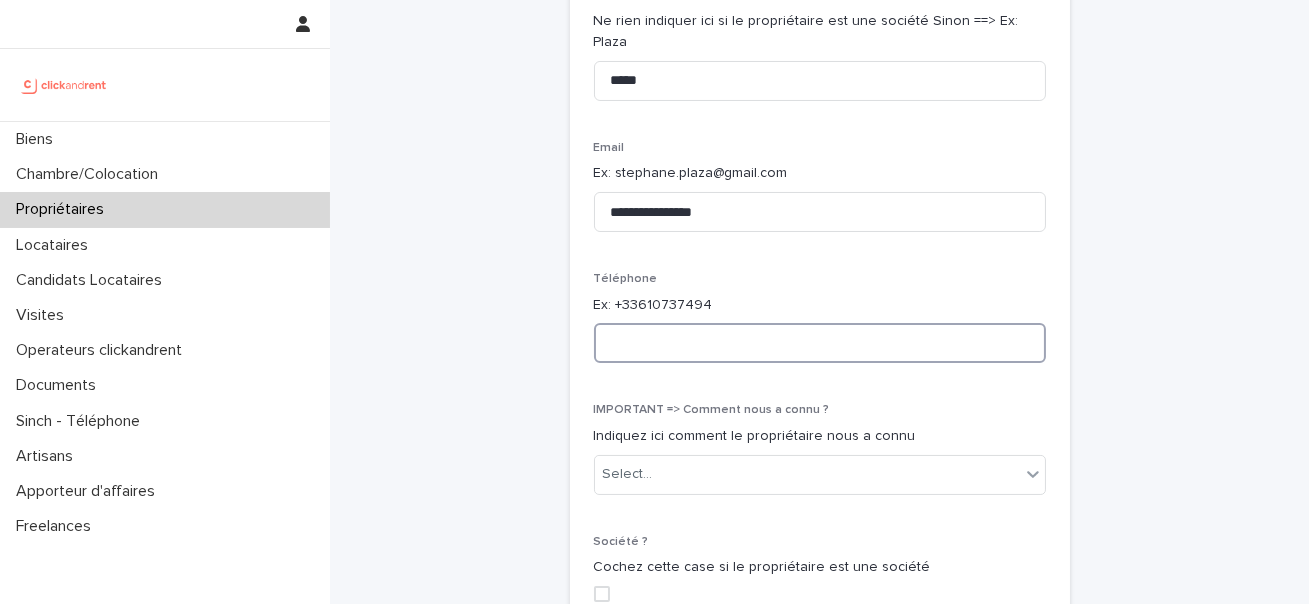 click at bounding box center (820, 343) 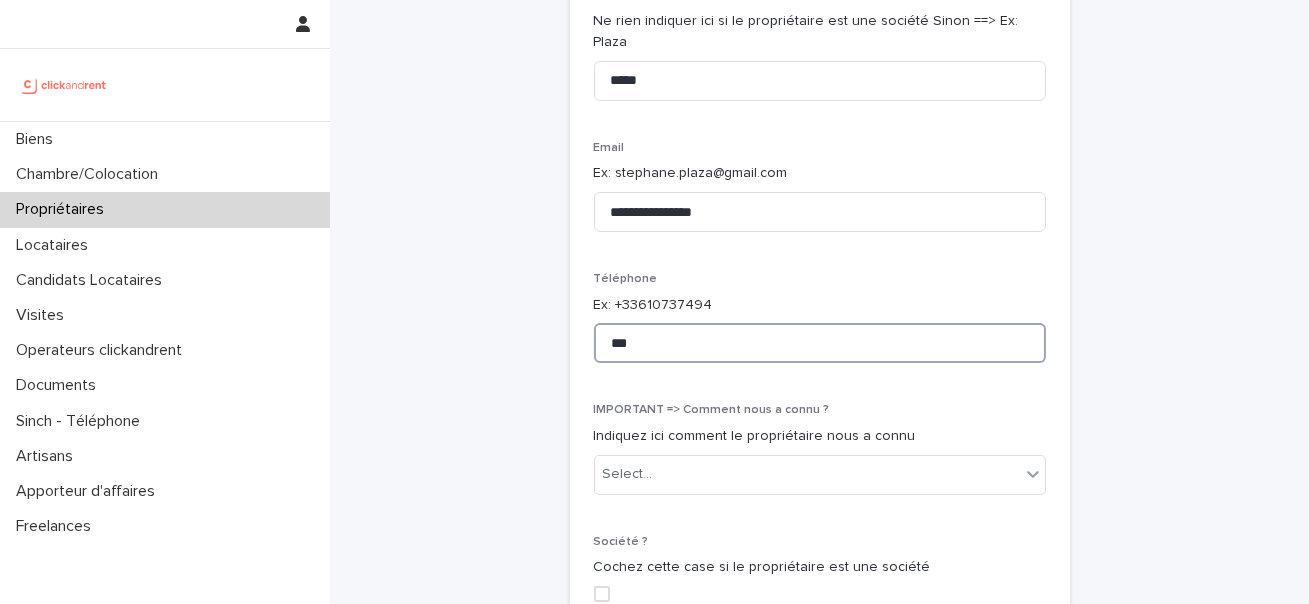 paste on "*********" 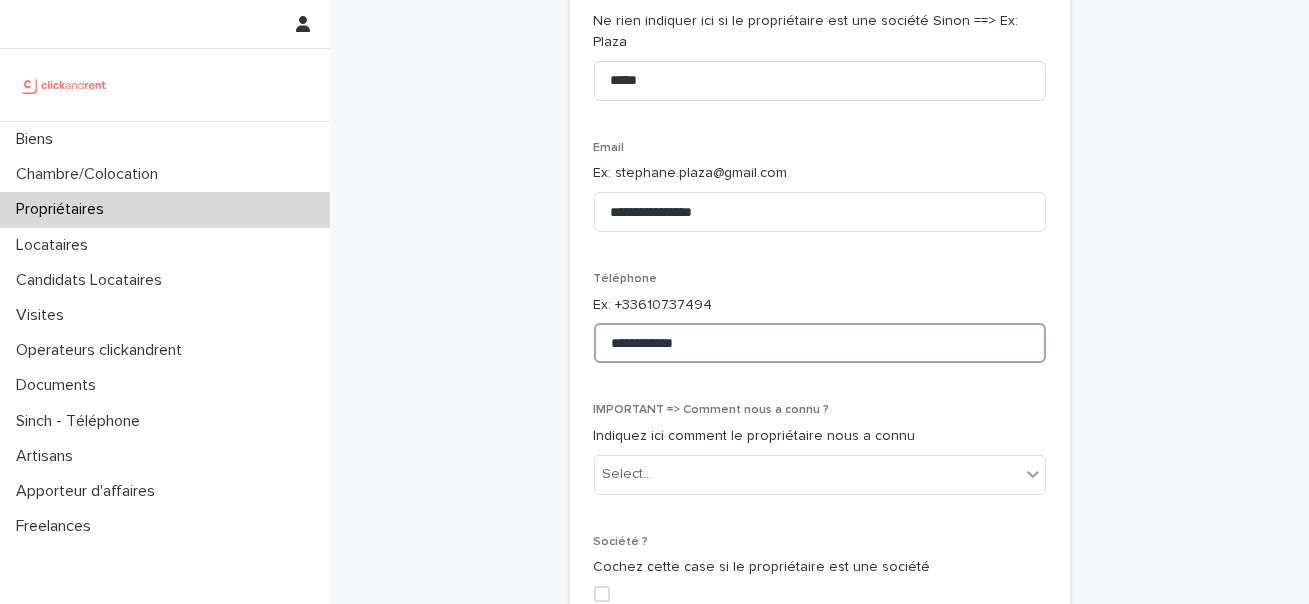 type on "**********" 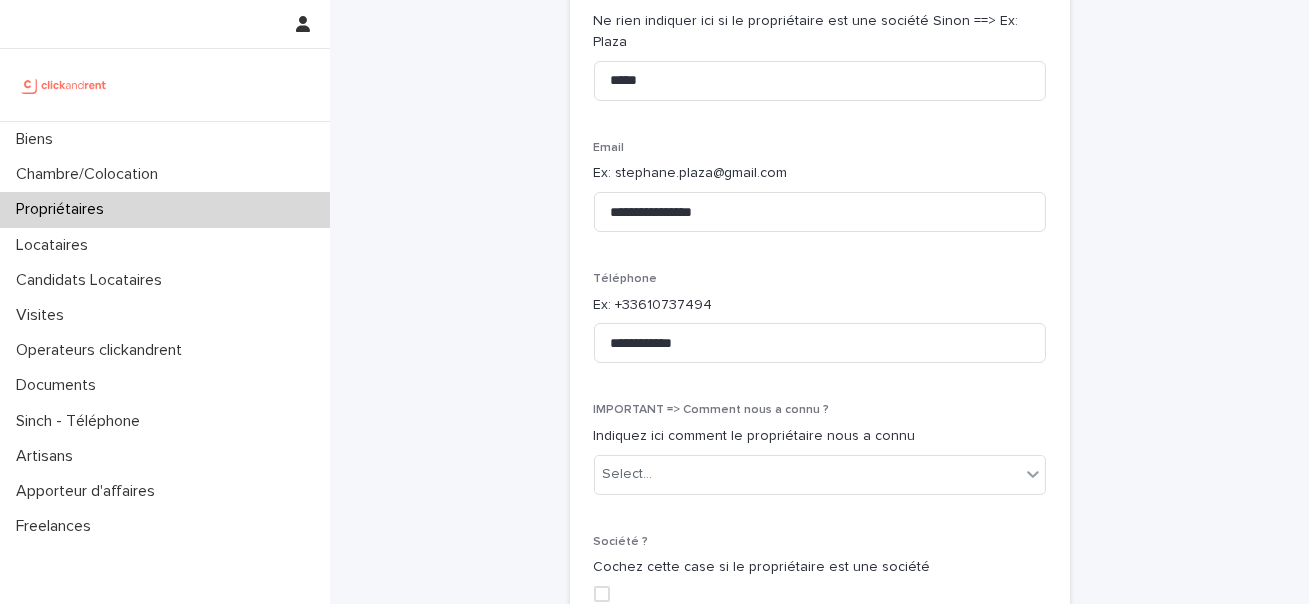 click on "**********" at bounding box center (820, 381) 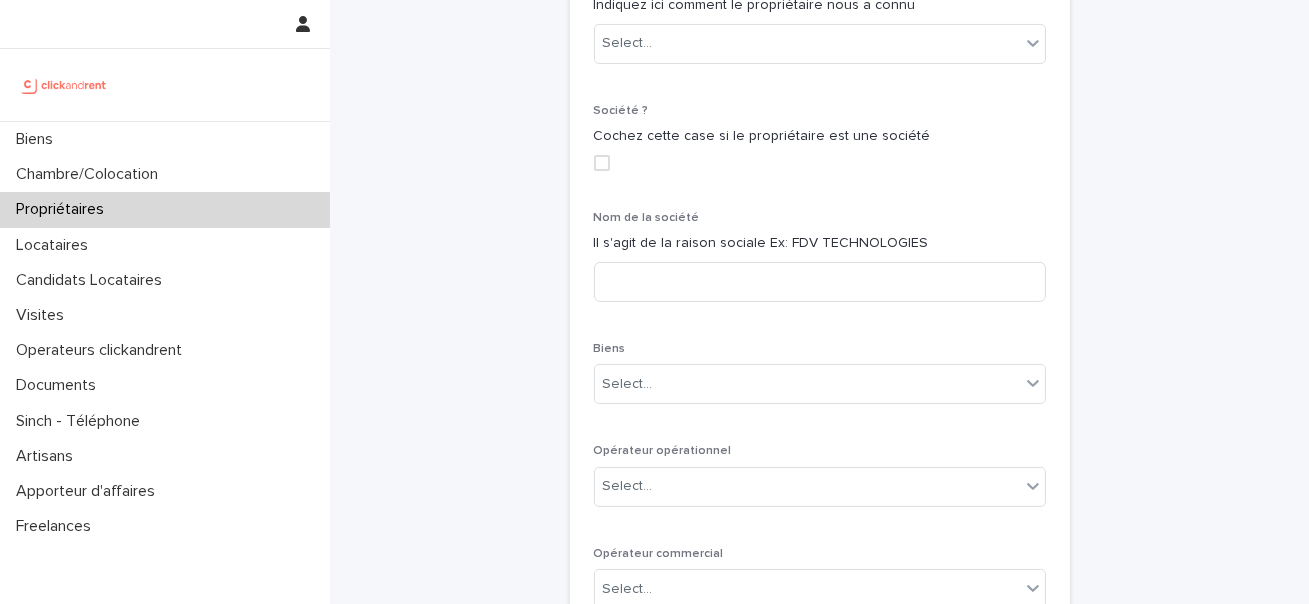scroll, scrollTop: 869, scrollLeft: 0, axis: vertical 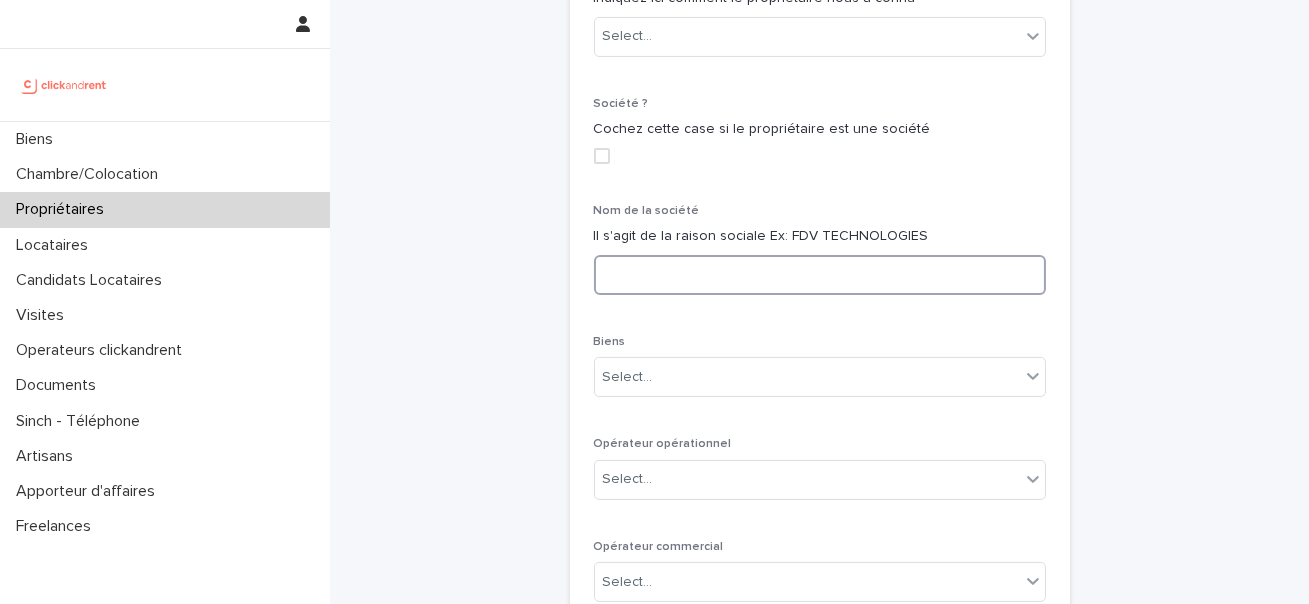 click at bounding box center [820, 275] 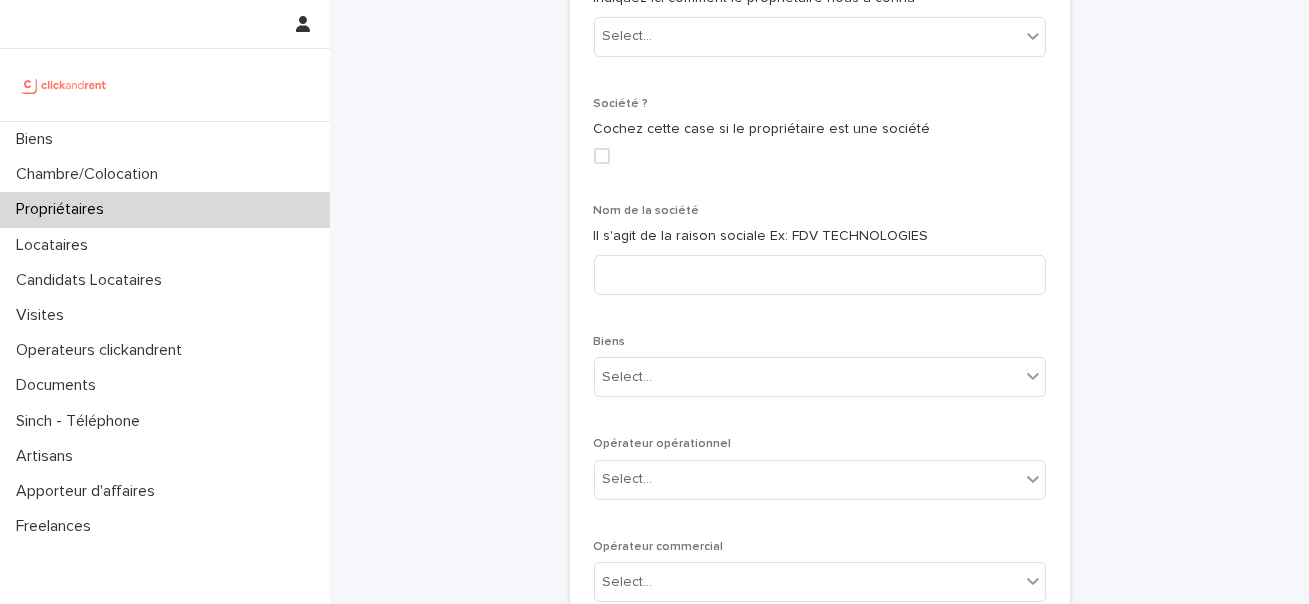 click on "Nom de la société Il s'agit de la raison sociale
Ex: FDV TECHNOLOGIES" at bounding box center [820, 257] 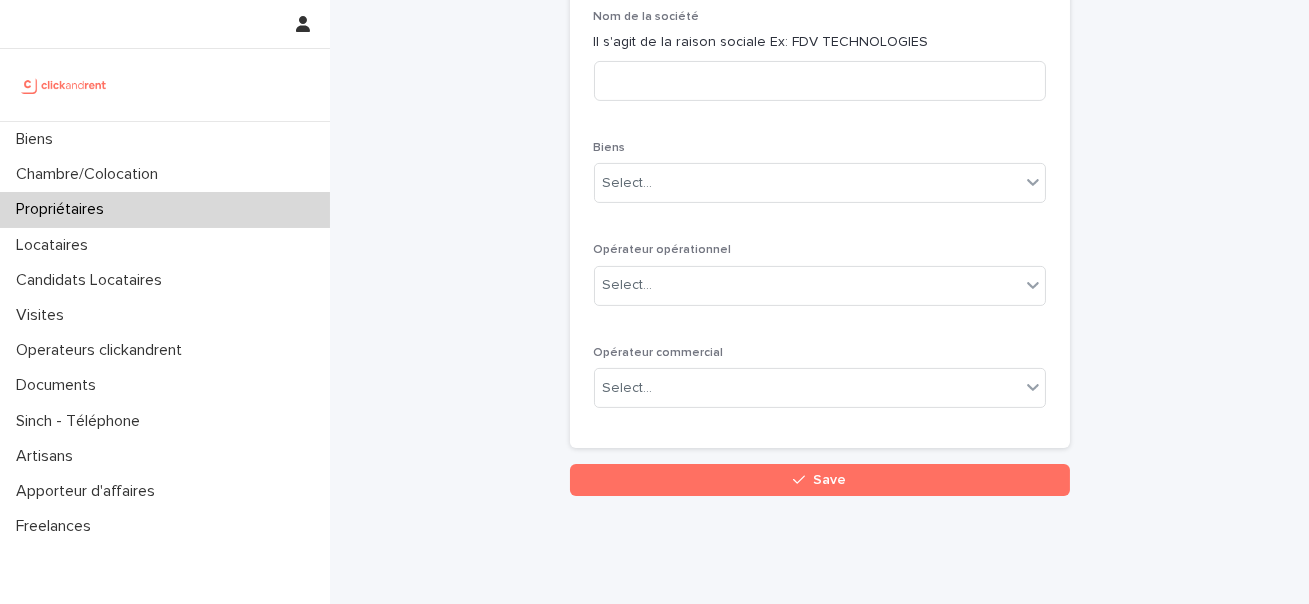scroll, scrollTop: 1071, scrollLeft: 0, axis: vertical 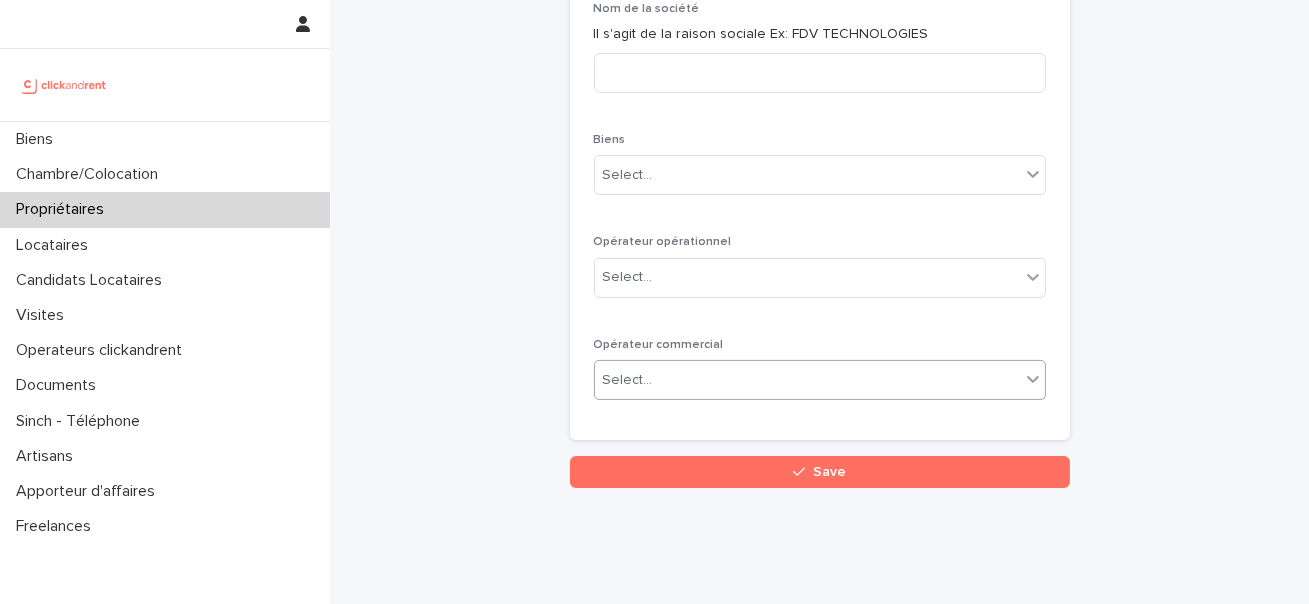 click on "Select..." at bounding box center (807, 380) 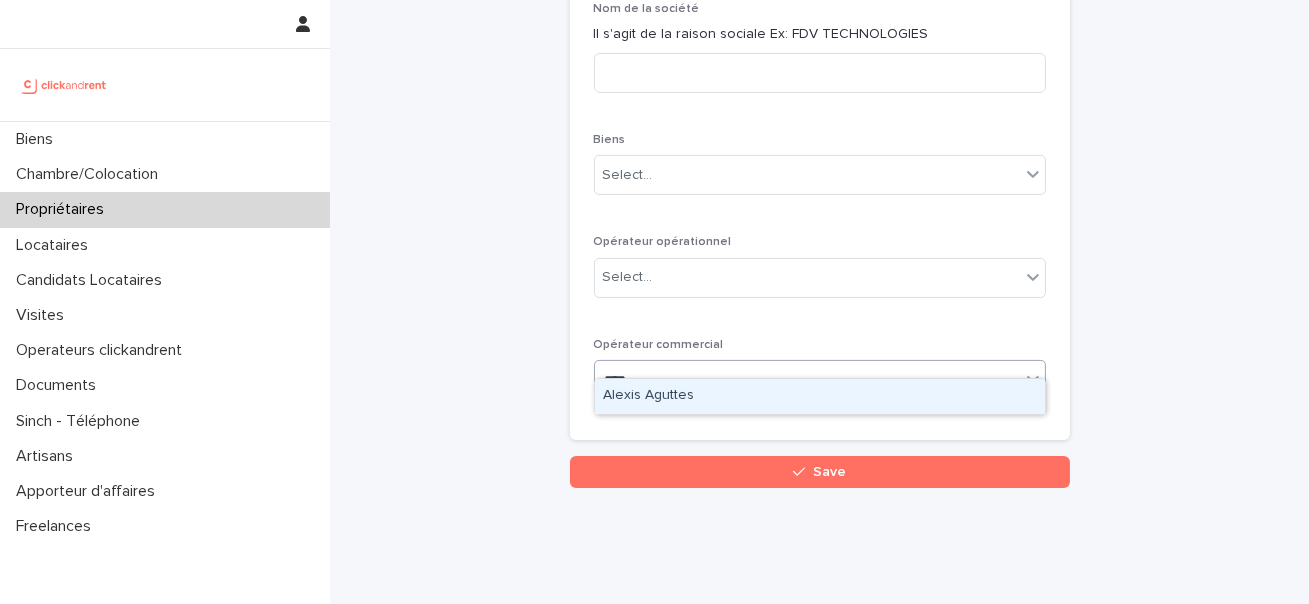 type on "*****" 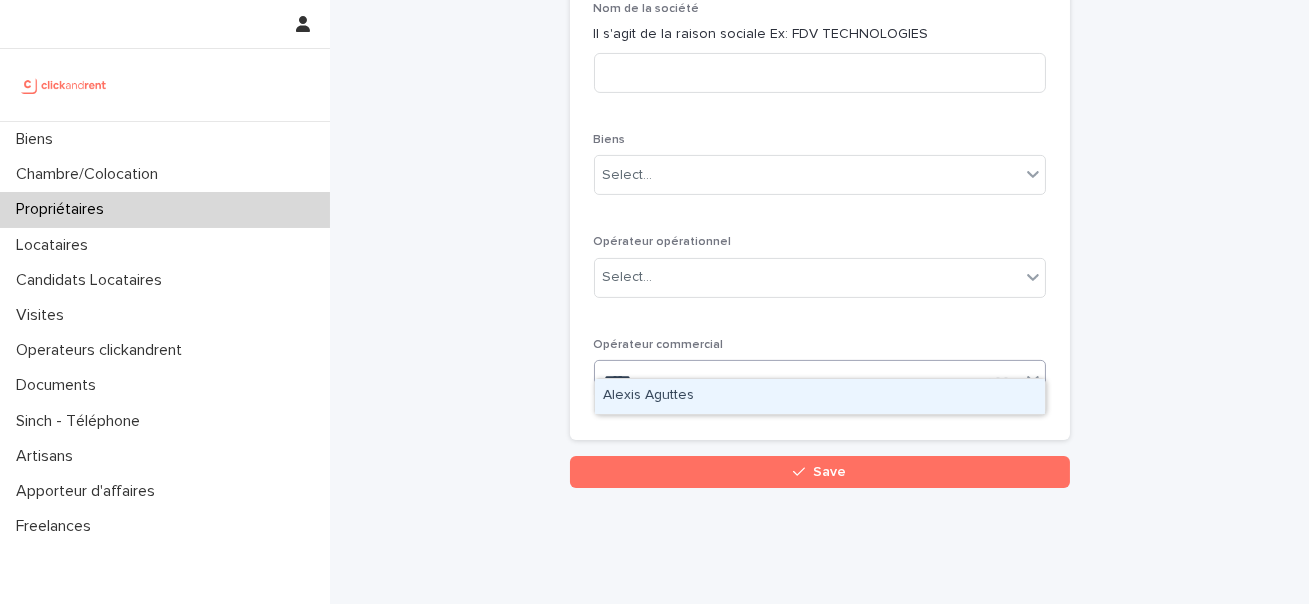 type 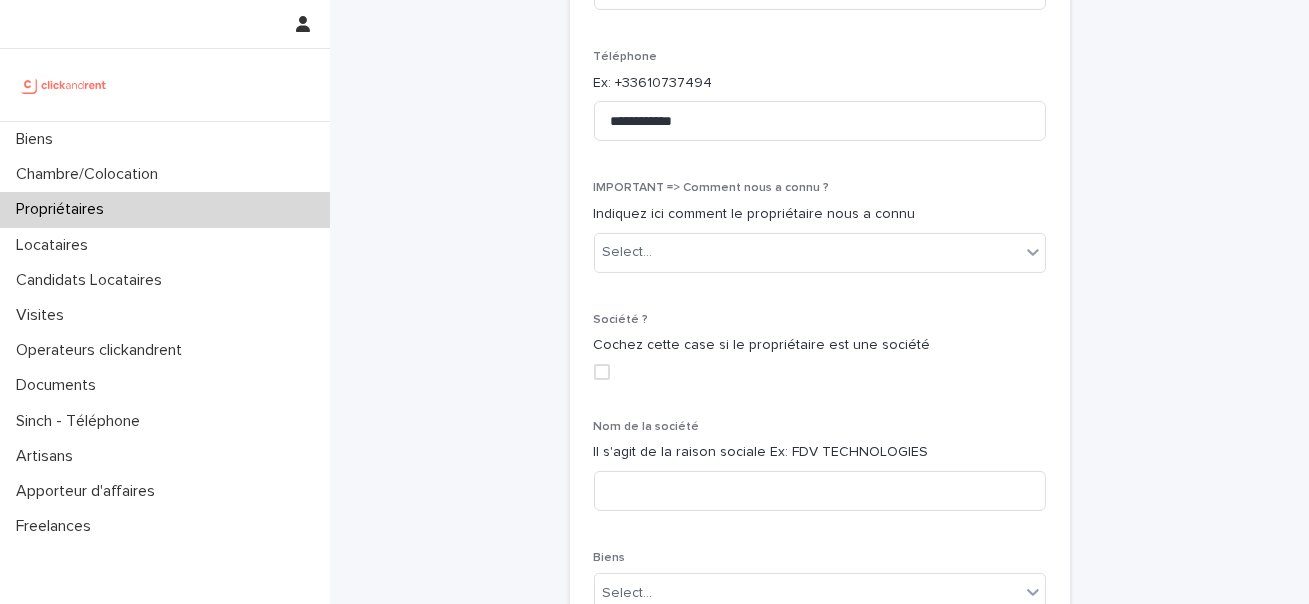scroll, scrollTop: 1008, scrollLeft: 0, axis: vertical 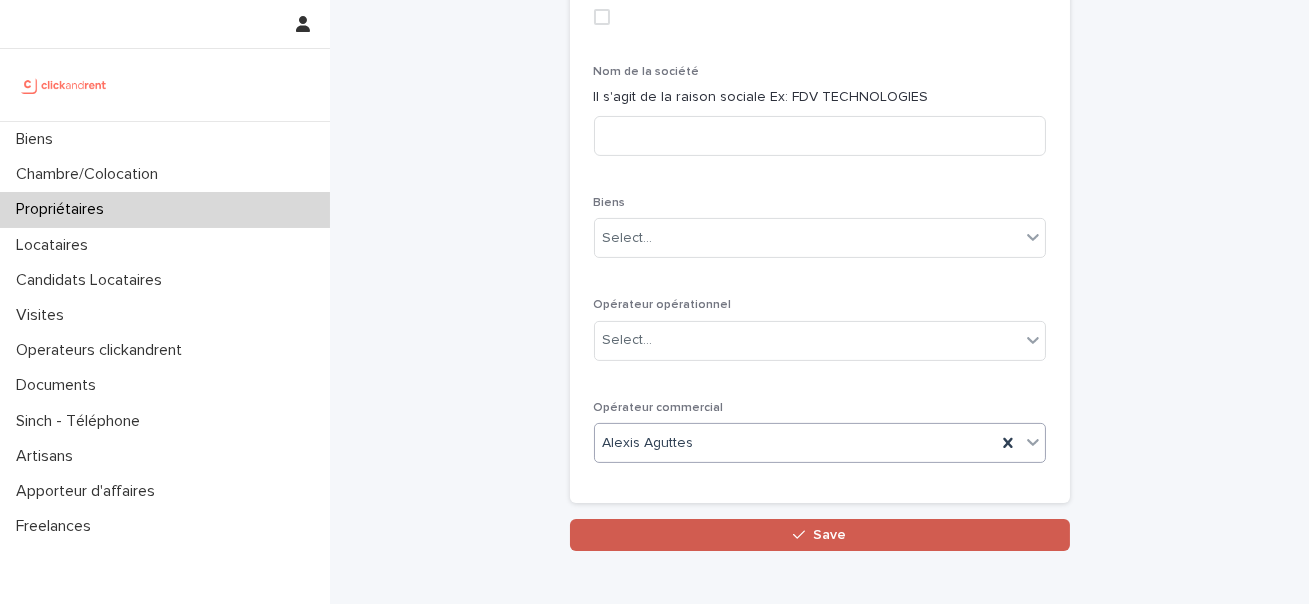 click on "Save" at bounding box center [820, 535] 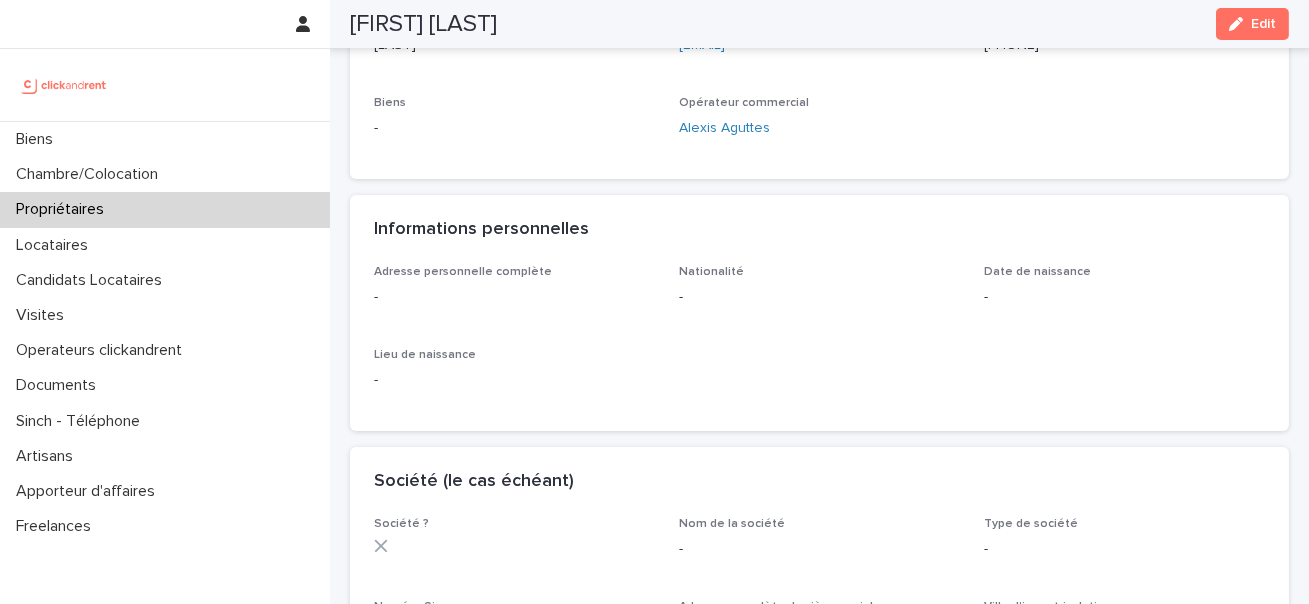 scroll, scrollTop: 0, scrollLeft: 0, axis: both 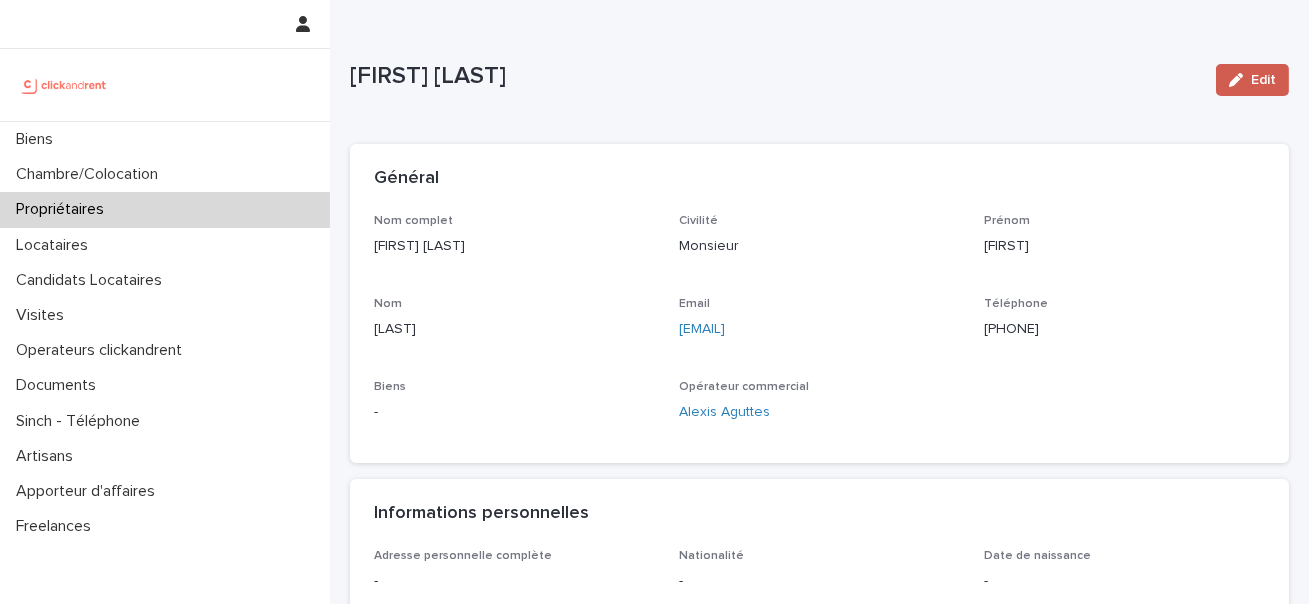 click on "Edit" at bounding box center (1252, 80) 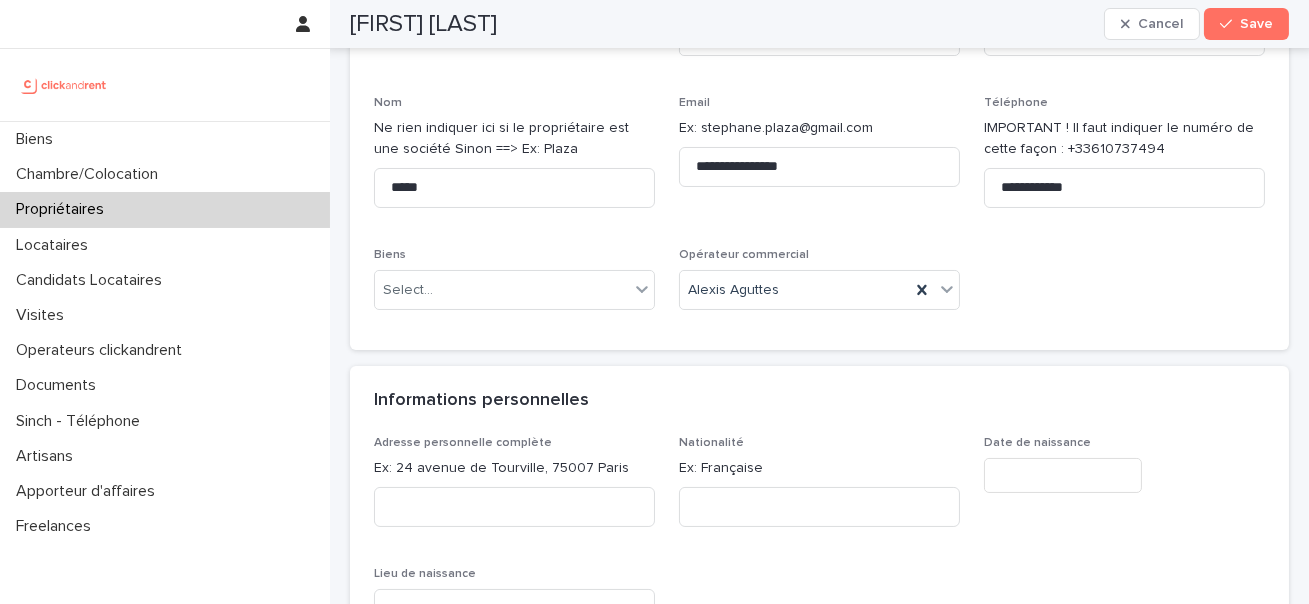 scroll, scrollTop: 443, scrollLeft: 0, axis: vertical 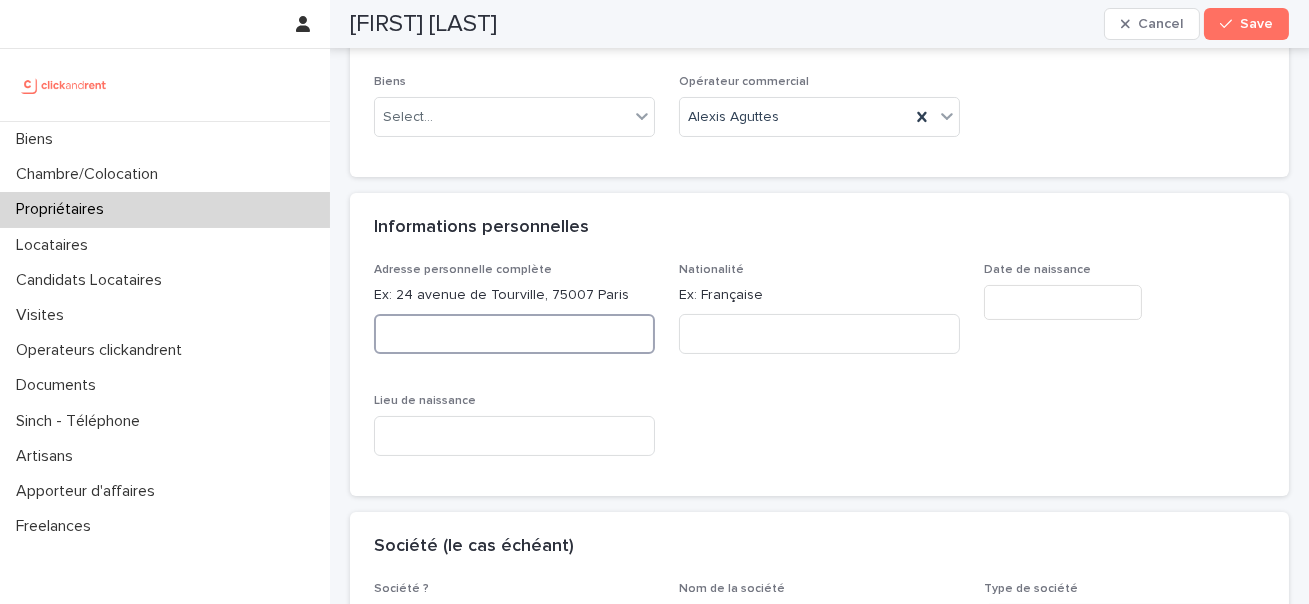 click at bounding box center [514, 334] 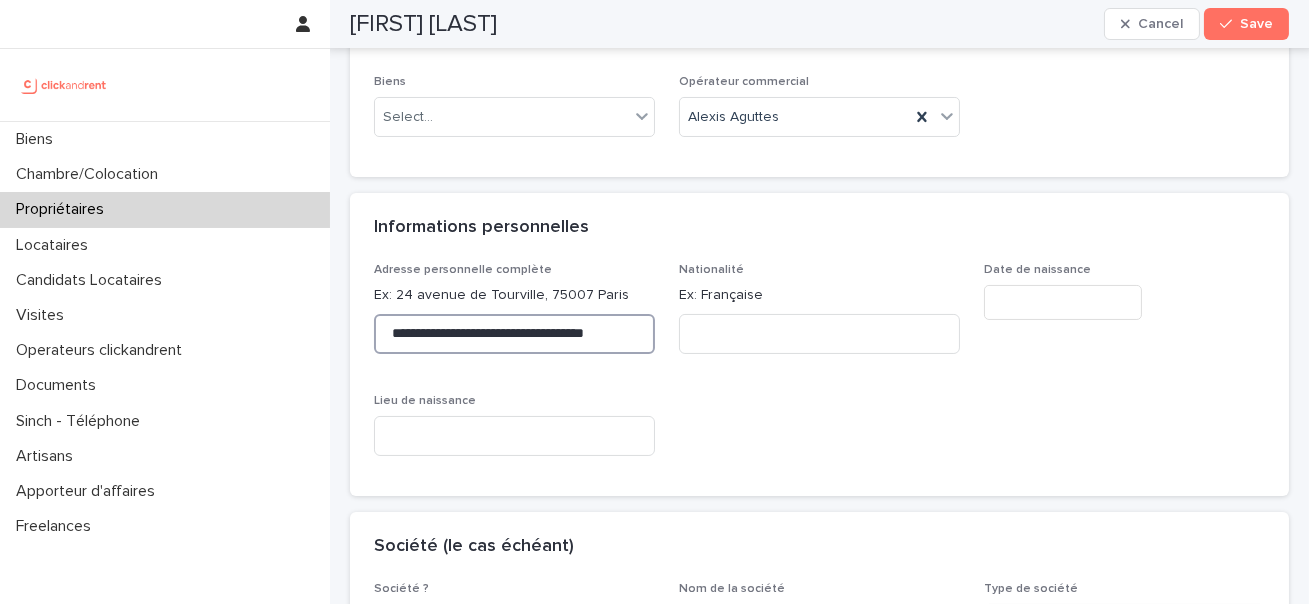click on "**********" at bounding box center (514, 334) 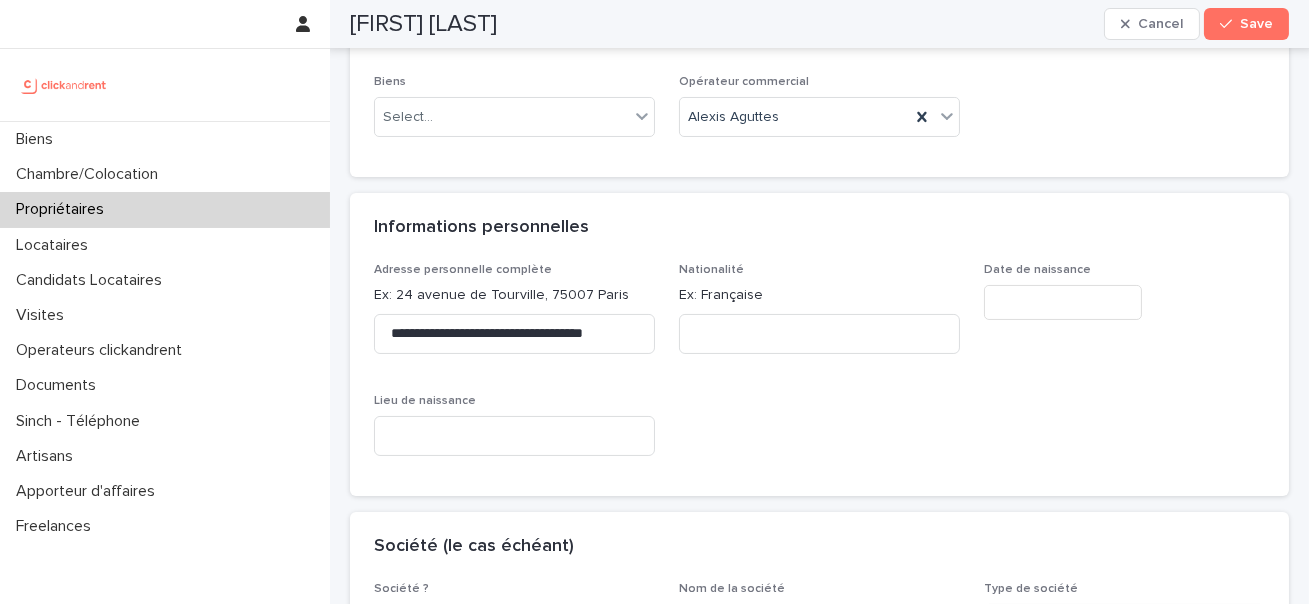 click on "Ex: Française" at bounding box center (819, 295) 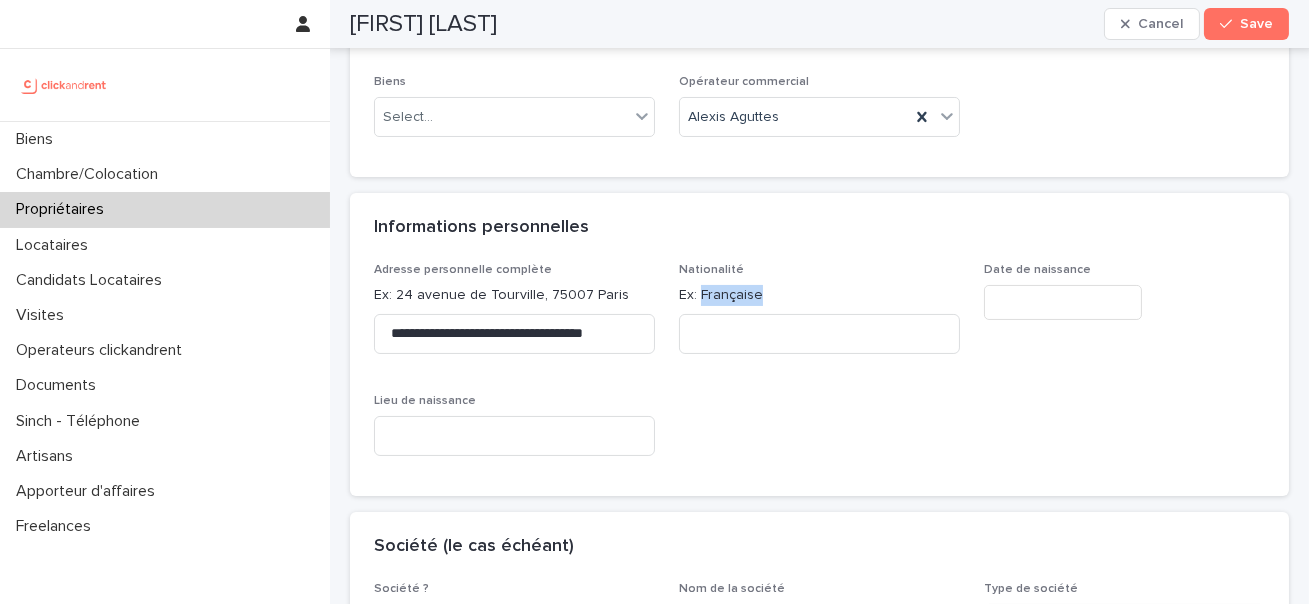 copy on "Française" 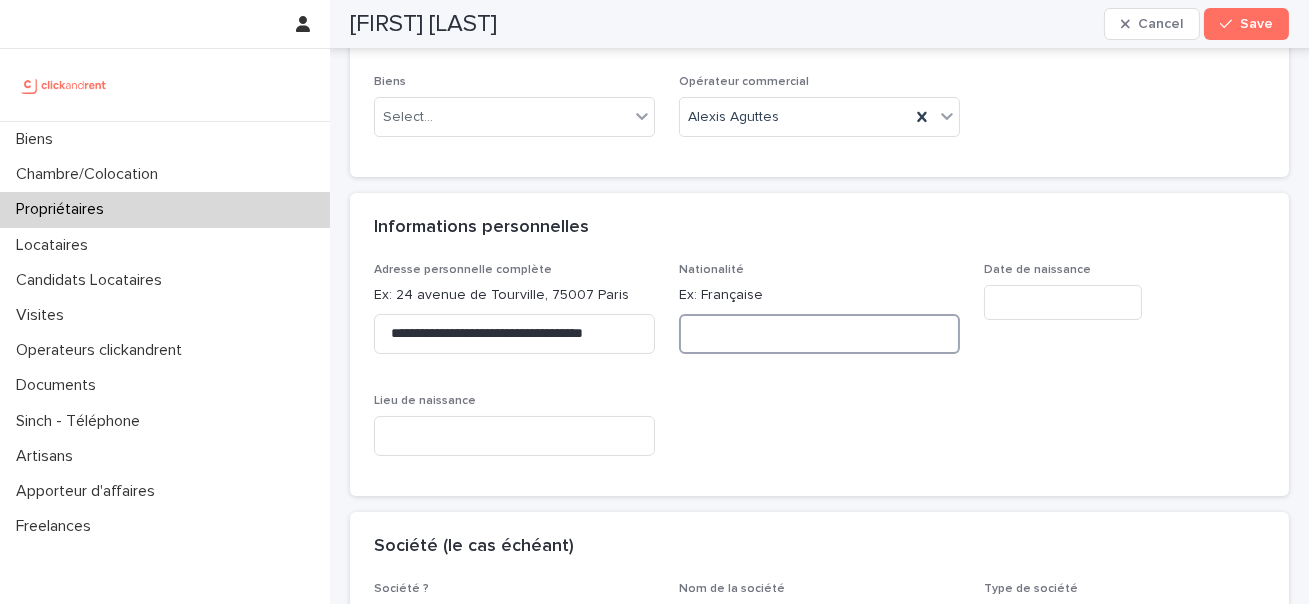 click at bounding box center (819, 334) 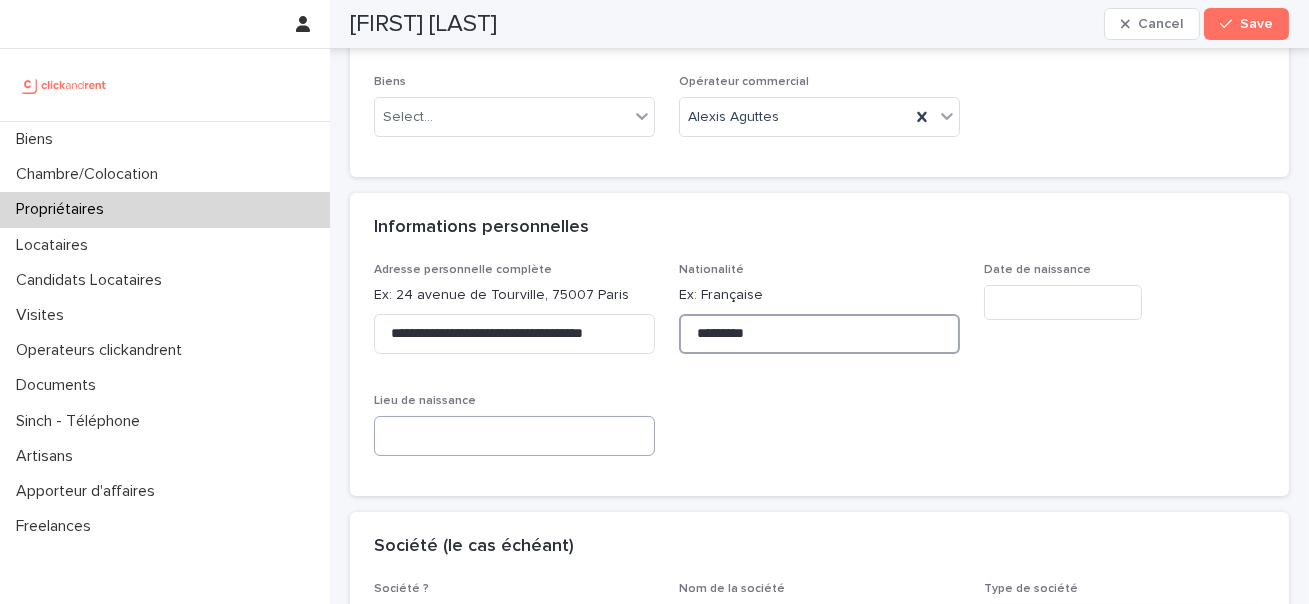 type on "*********" 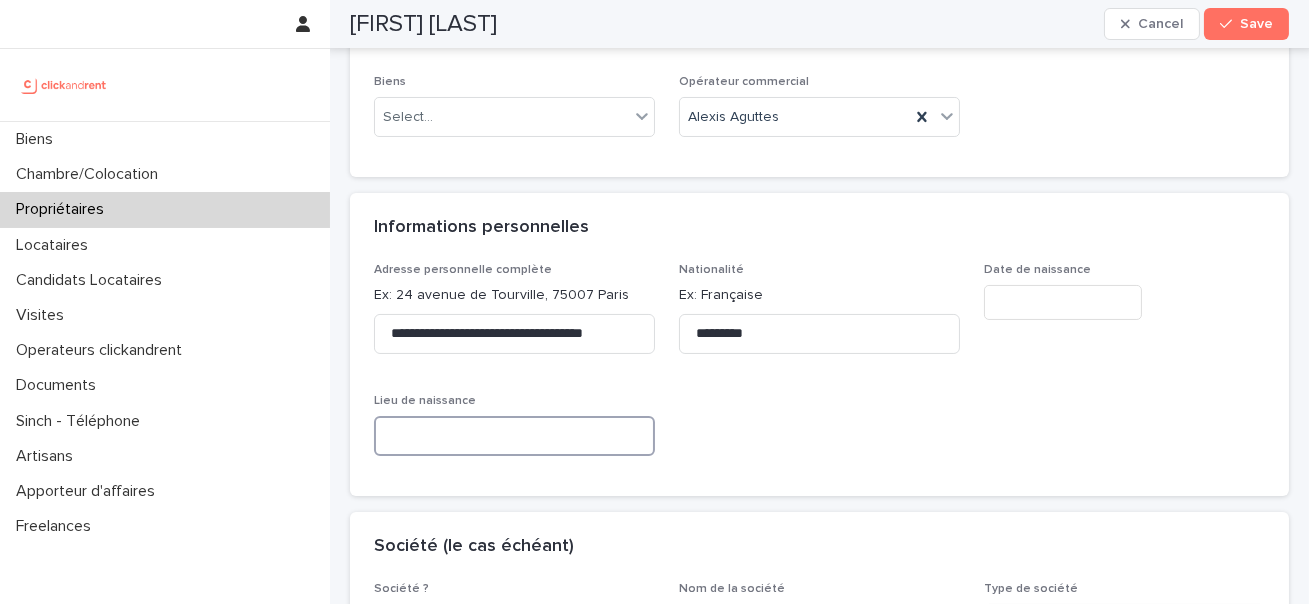 click at bounding box center [514, 436] 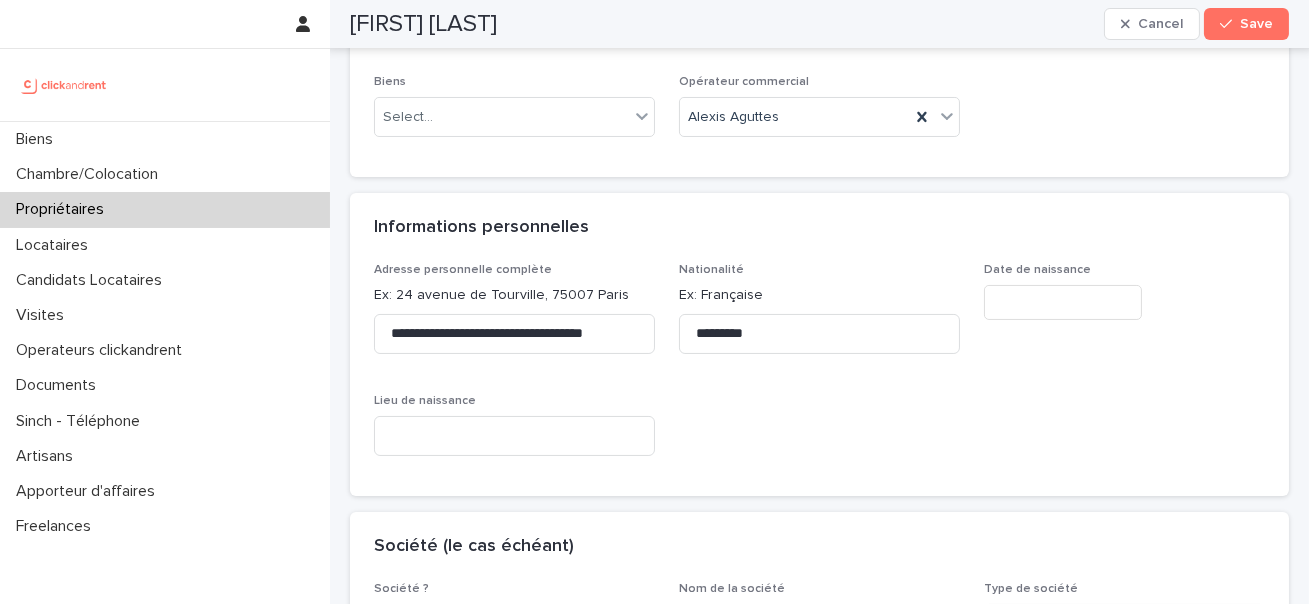 click at bounding box center [1063, 302] 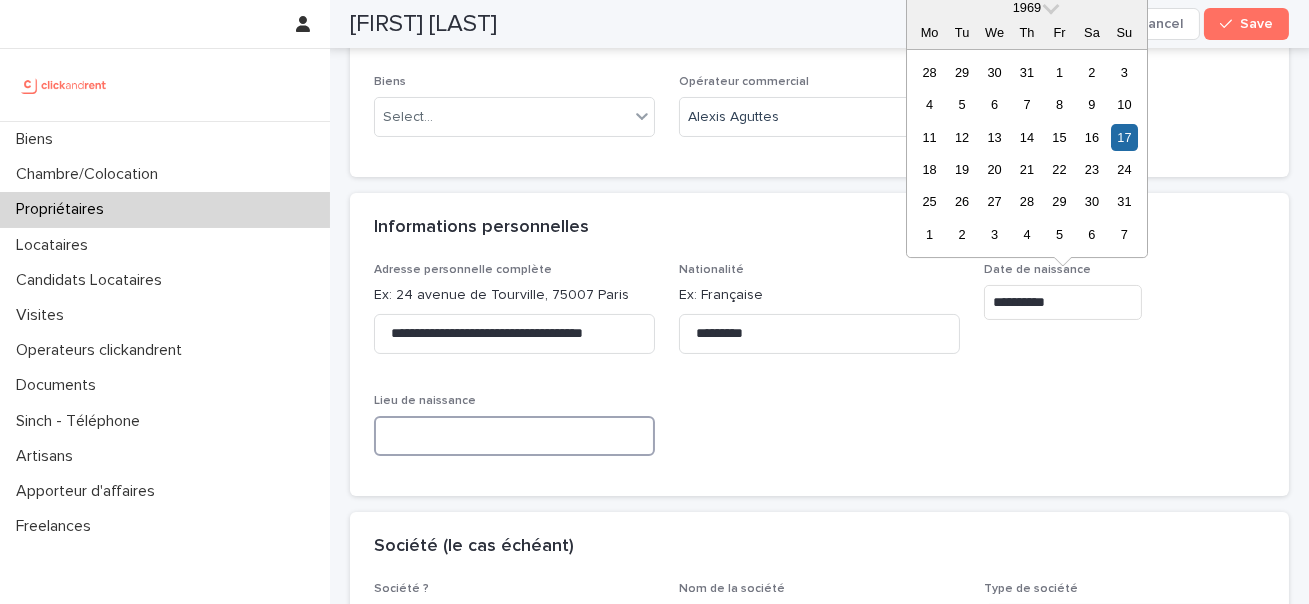 type on "*********" 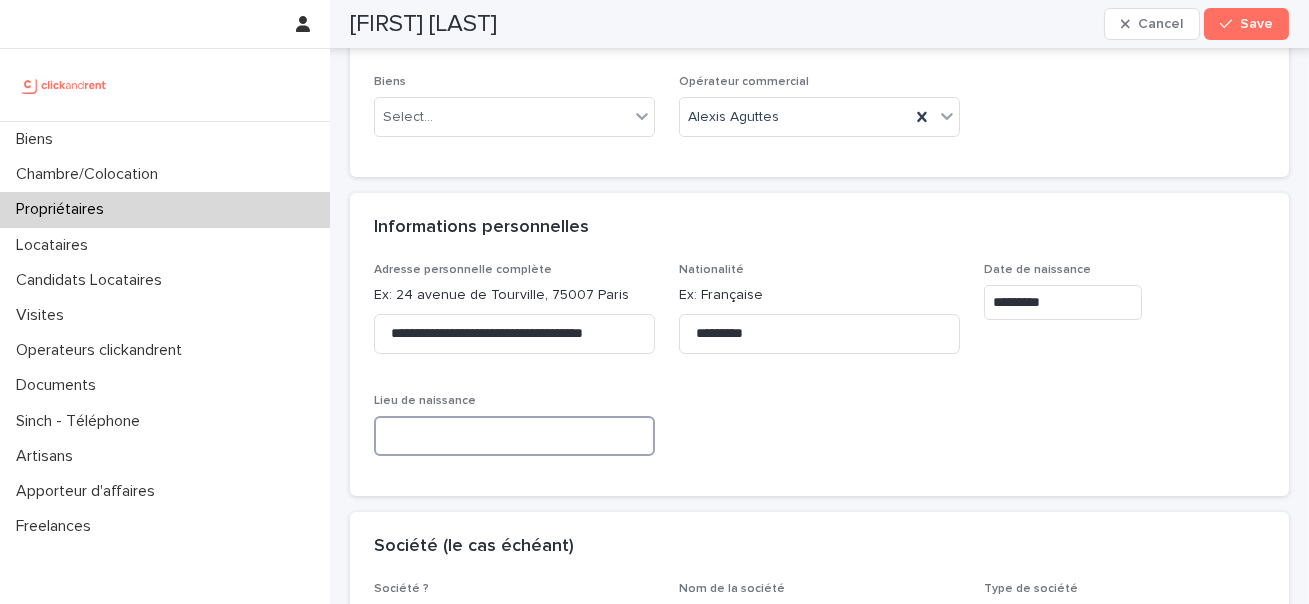 click at bounding box center [514, 436] 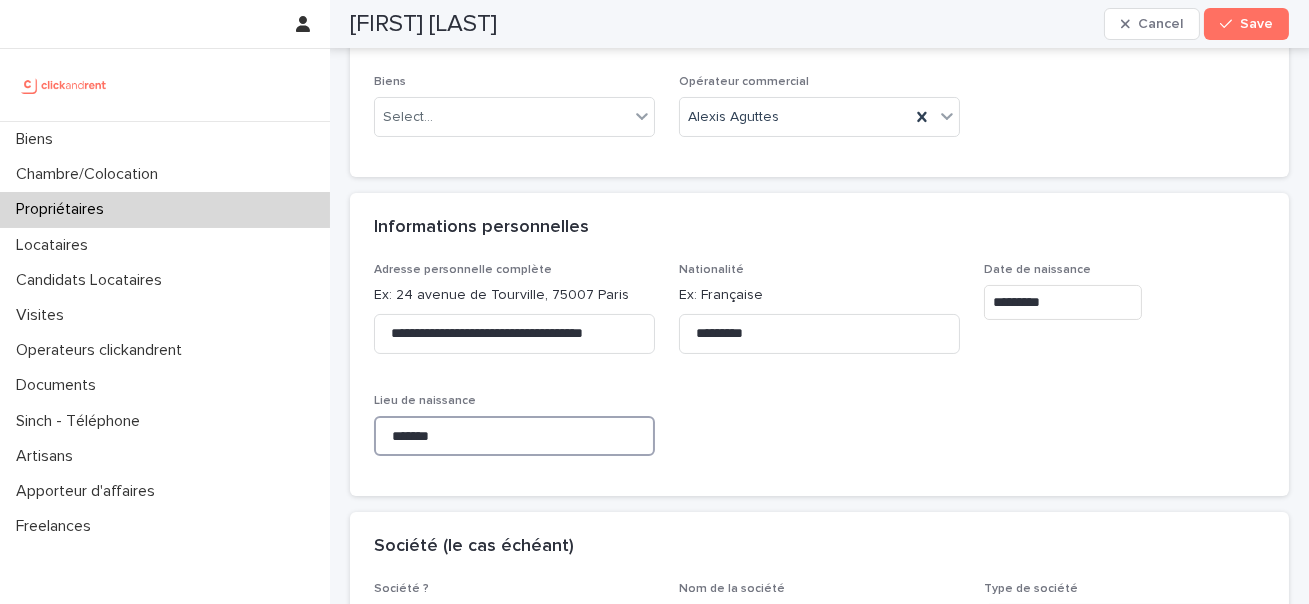 type on "*******" 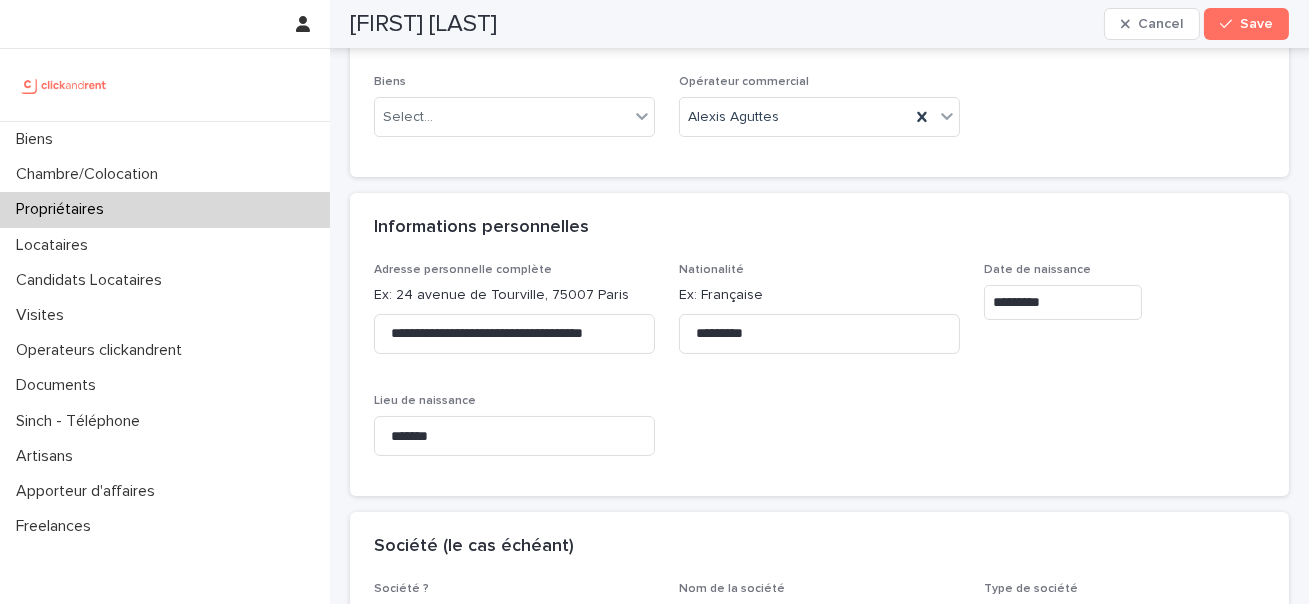 click on "**********" at bounding box center [819, 380] 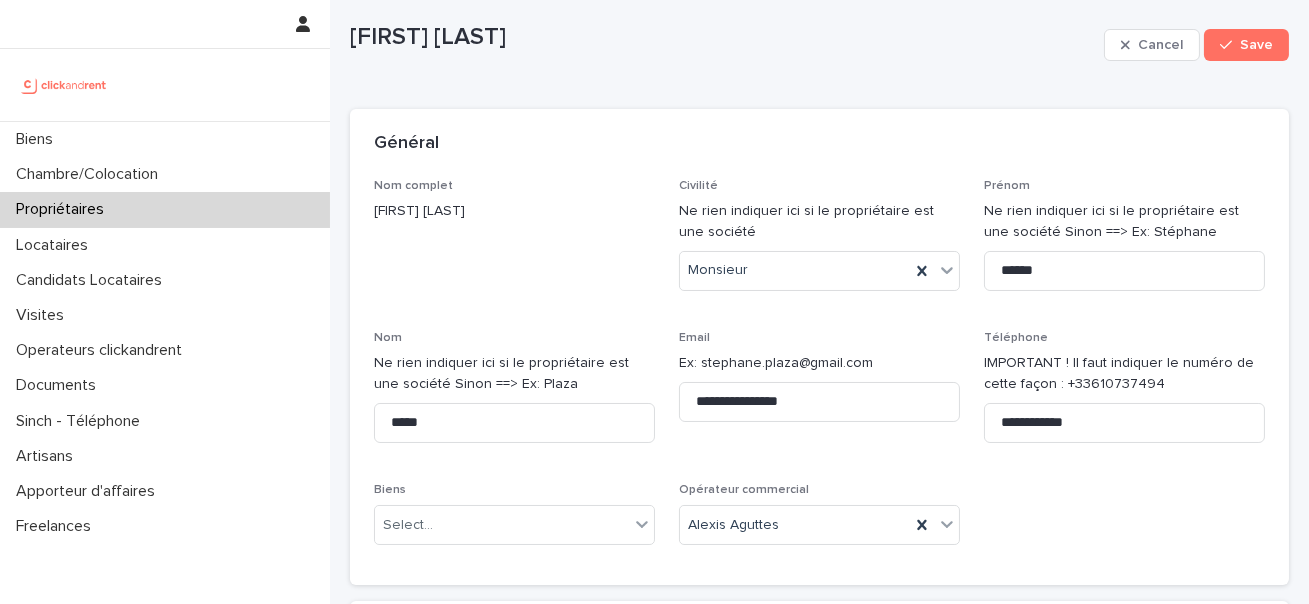 scroll, scrollTop: 274, scrollLeft: 0, axis: vertical 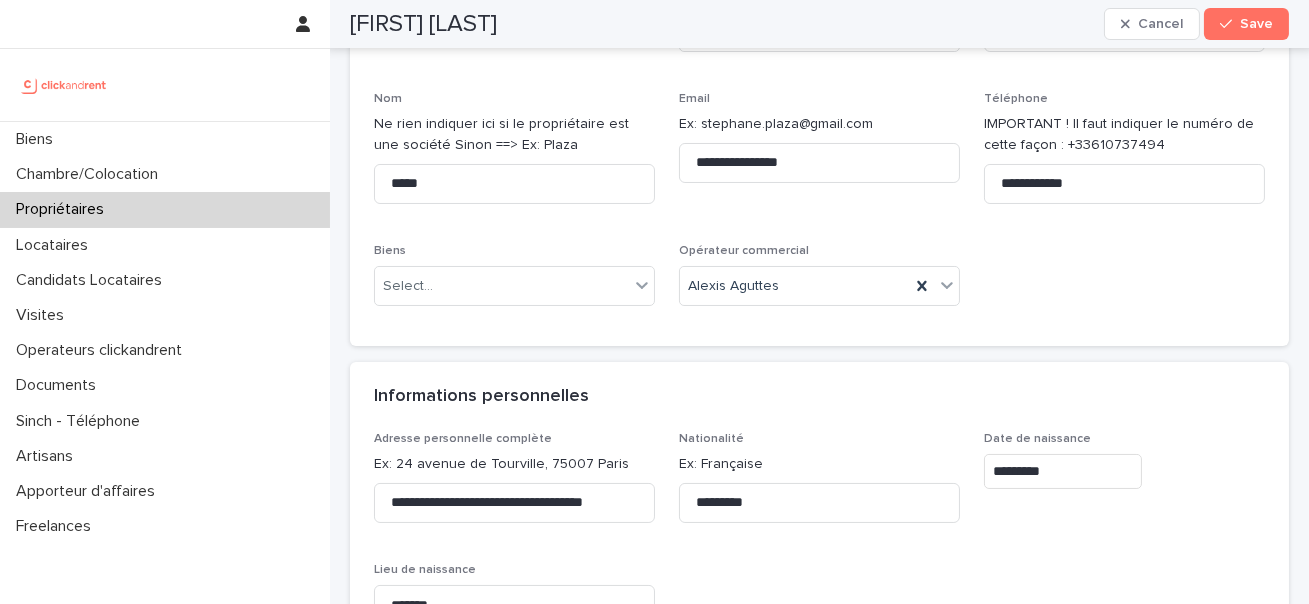 click on "Informations personnelles" at bounding box center (815, 397) 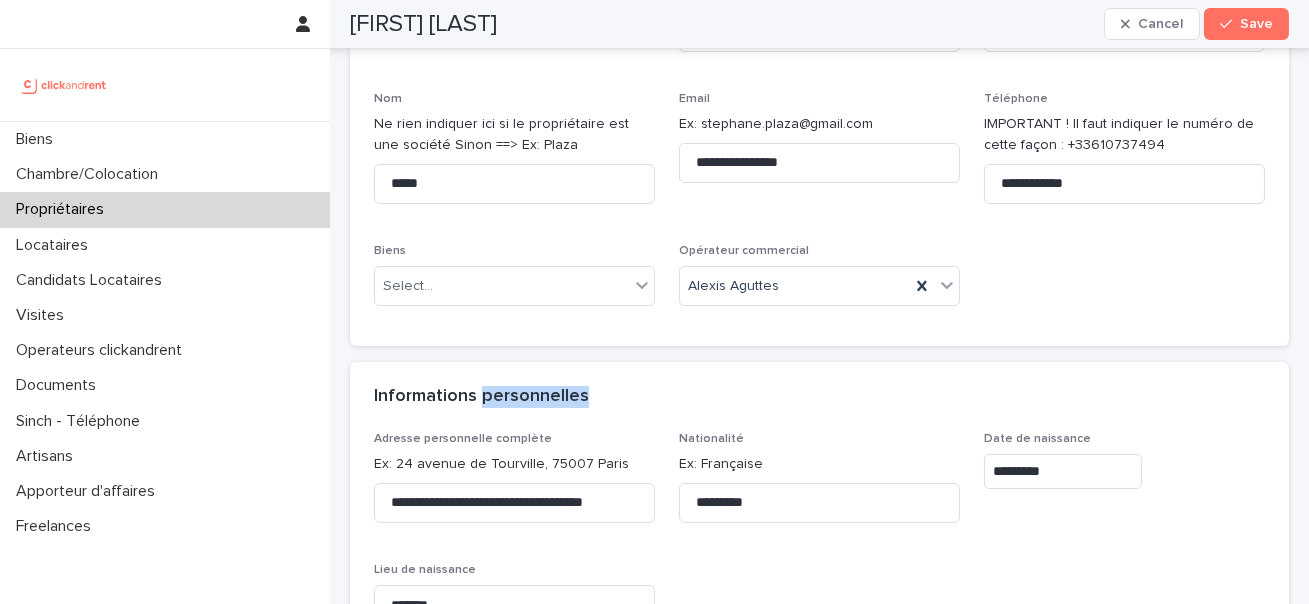 click on "Informations personnelles" at bounding box center [481, 397] 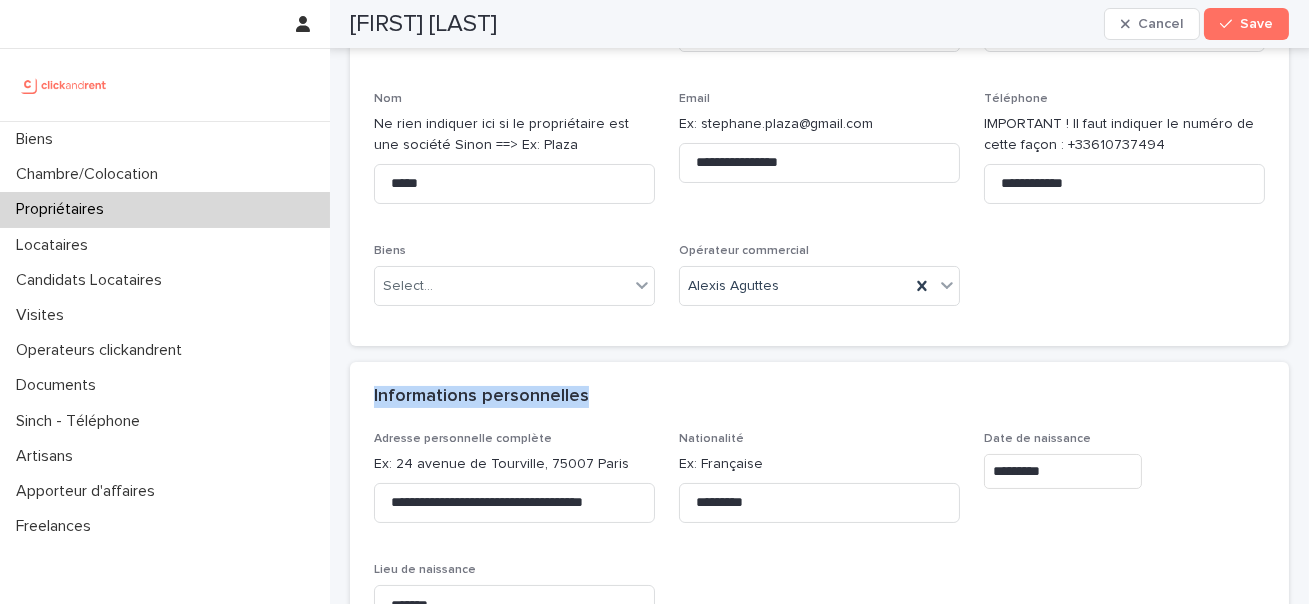 click on "Informations personnelles" at bounding box center (481, 397) 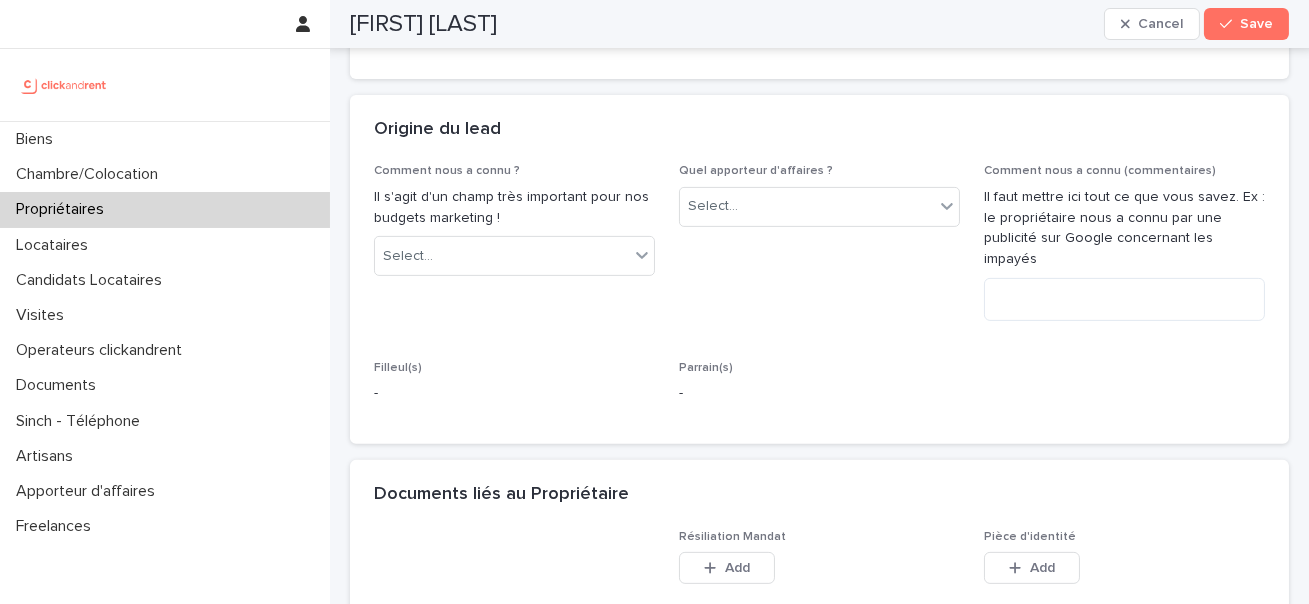 scroll, scrollTop: 1320, scrollLeft: 0, axis: vertical 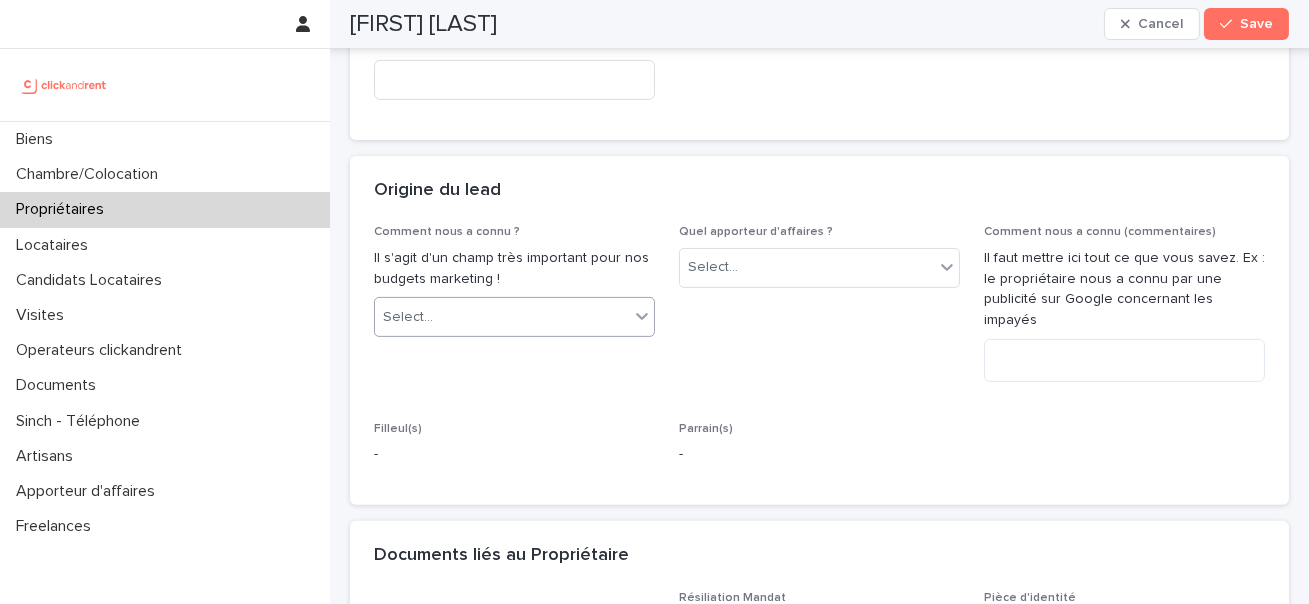 click on "Select..." at bounding box center [502, 317] 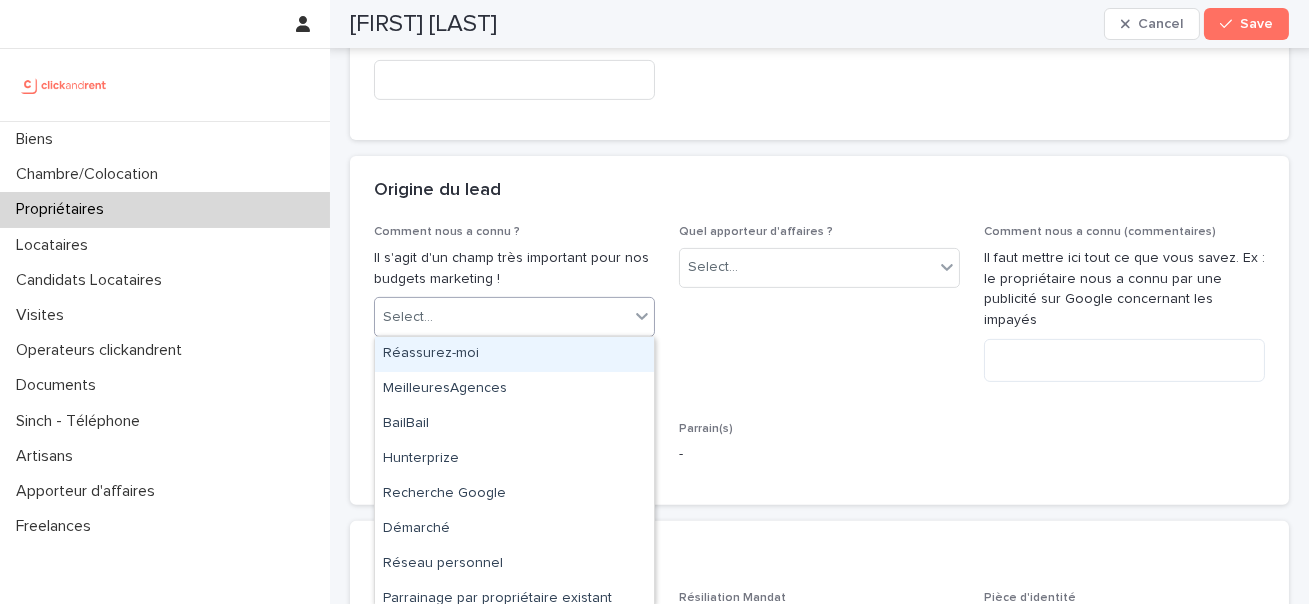 type on "*" 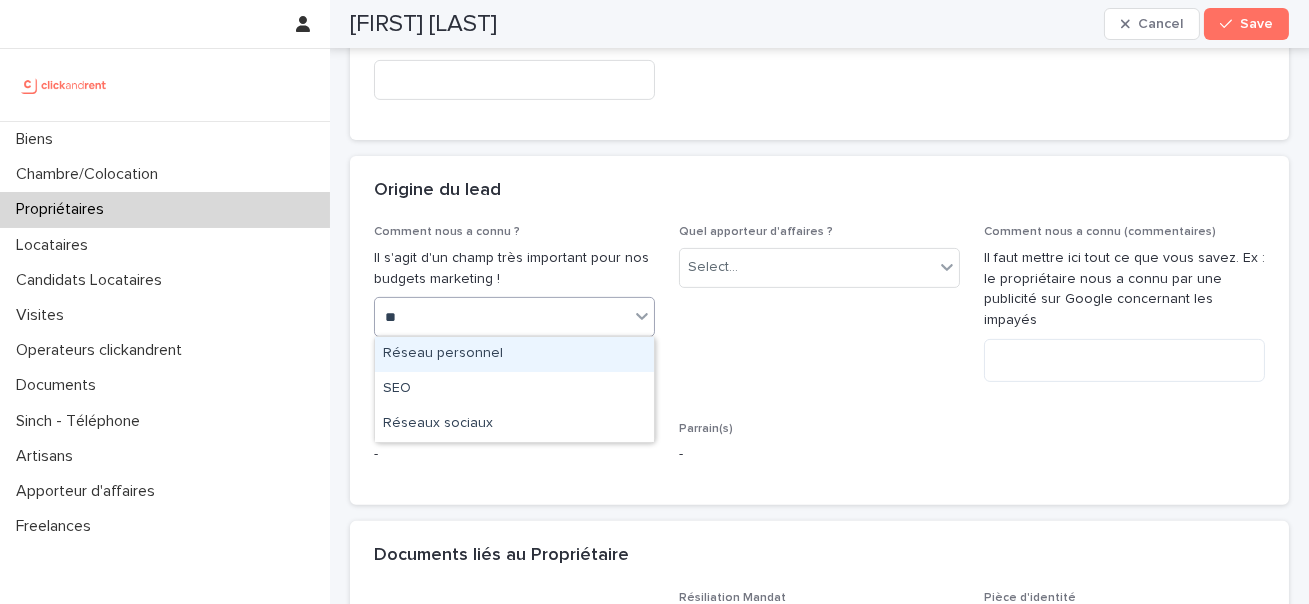 type on "***" 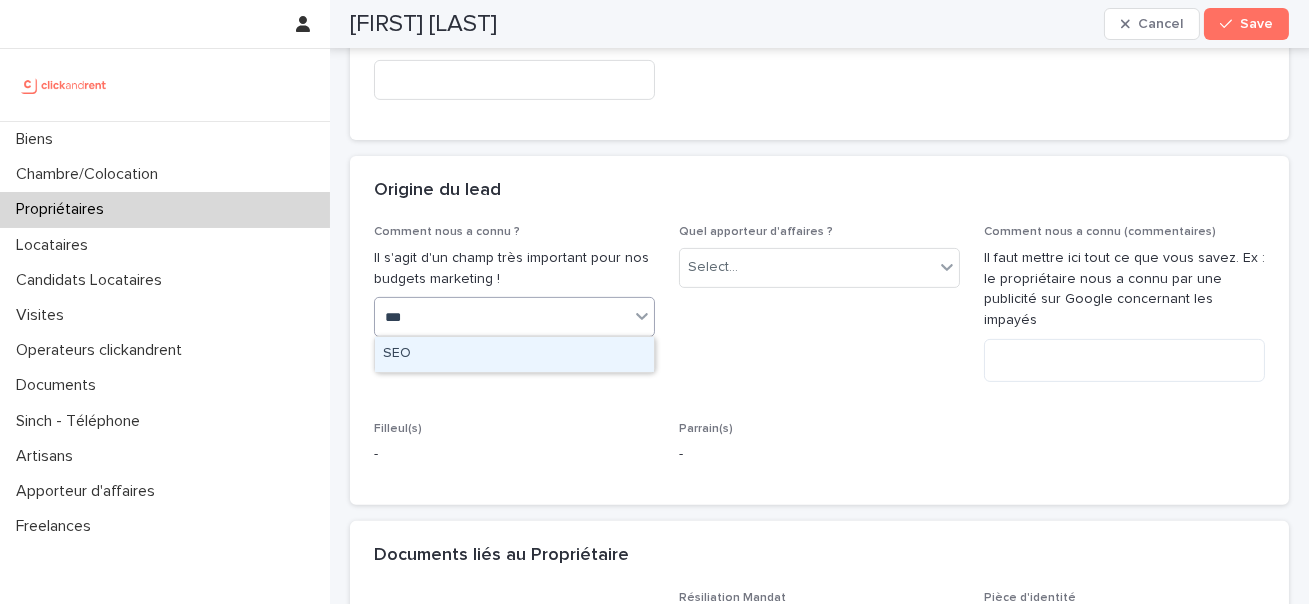 click on "SEO" at bounding box center (514, 354) 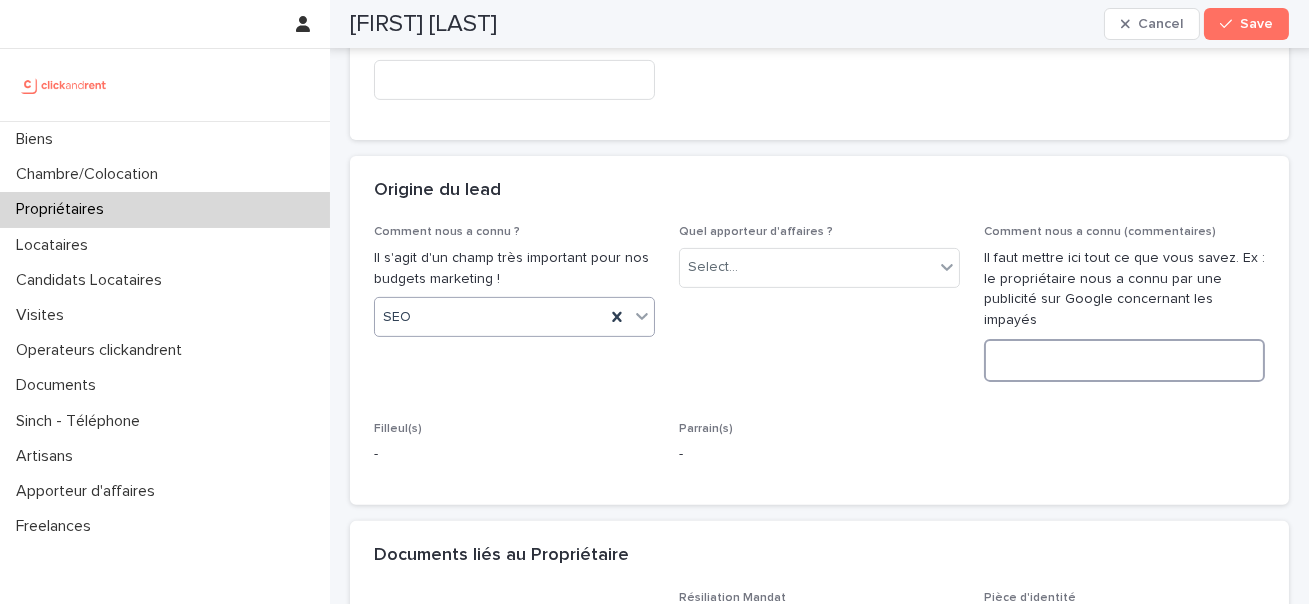 click at bounding box center [1124, 360] 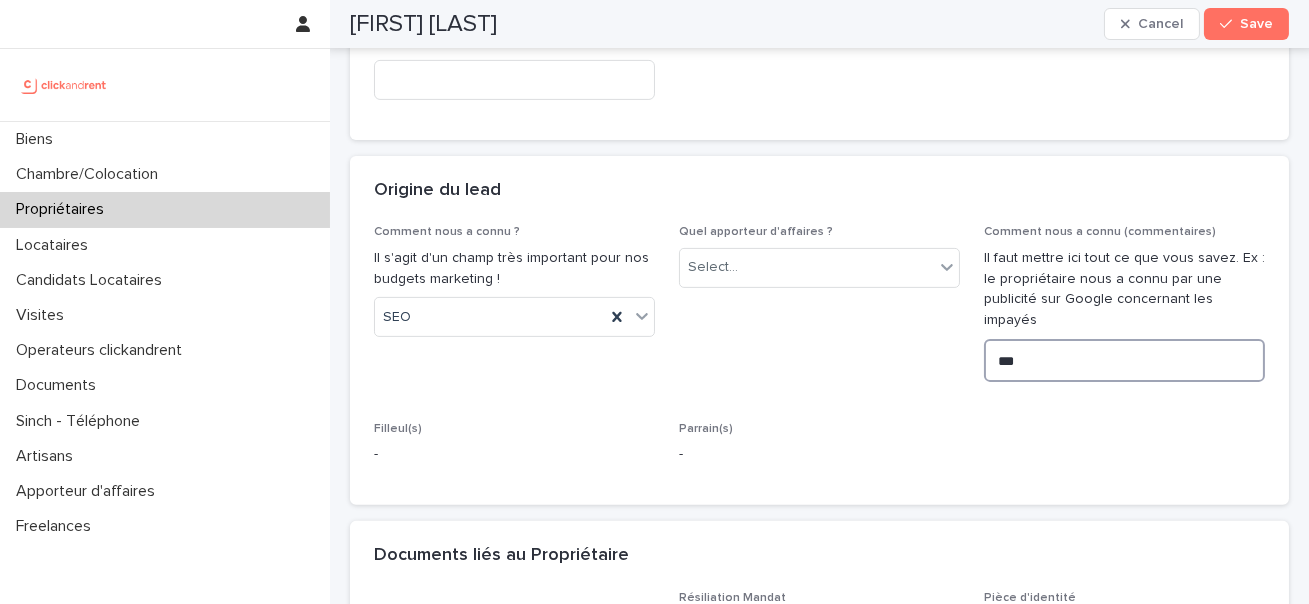 type on "***" 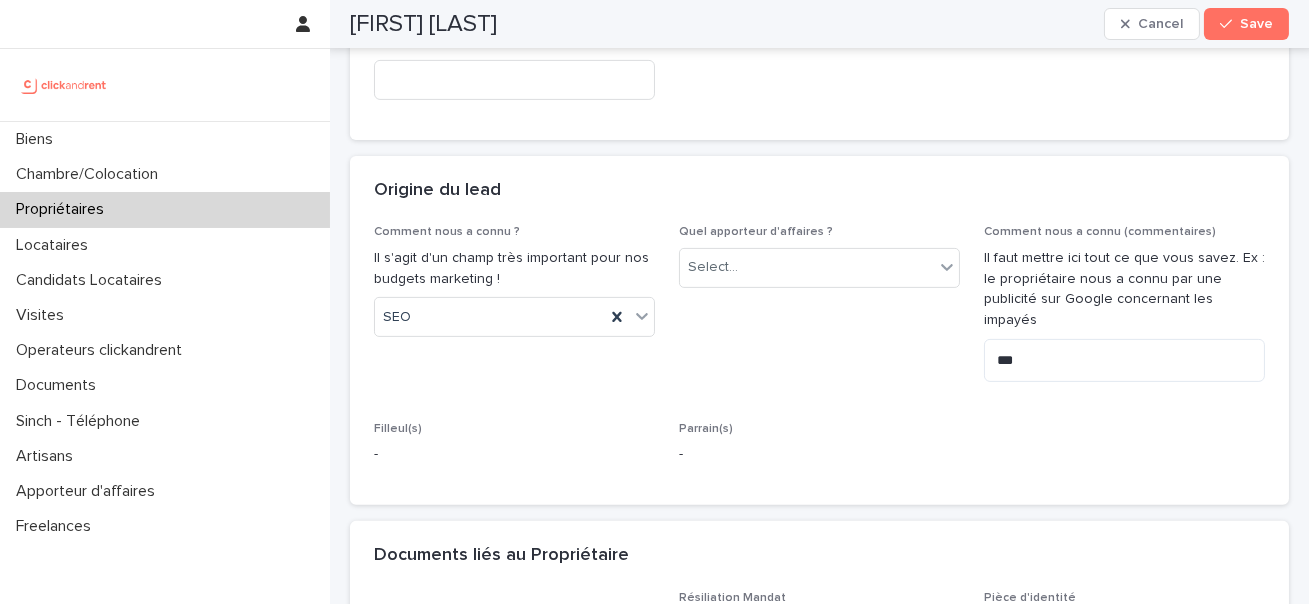 click on "Comment nous a connu ? Il s'agit d'un champ très important pour nos budgets marketing ! SEO Quel apporteur d'affaires ? Select... Comment nous a connu (commentaires) Il faut mettre ici tout ce que vous savez.
Ex : le propriétaire nous a connu par une publicité sur Google concernant les impayés *** Filleul(s) - Parrain(s) -" at bounding box center (819, 353) 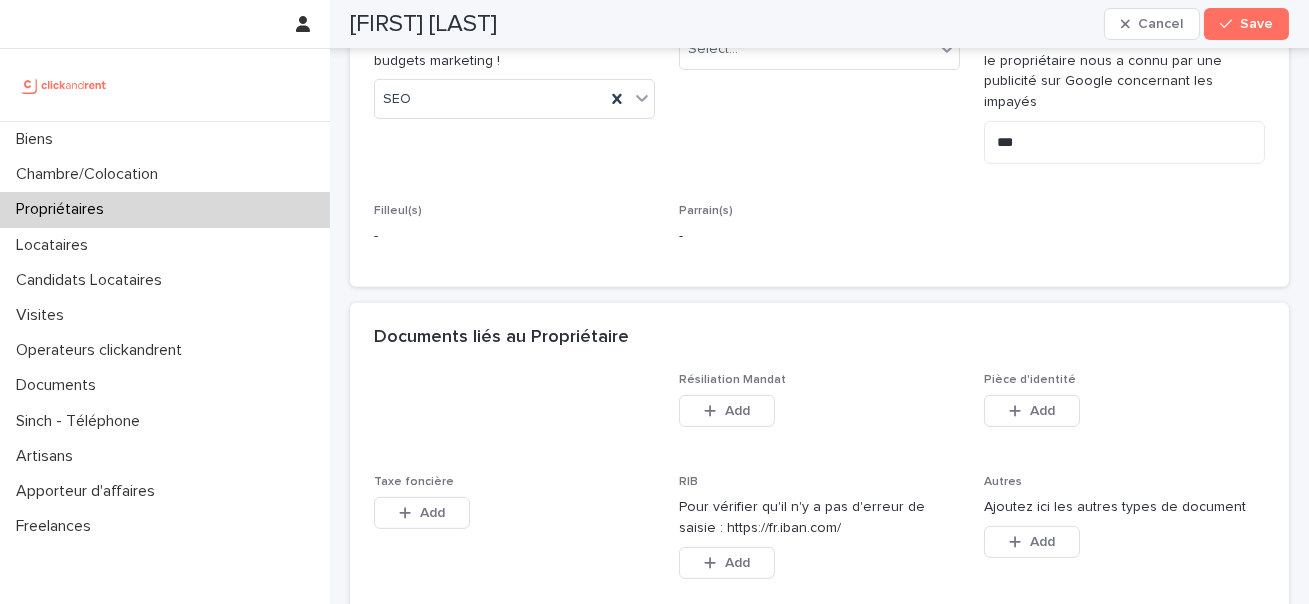 scroll, scrollTop: 1556, scrollLeft: 0, axis: vertical 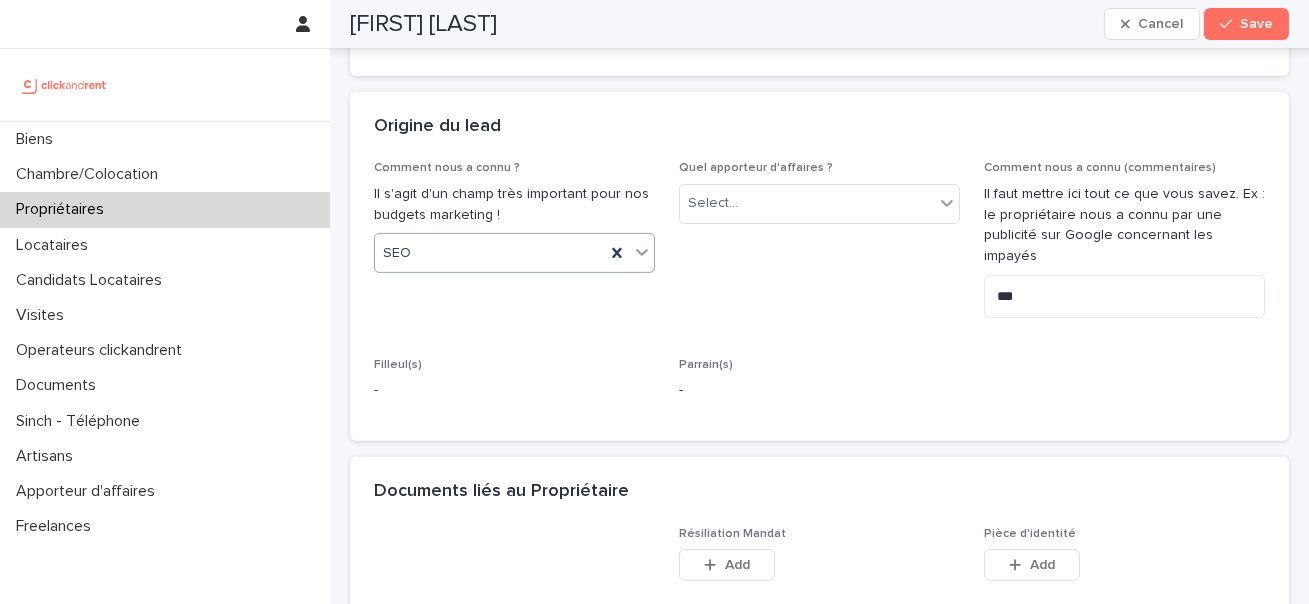 click on "SEO" at bounding box center (490, 253) 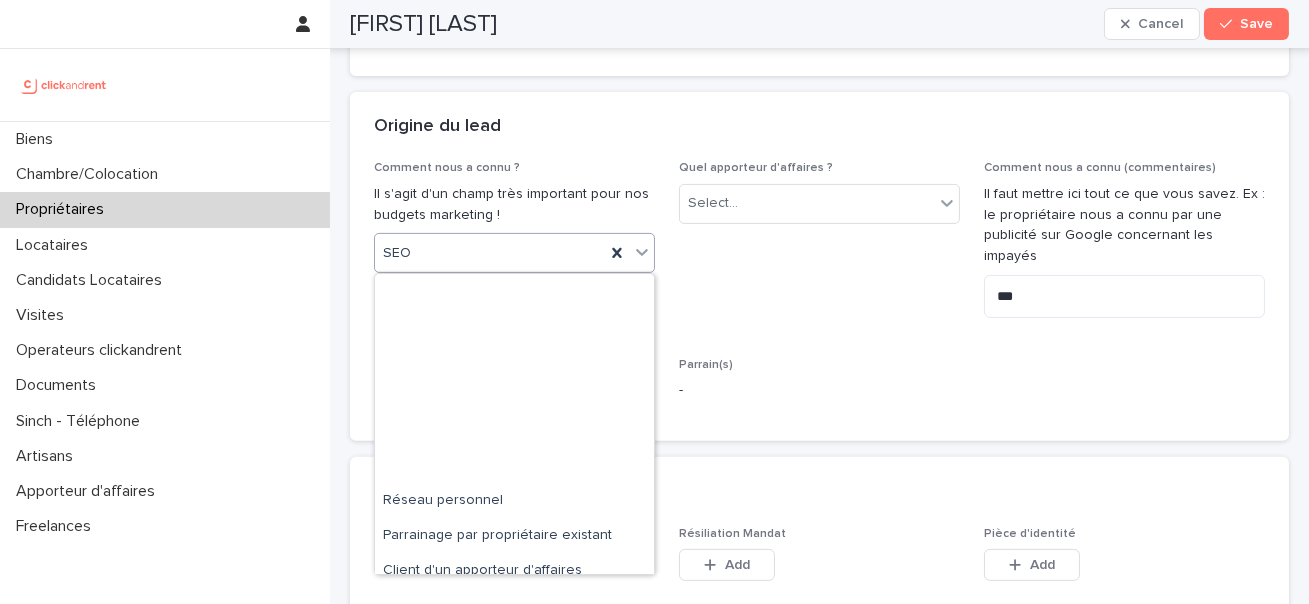 type on "*" 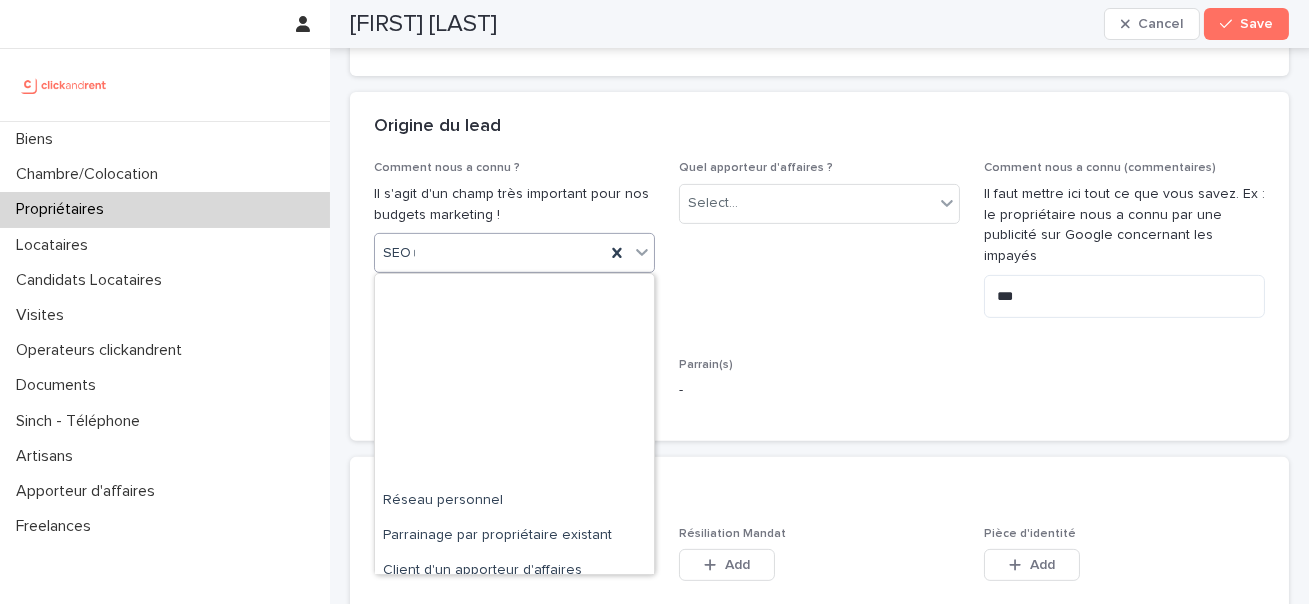 scroll, scrollTop: 0, scrollLeft: 0, axis: both 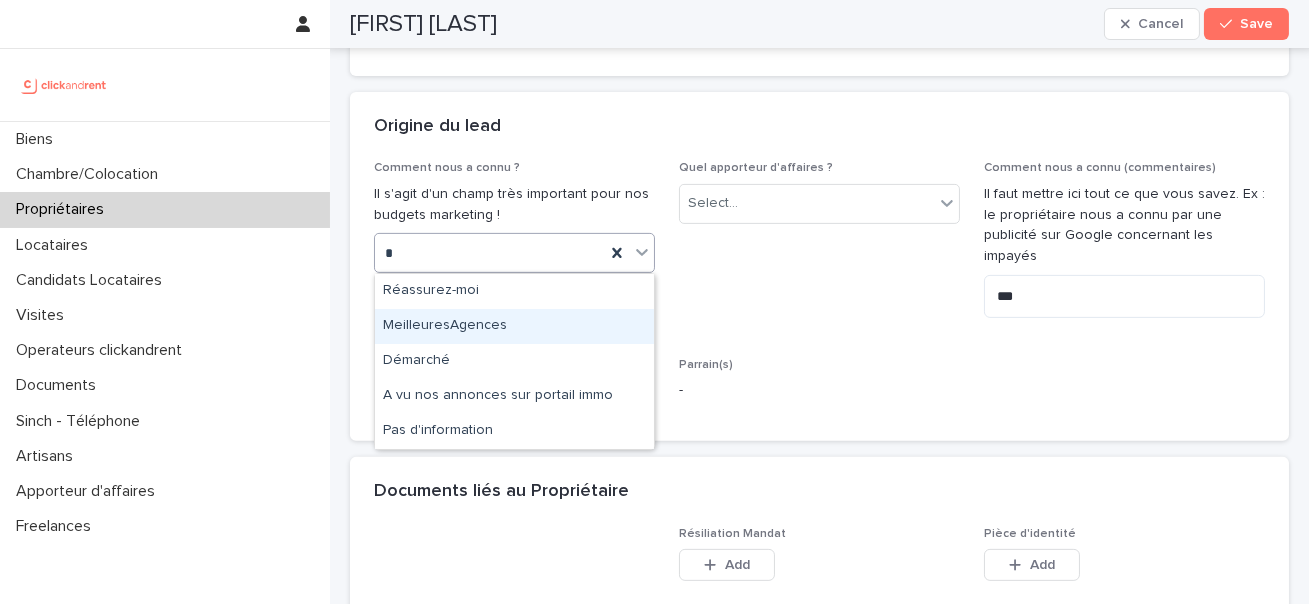 click on "MeilleuresAgences" at bounding box center [514, 326] 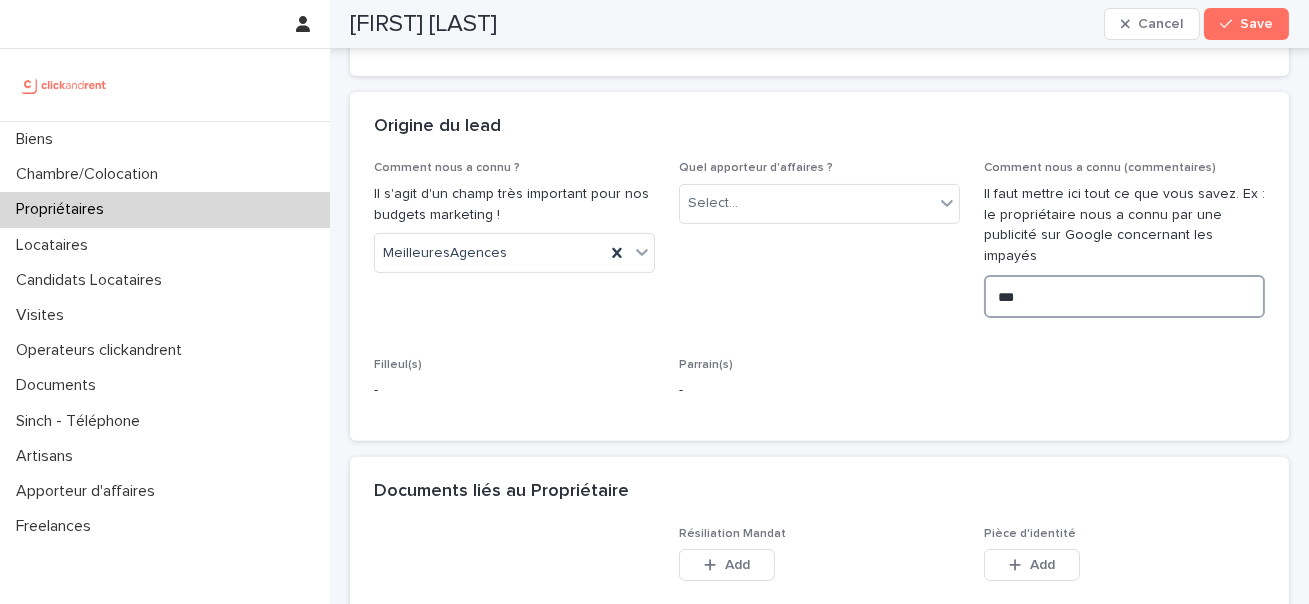 click on "***" at bounding box center [1124, 296] 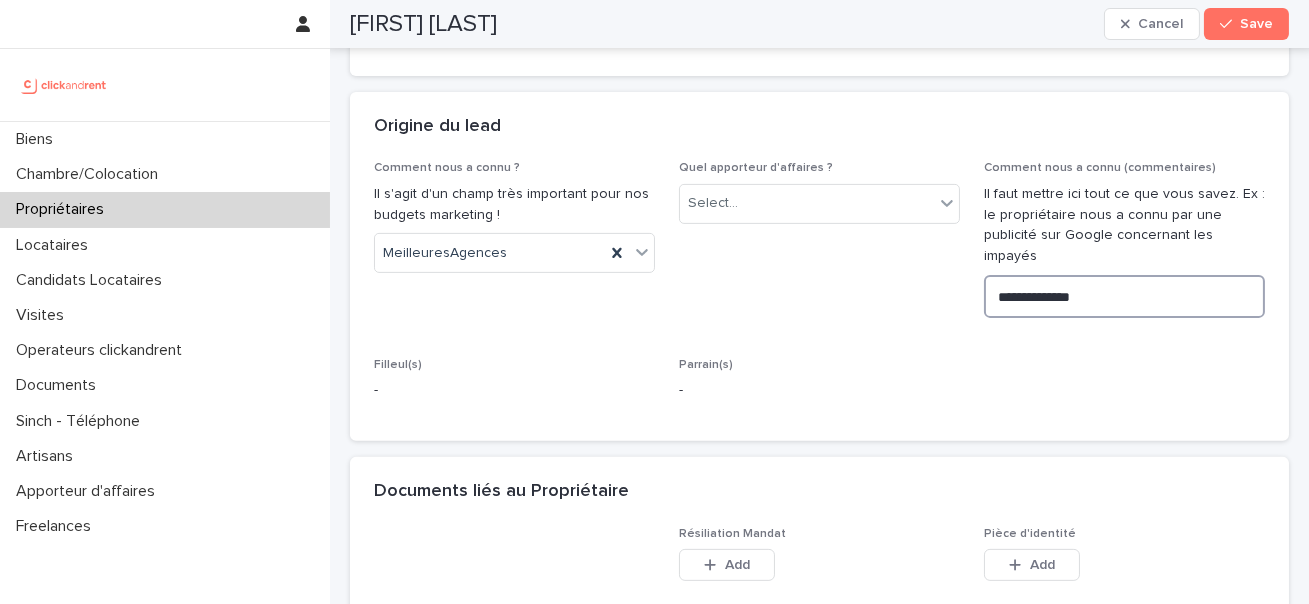 type on "**********" 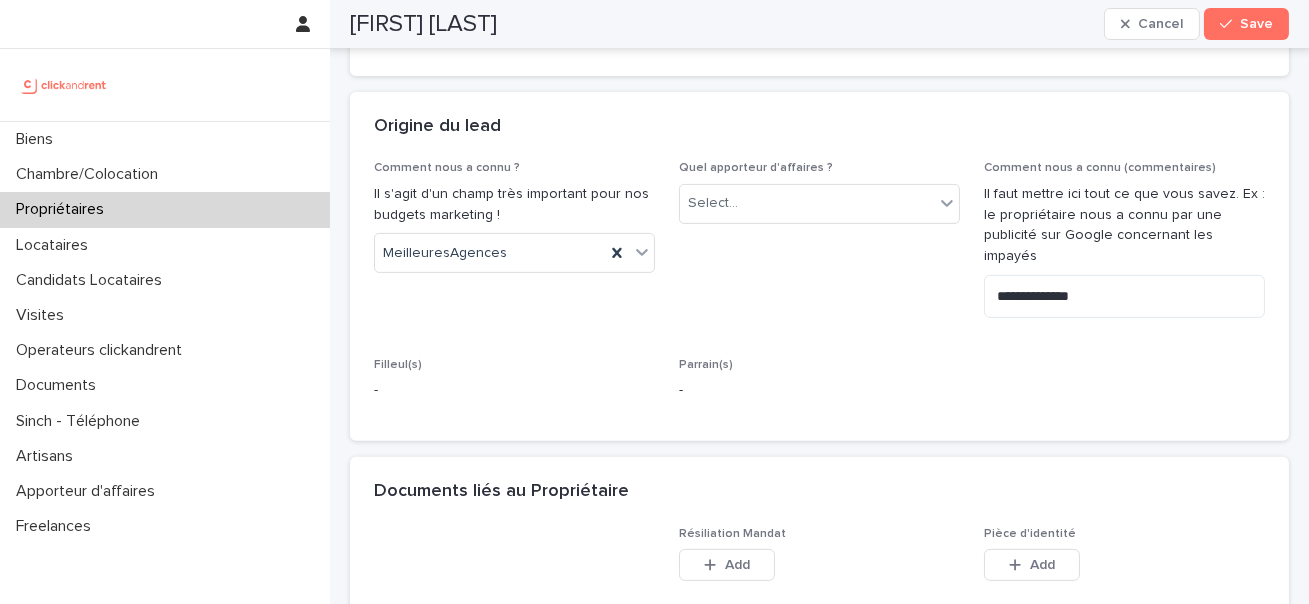 click on "**********" at bounding box center (819, 301) 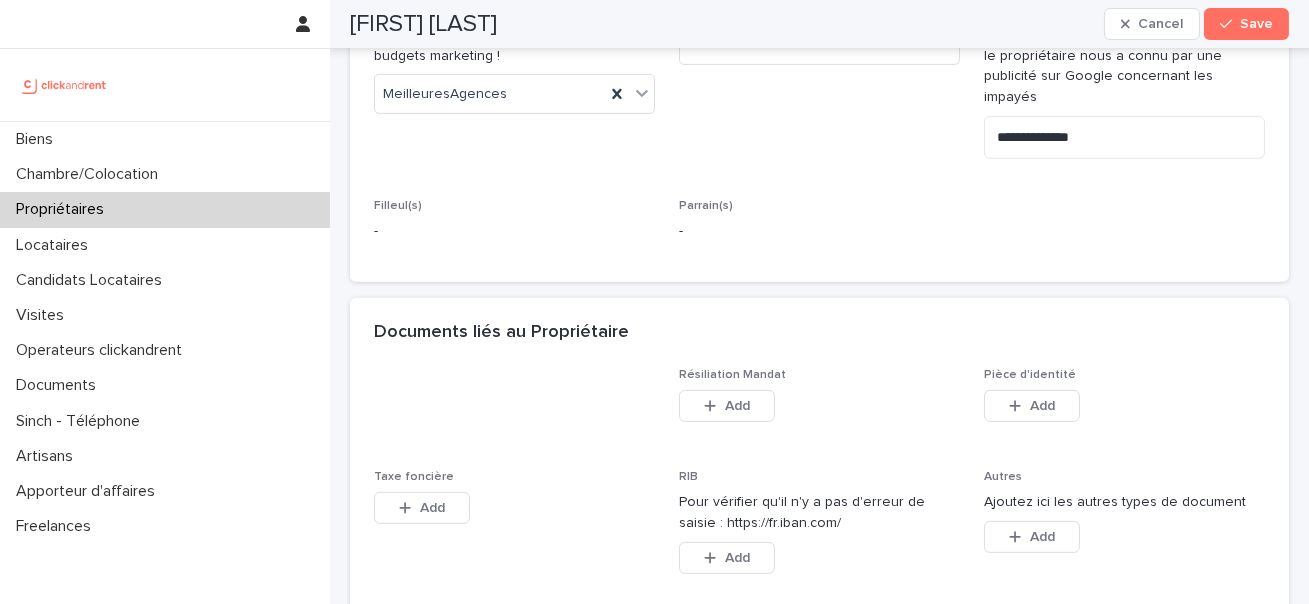 scroll, scrollTop: 1544, scrollLeft: 0, axis: vertical 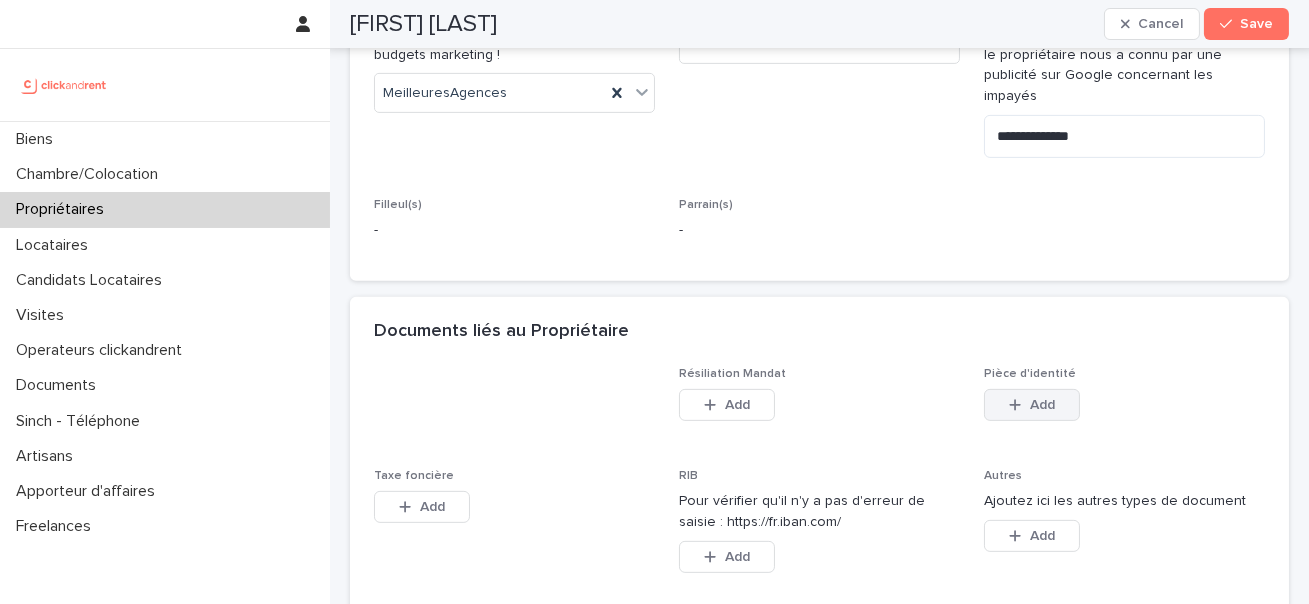 click on "Add" at bounding box center (1042, 405) 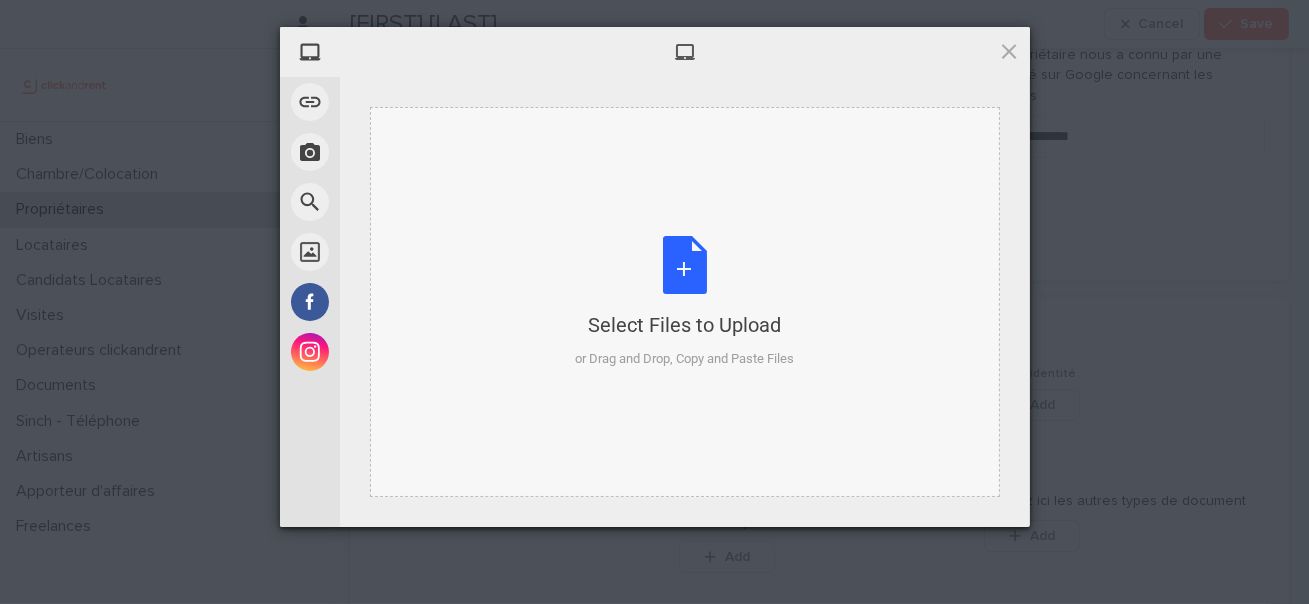 click on "Select Files to Upload
or Drag and Drop, Copy and Paste Files" at bounding box center [684, 302] 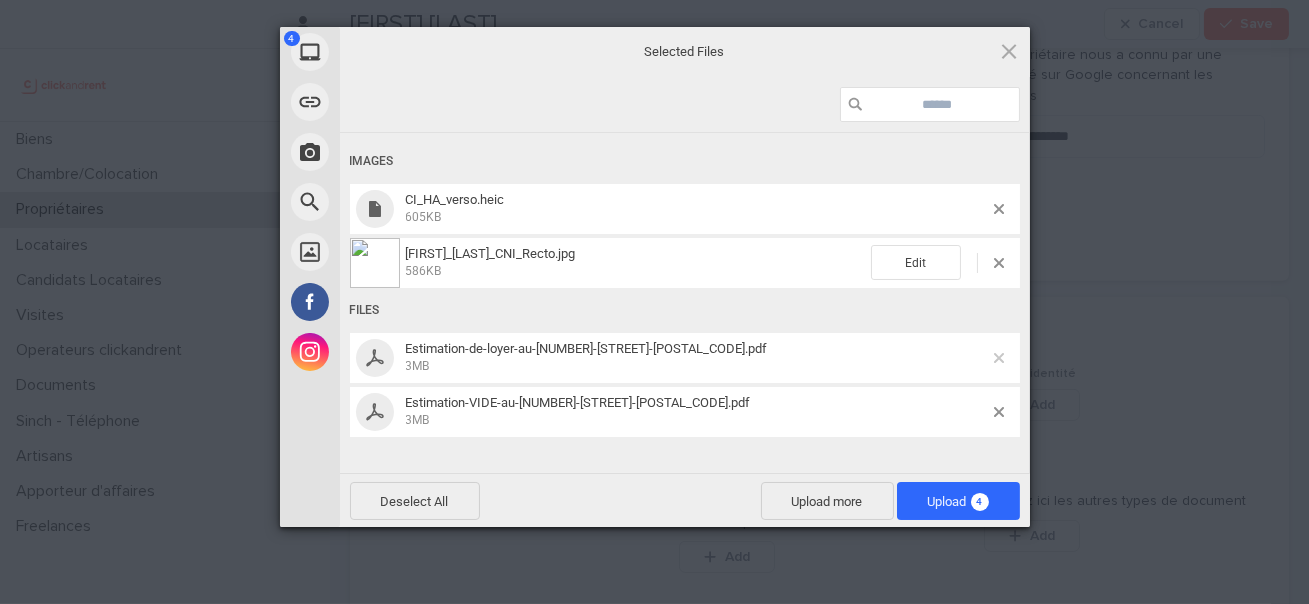 click at bounding box center (999, 358) 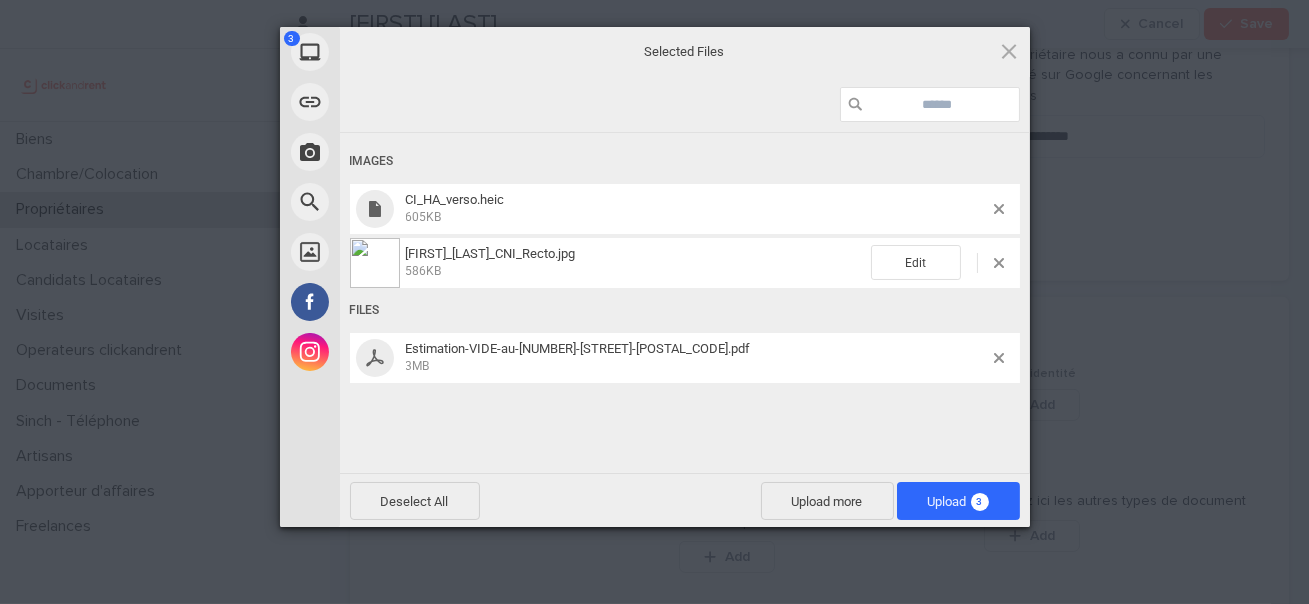 click at bounding box center [999, 358] 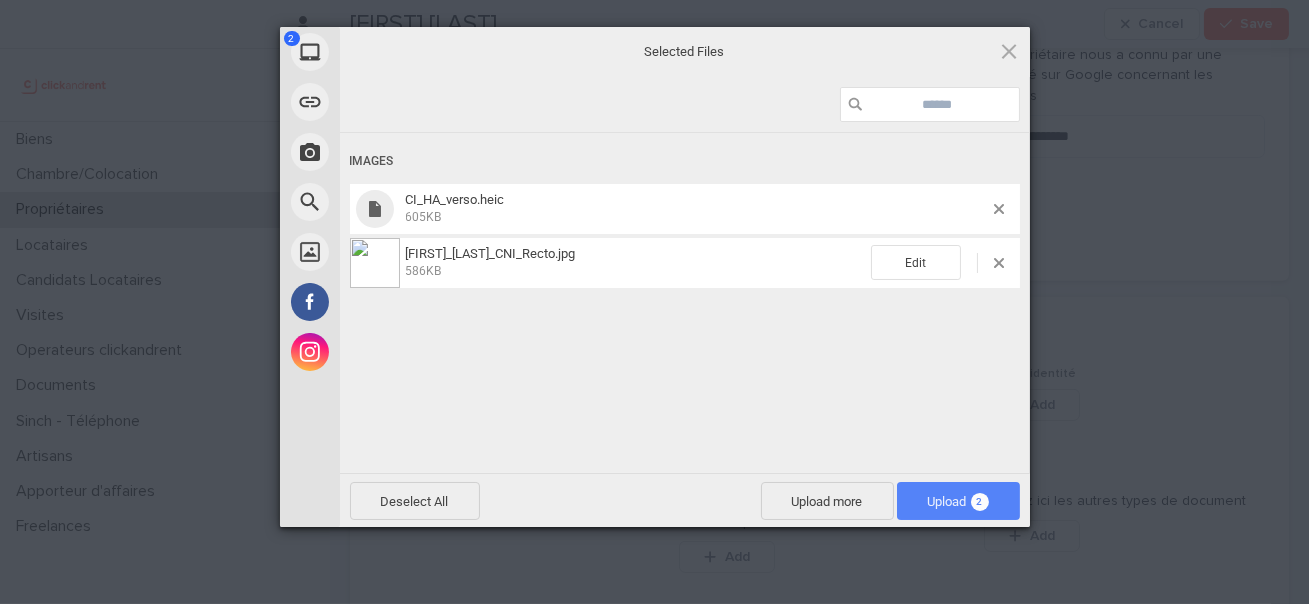 click on "Upload
2" at bounding box center [958, 501] 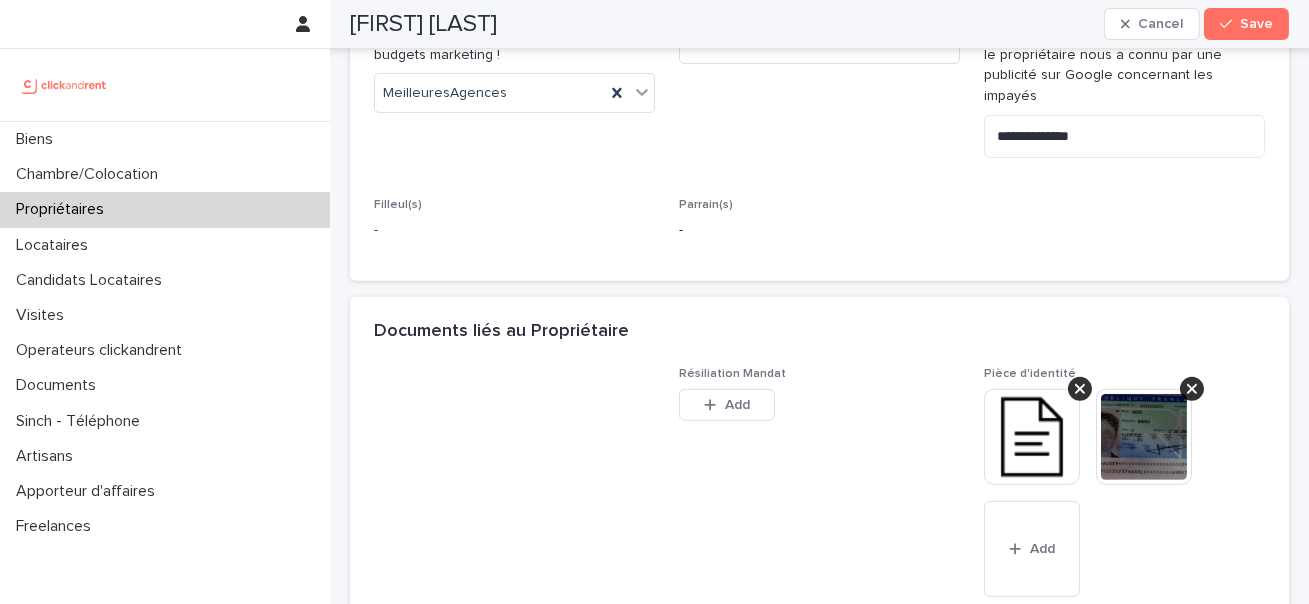 click at bounding box center [1032, 437] 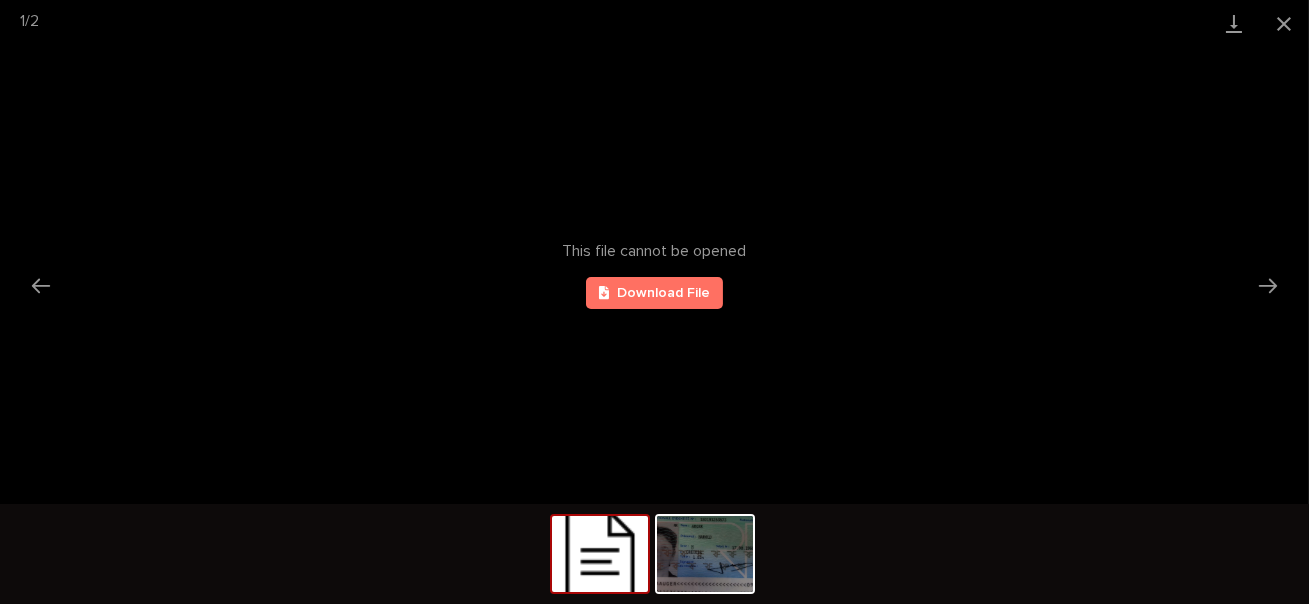 click on "This file cannot be opened Download File" at bounding box center (654, 275) 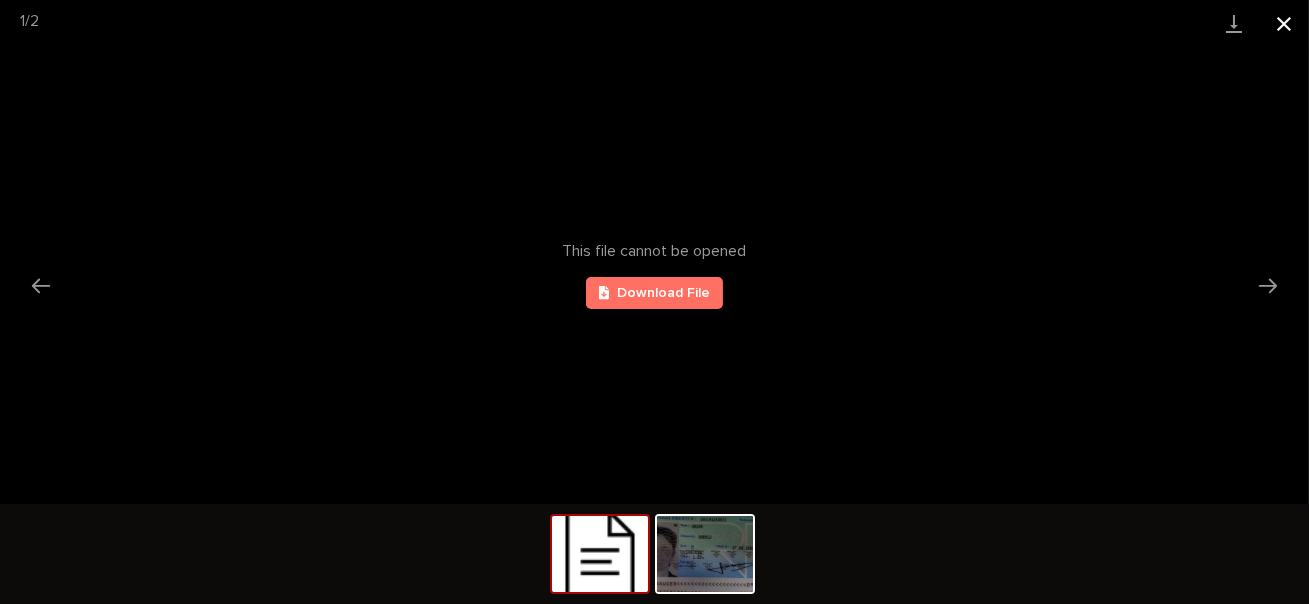 click at bounding box center [1284, 23] 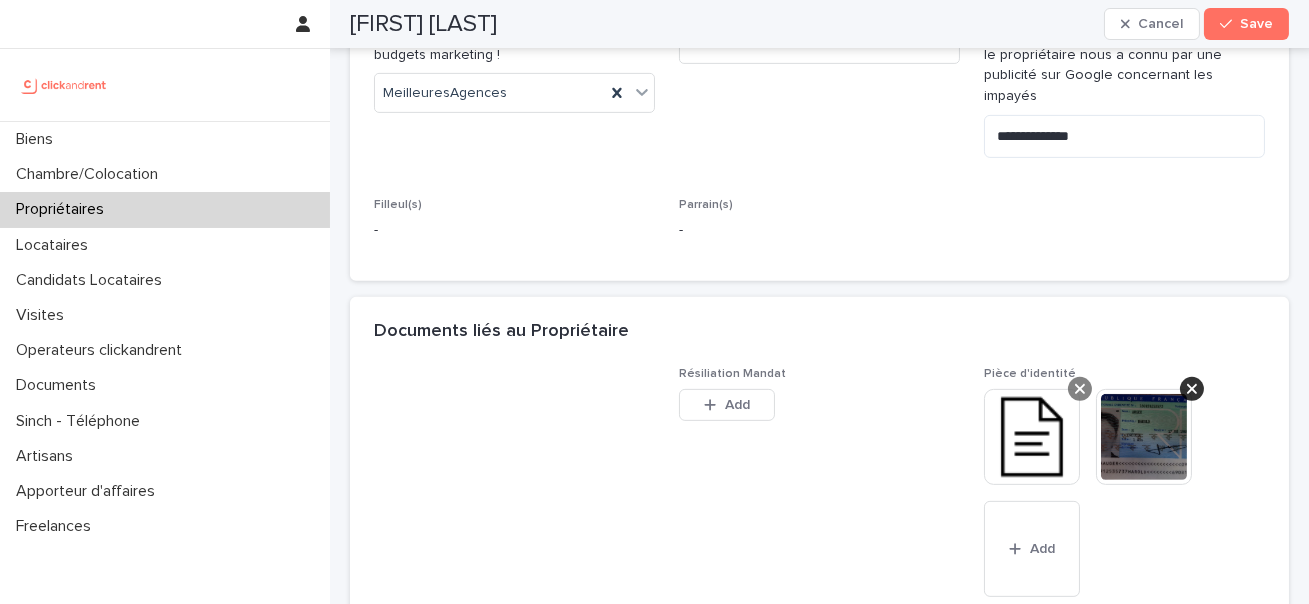 click at bounding box center (1080, 389) 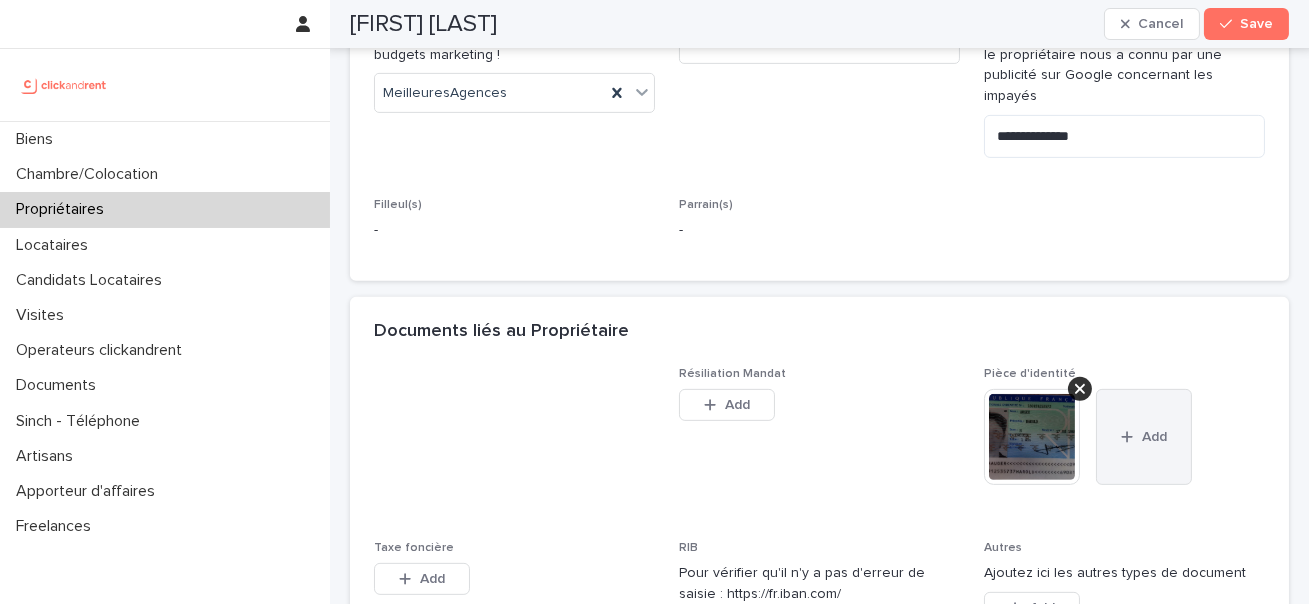 click on "Add" at bounding box center (1144, 437) 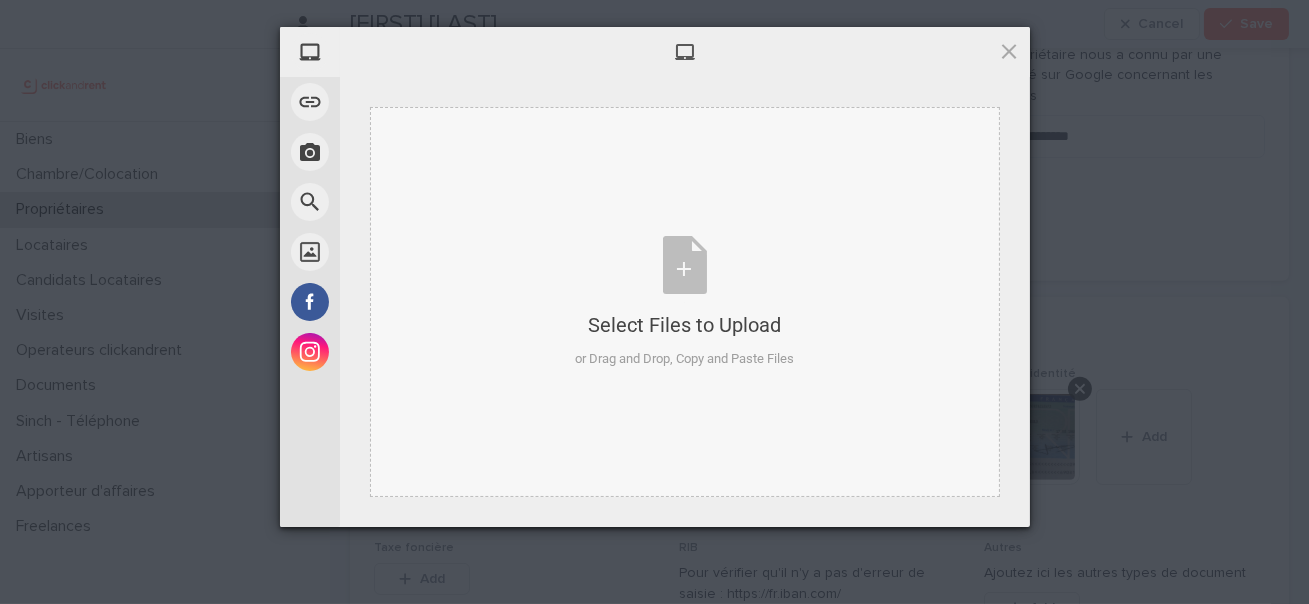 click on "Select Files to Upload
or Drag and Drop, Copy and Paste Files" at bounding box center [684, 302] 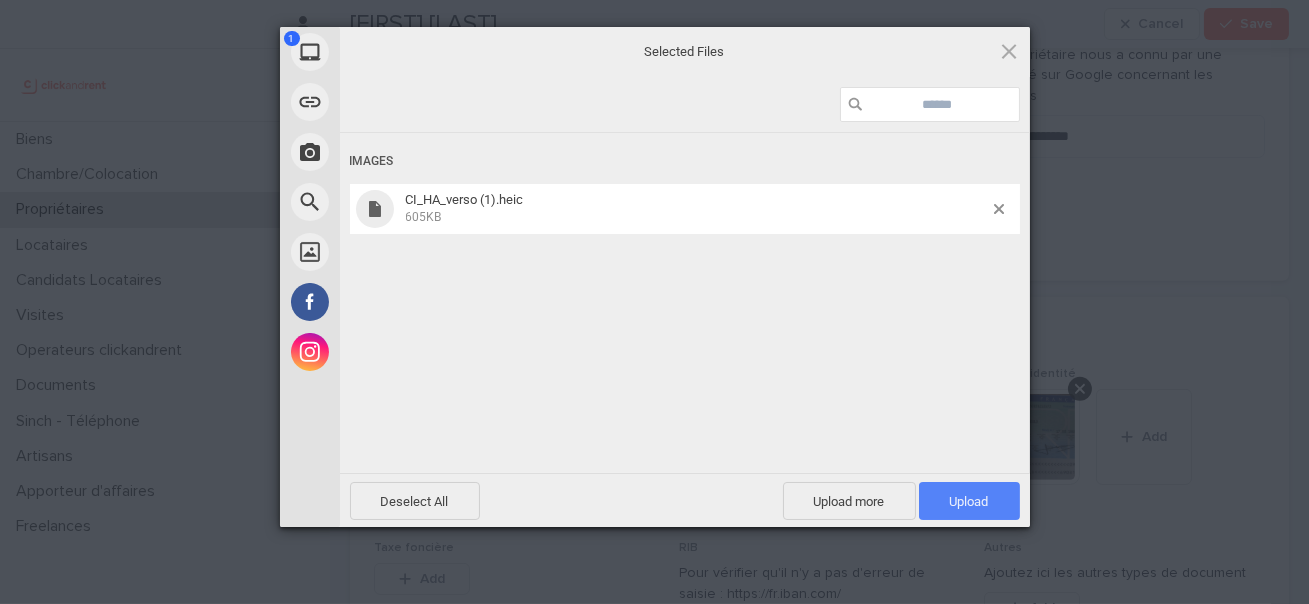 click on "Upload
1" at bounding box center [969, 501] 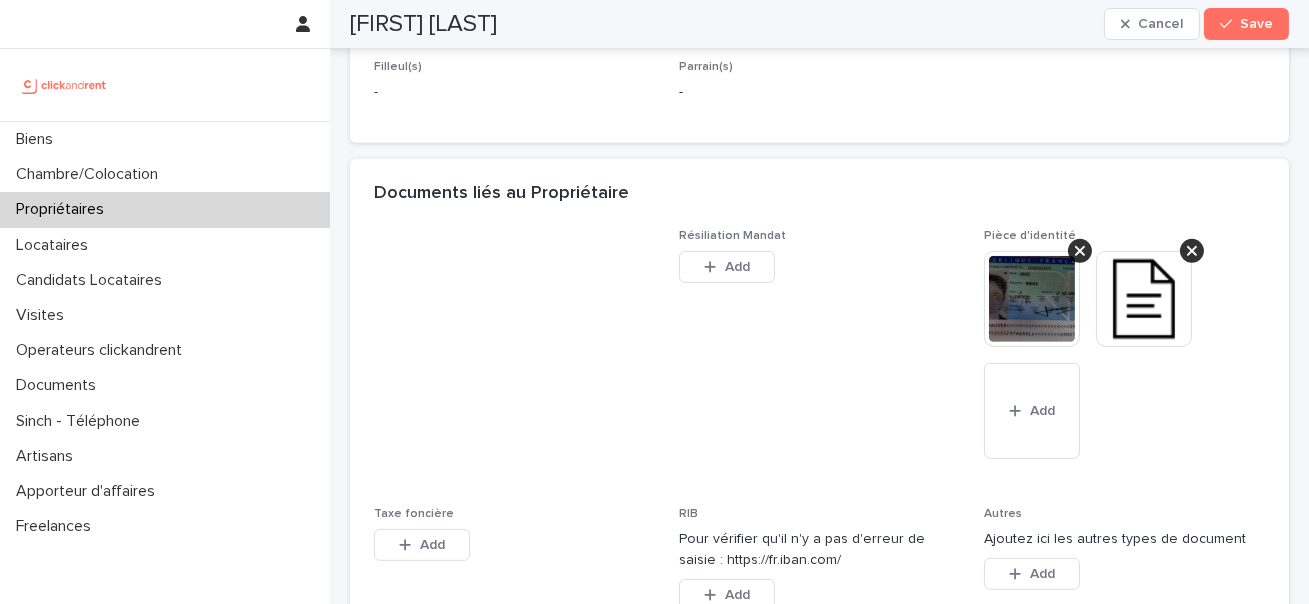 scroll, scrollTop: 1881, scrollLeft: 0, axis: vertical 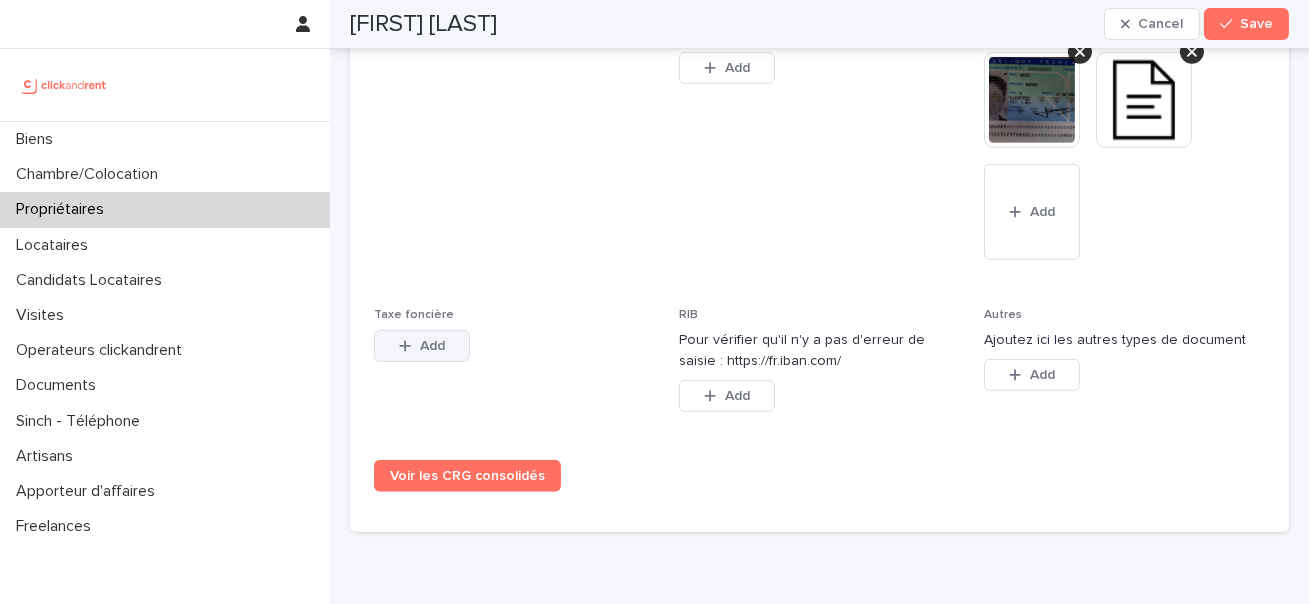 click on "Add" at bounding box center (422, 346) 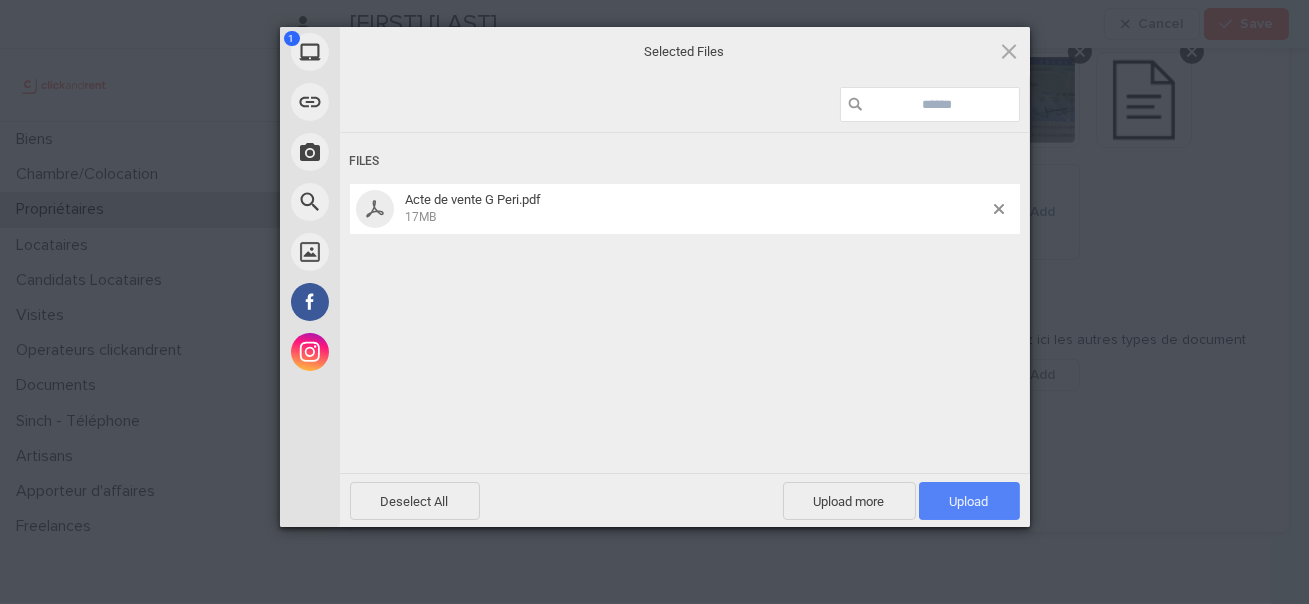 click on "Upload
1" at bounding box center (969, 501) 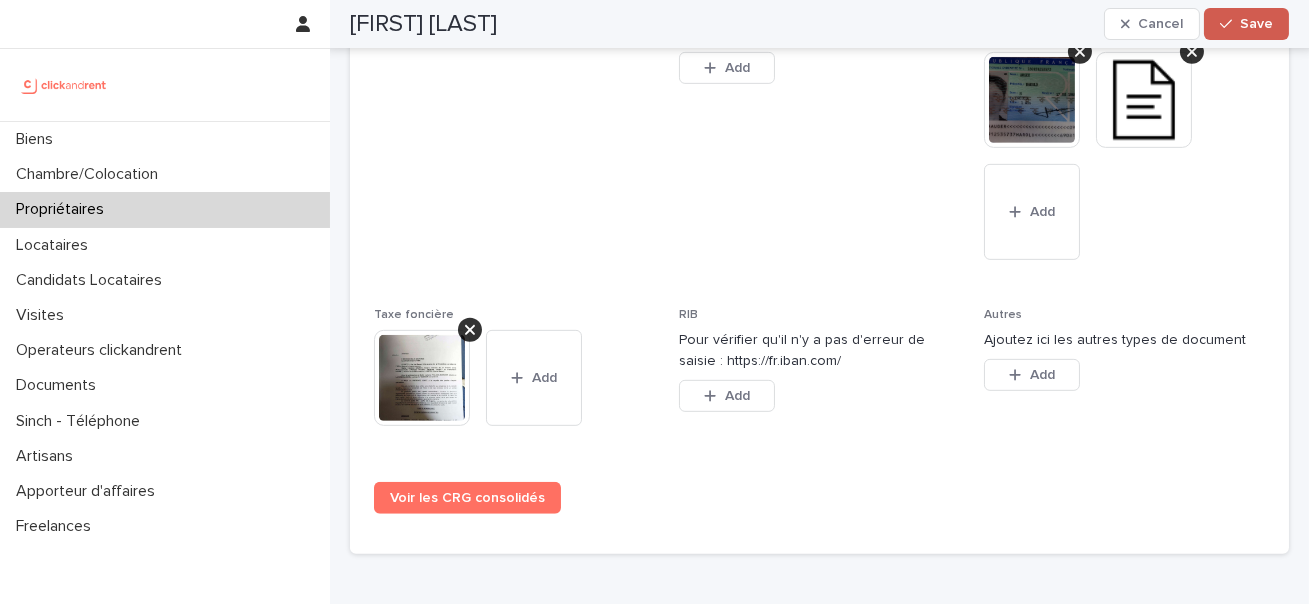 click 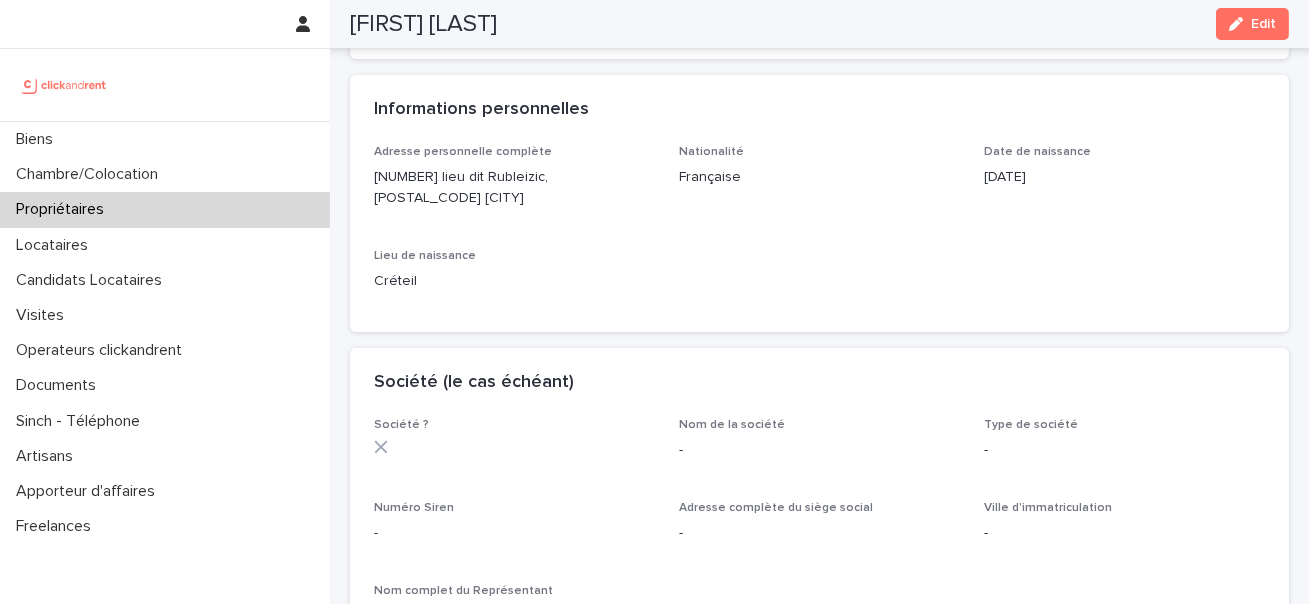 scroll, scrollTop: 53, scrollLeft: 0, axis: vertical 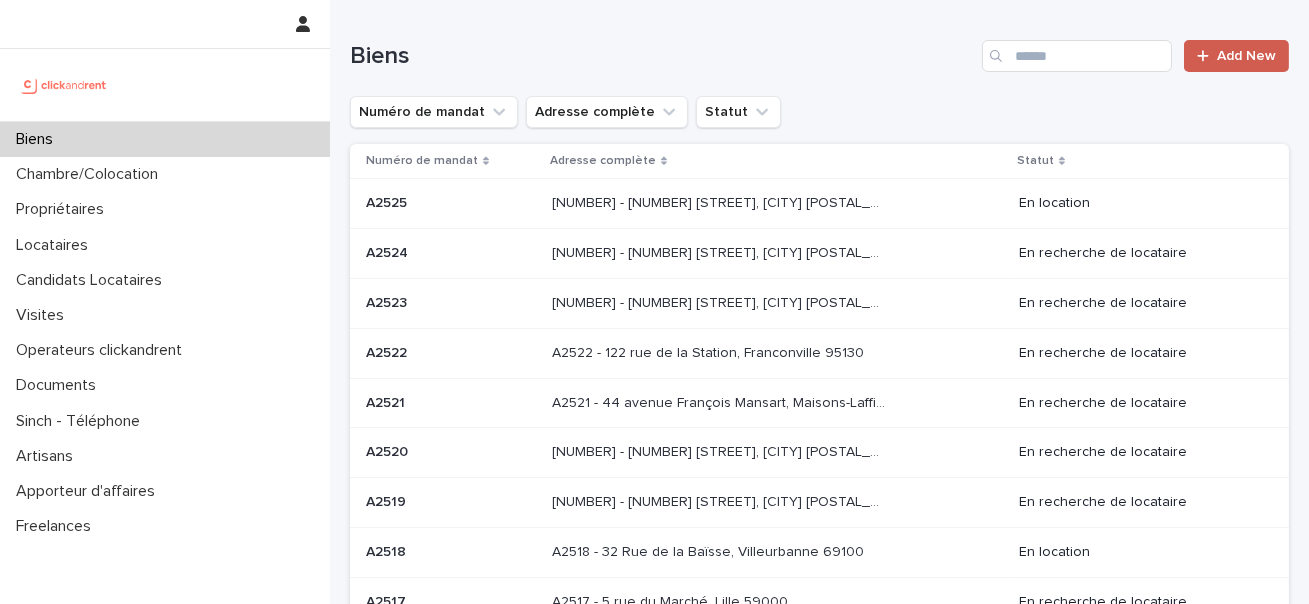 click on "Add New" at bounding box center [1246, 56] 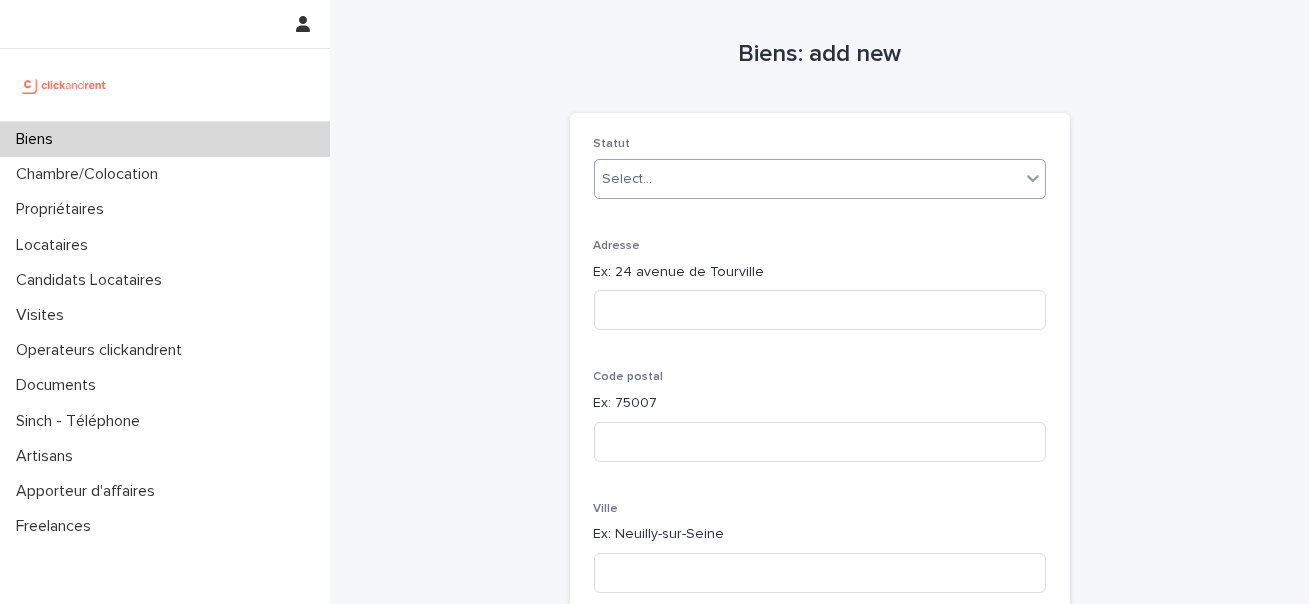 click on "Select..." at bounding box center (628, 179) 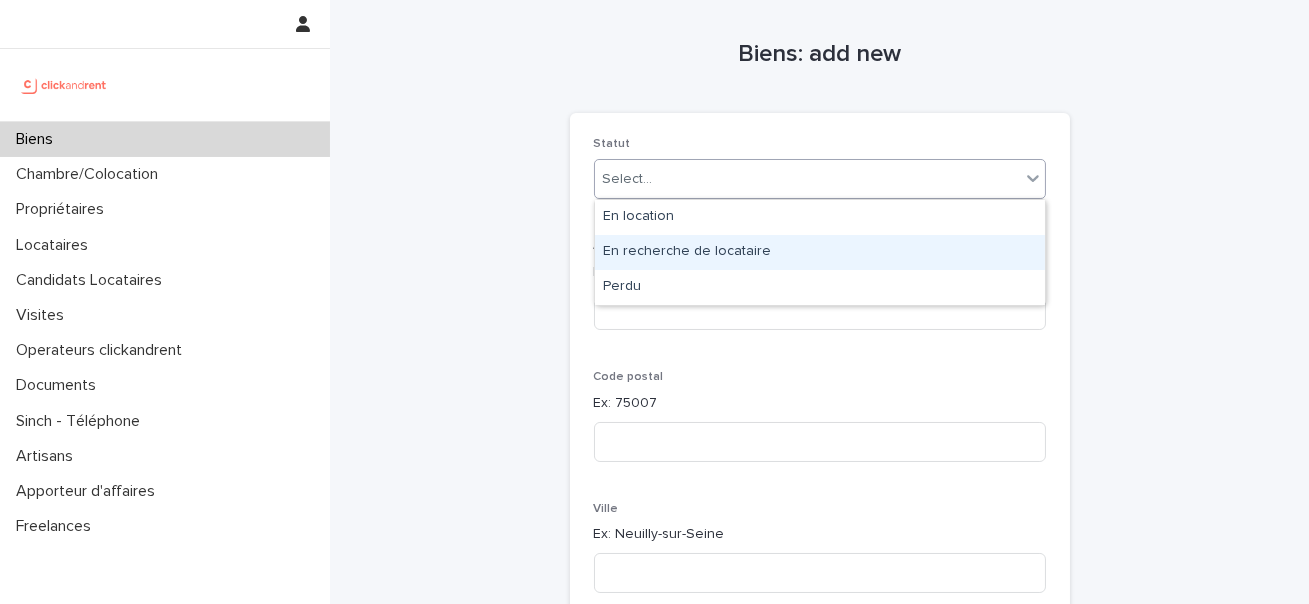 click on "En recherche de locataire" at bounding box center (820, 252) 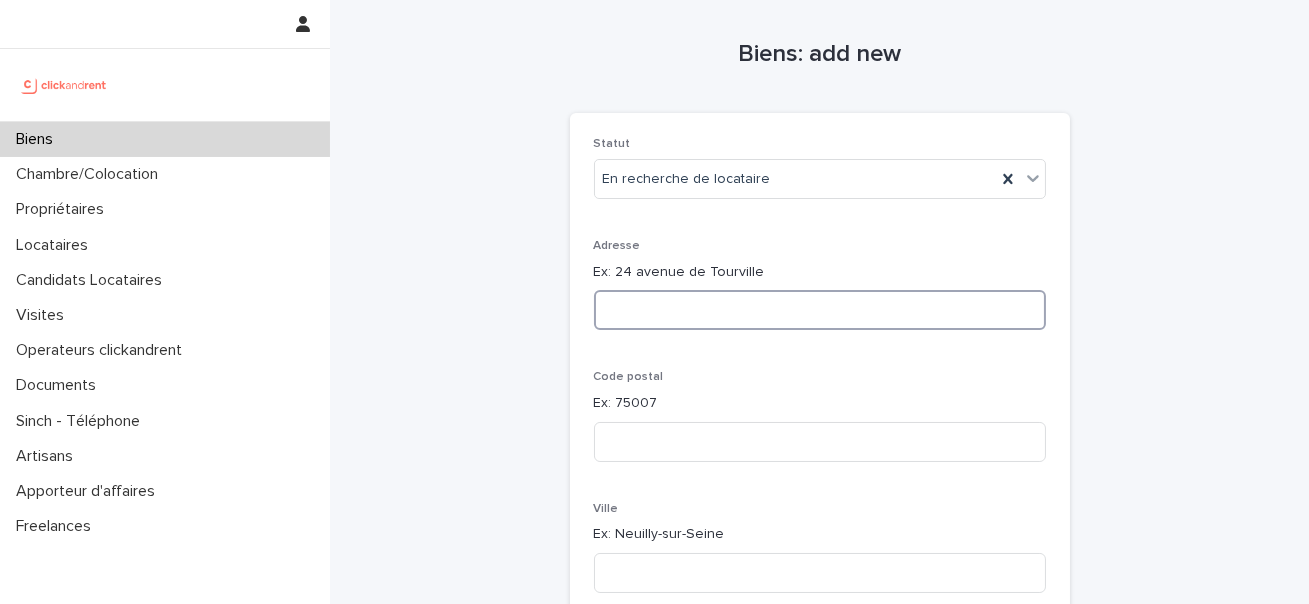click at bounding box center [820, 310] 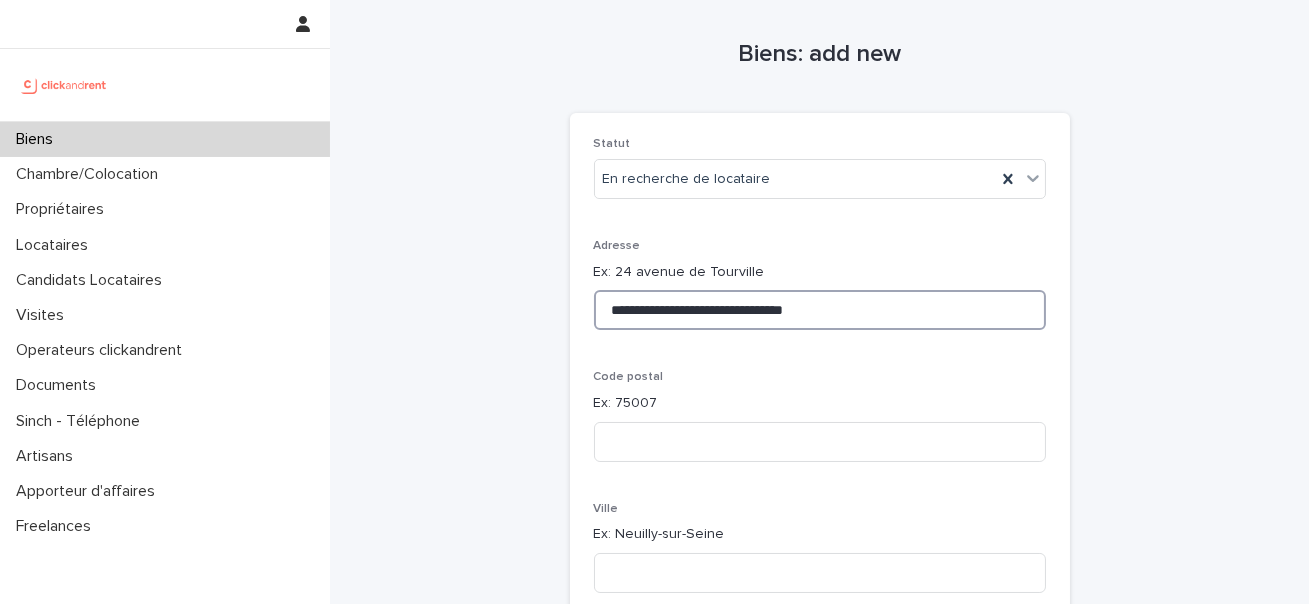 drag, startPoint x: 832, startPoint y: 306, endPoint x: 731, endPoint y: 307, distance: 101.00495 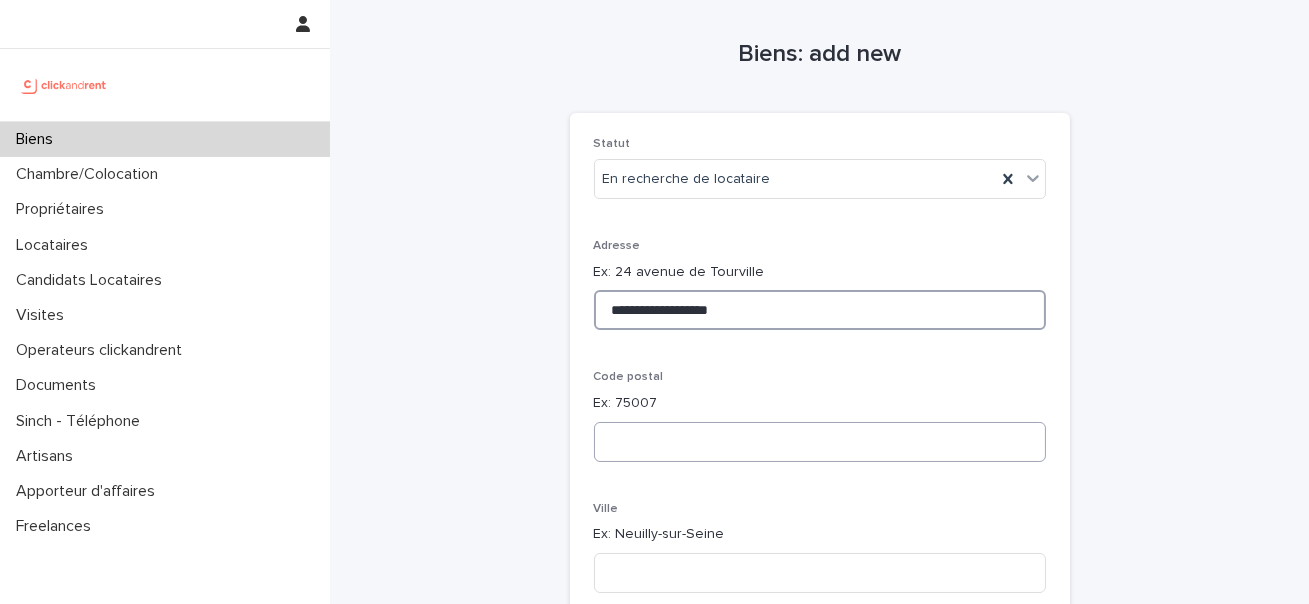 type on "**********" 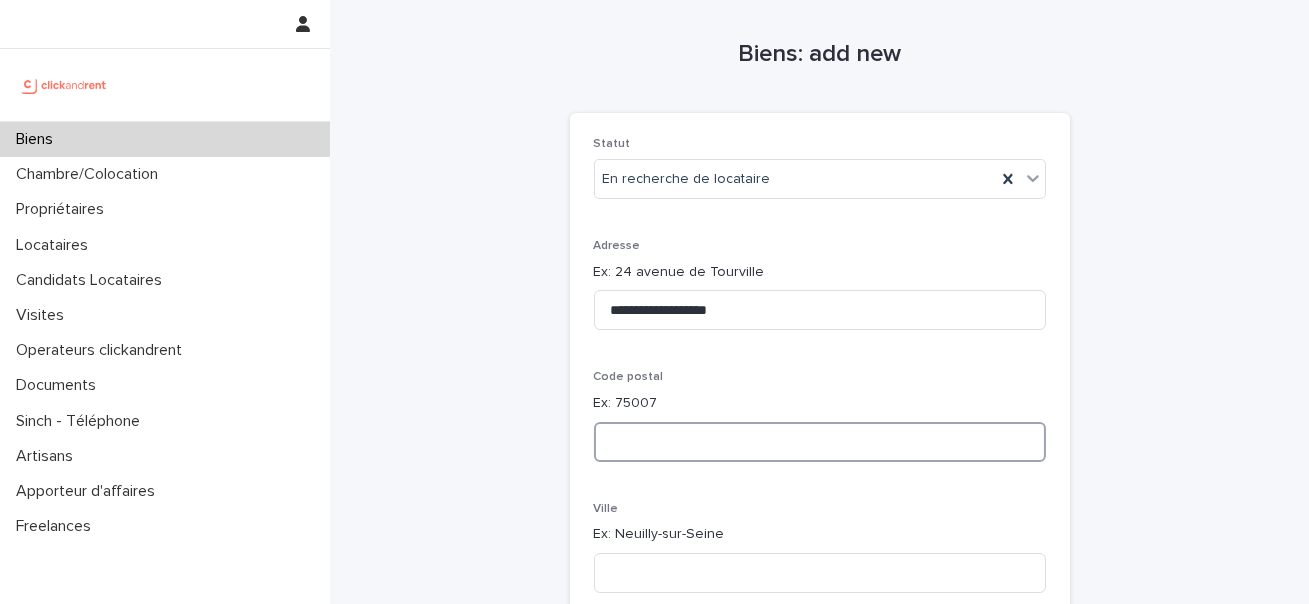 click at bounding box center [820, 442] 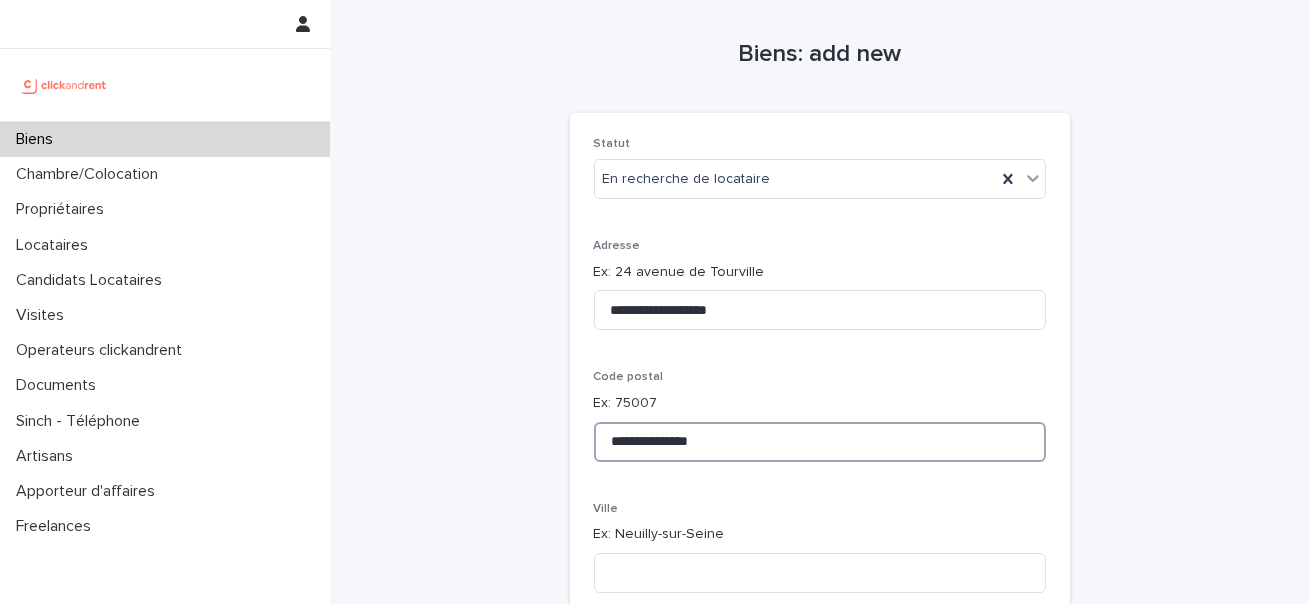 click on "**********" at bounding box center [820, 442] 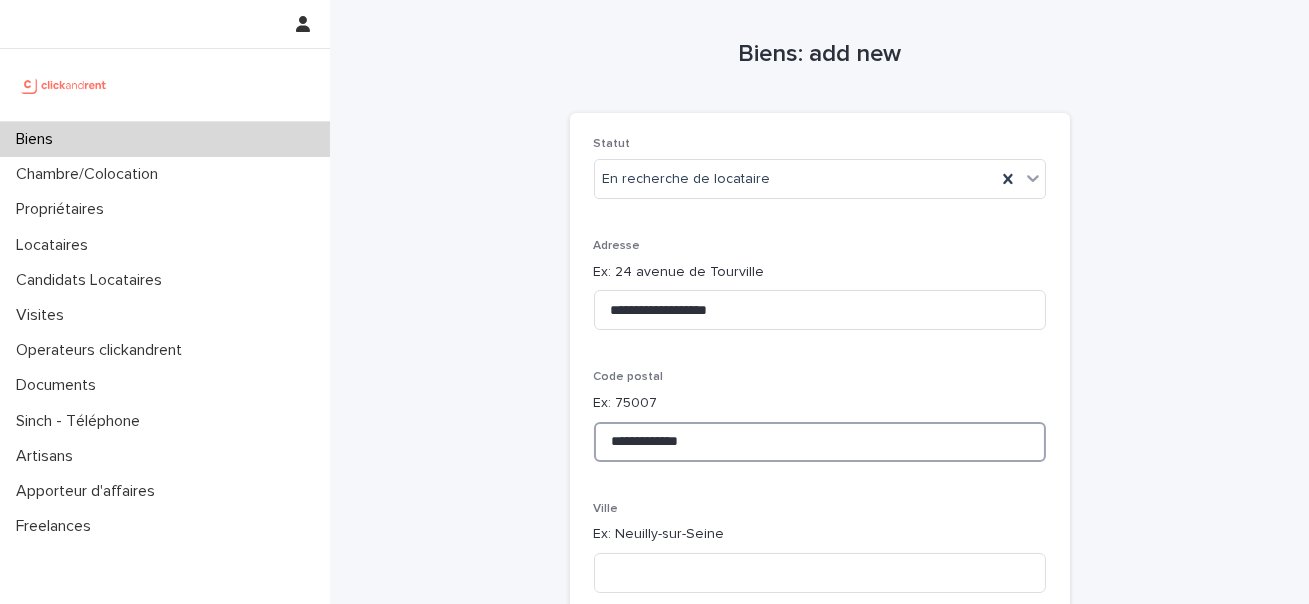 click on "**********" at bounding box center (820, 442) 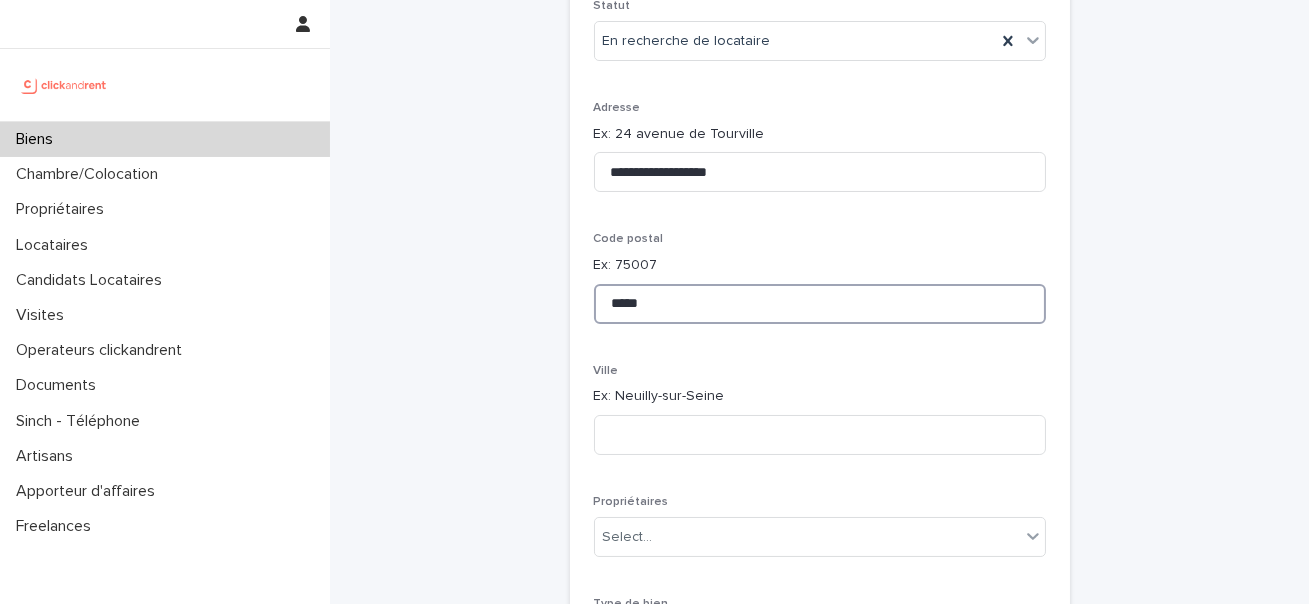 scroll, scrollTop: 189, scrollLeft: 0, axis: vertical 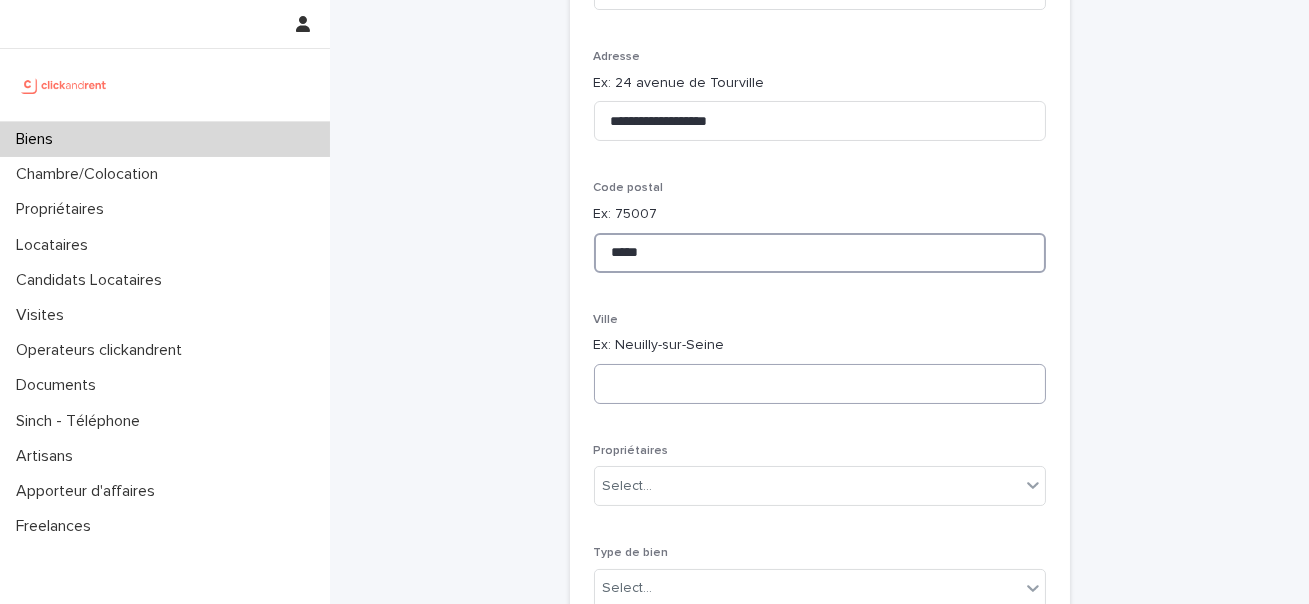 type on "*****" 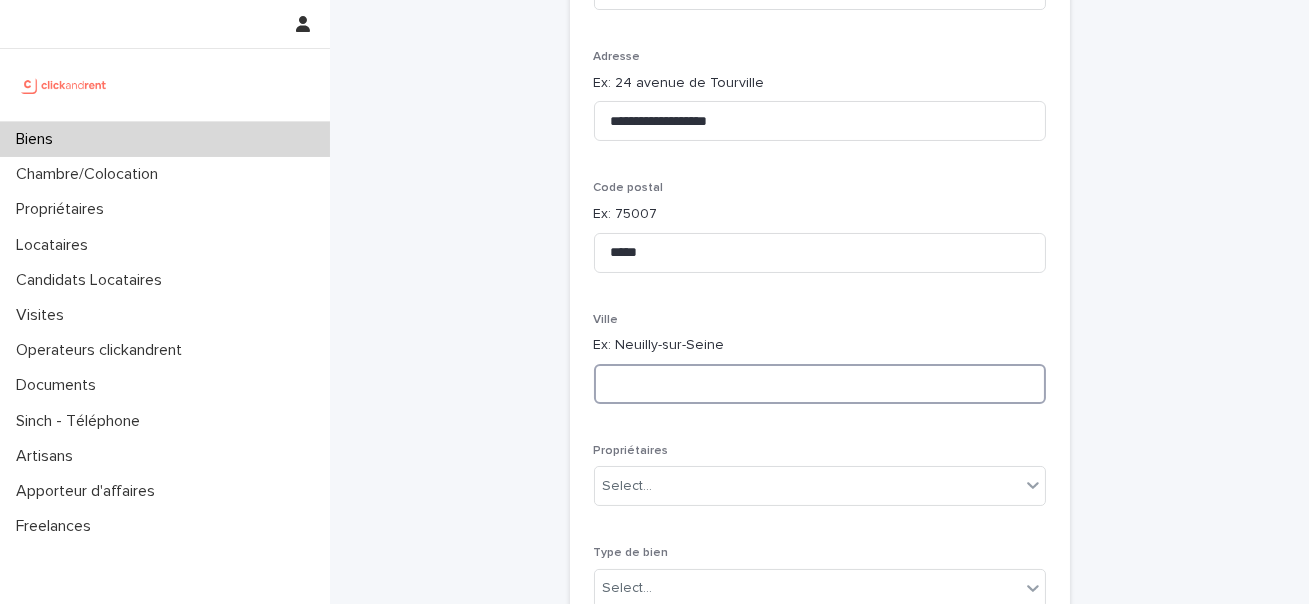 click at bounding box center [820, 384] 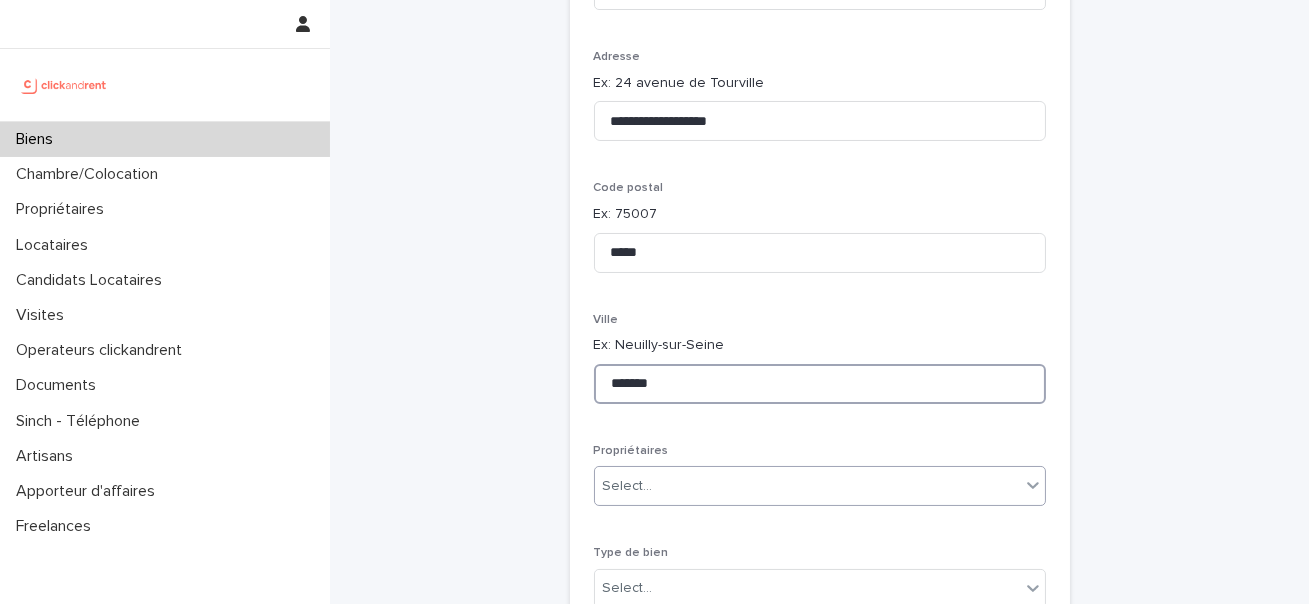 type on "*******" 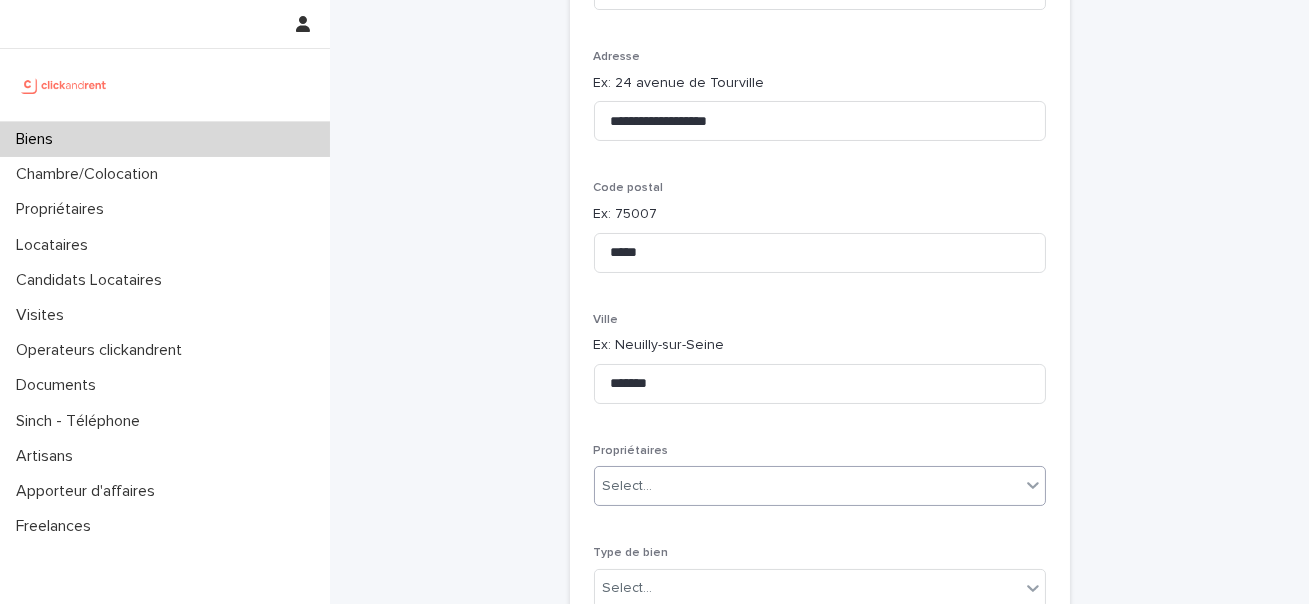 click on "Select..." at bounding box center (807, 486) 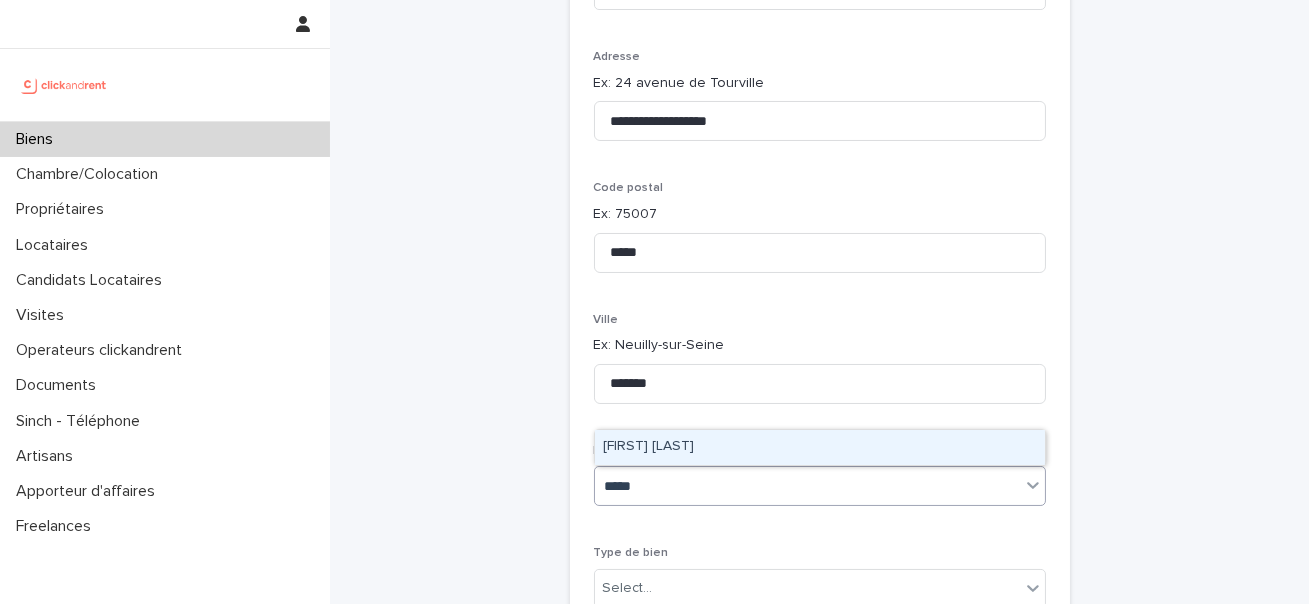 type on "******" 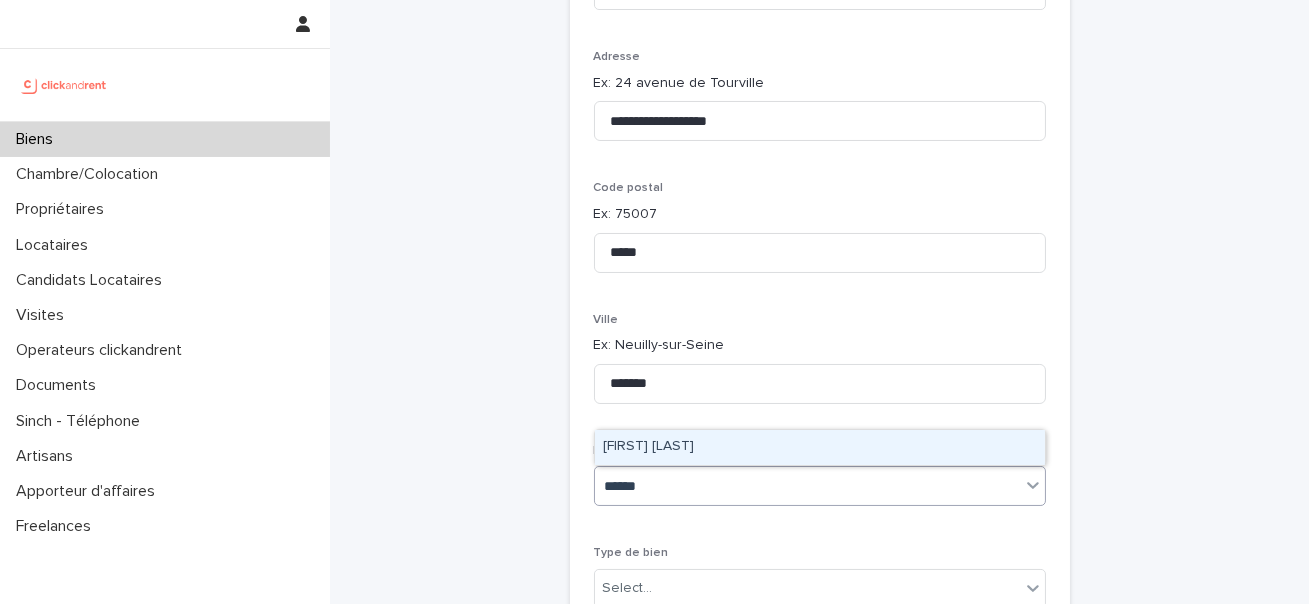 click on "Harold Auger" at bounding box center [820, 447] 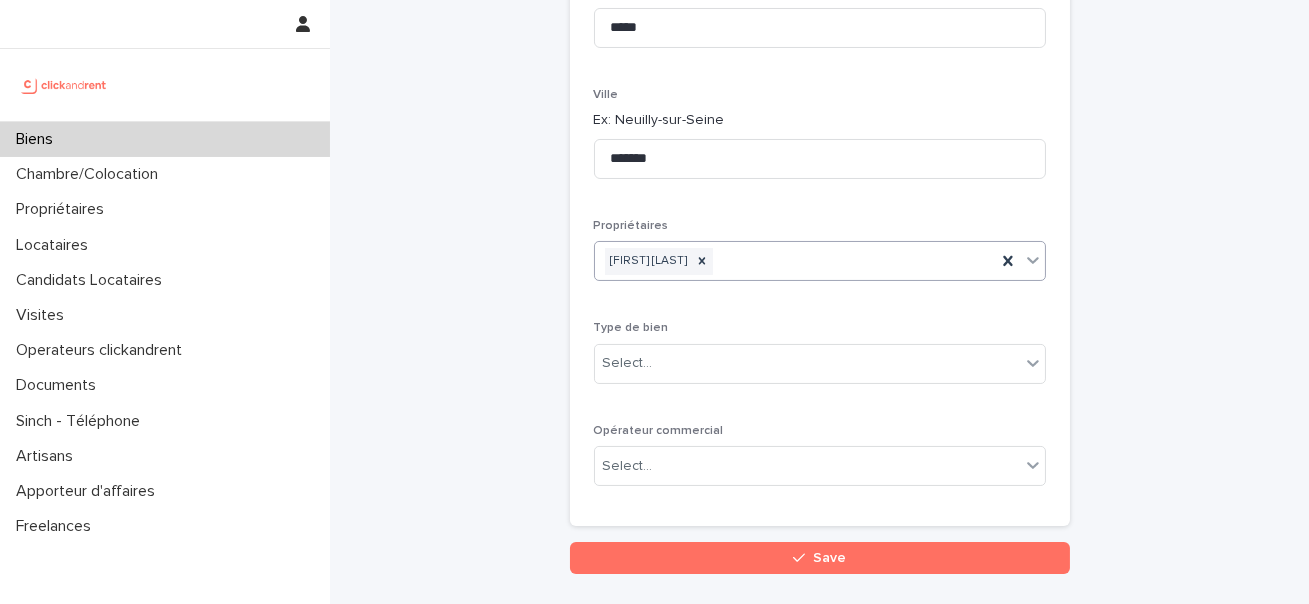 scroll, scrollTop: 446, scrollLeft: 0, axis: vertical 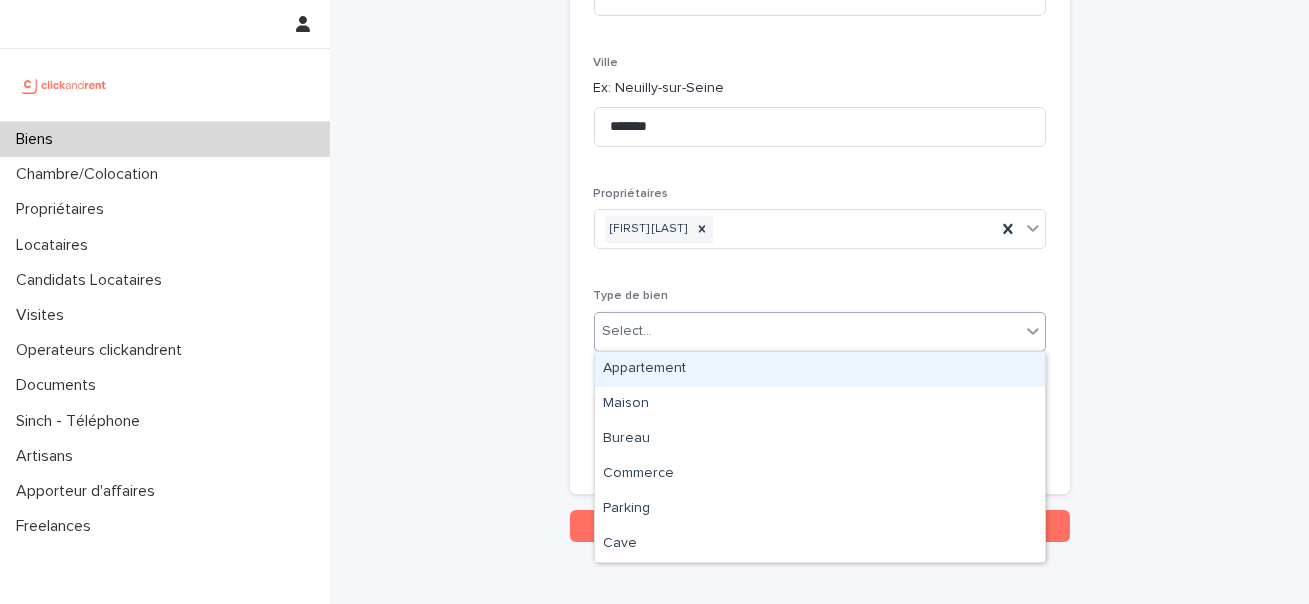 click on "Select..." at bounding box center [807, 331] 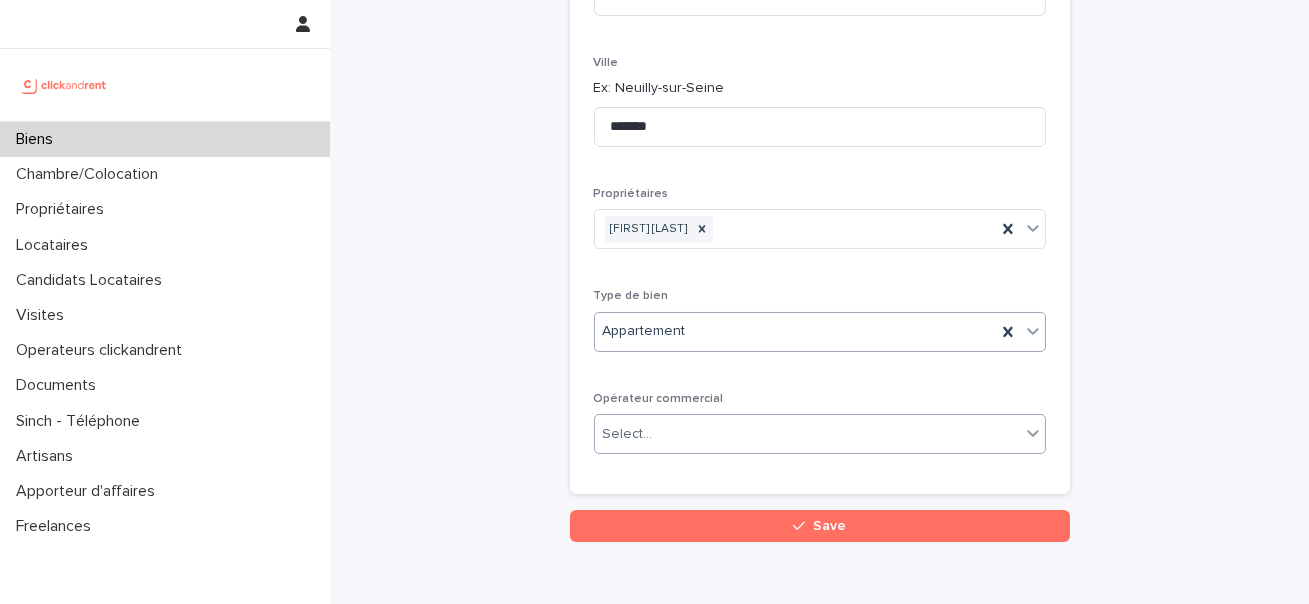 click on "Select..." at bounding box center (807, 434) 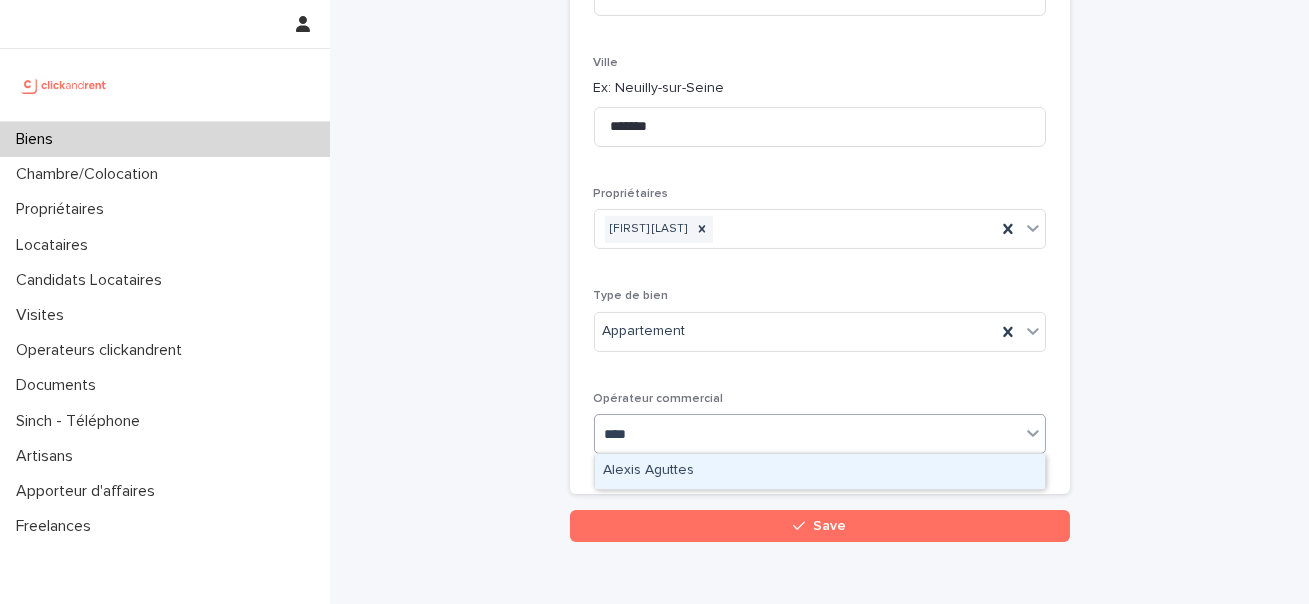 type on "****" 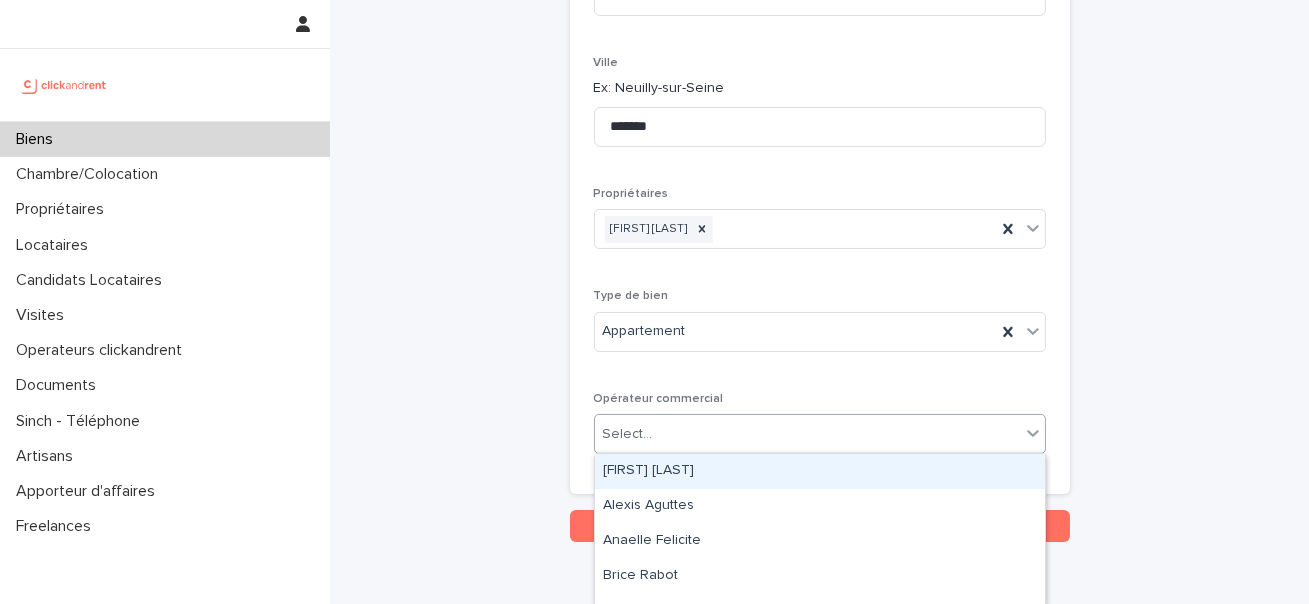 click on "Select..." at bounding box center [807, 434] 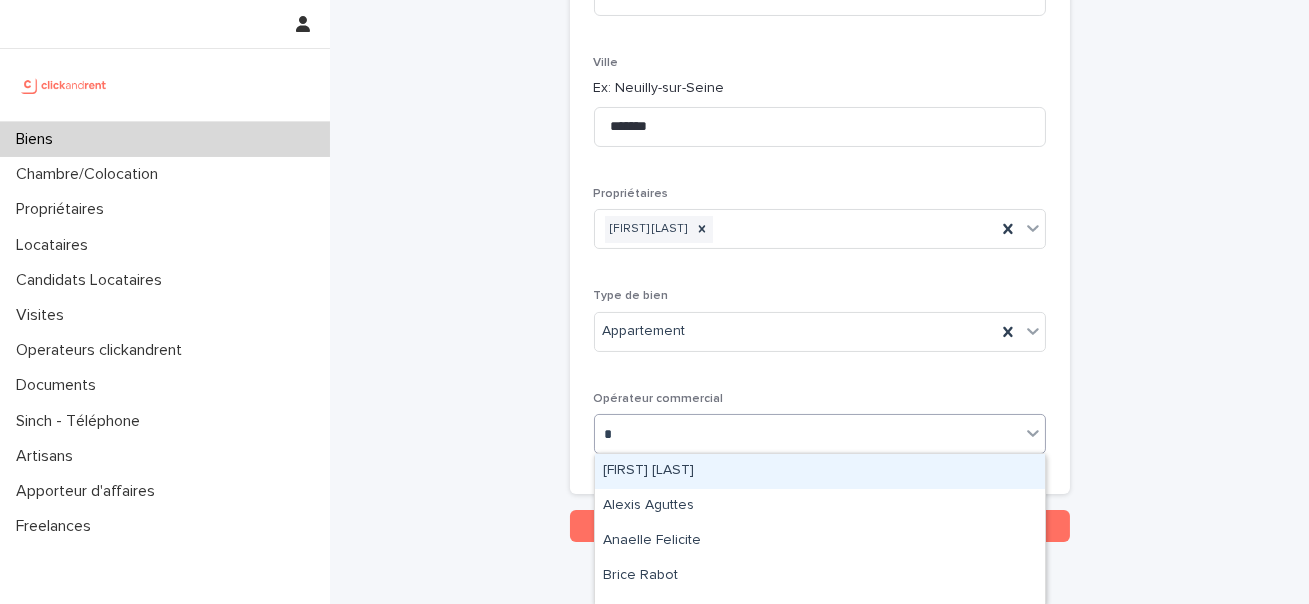 type on "**" 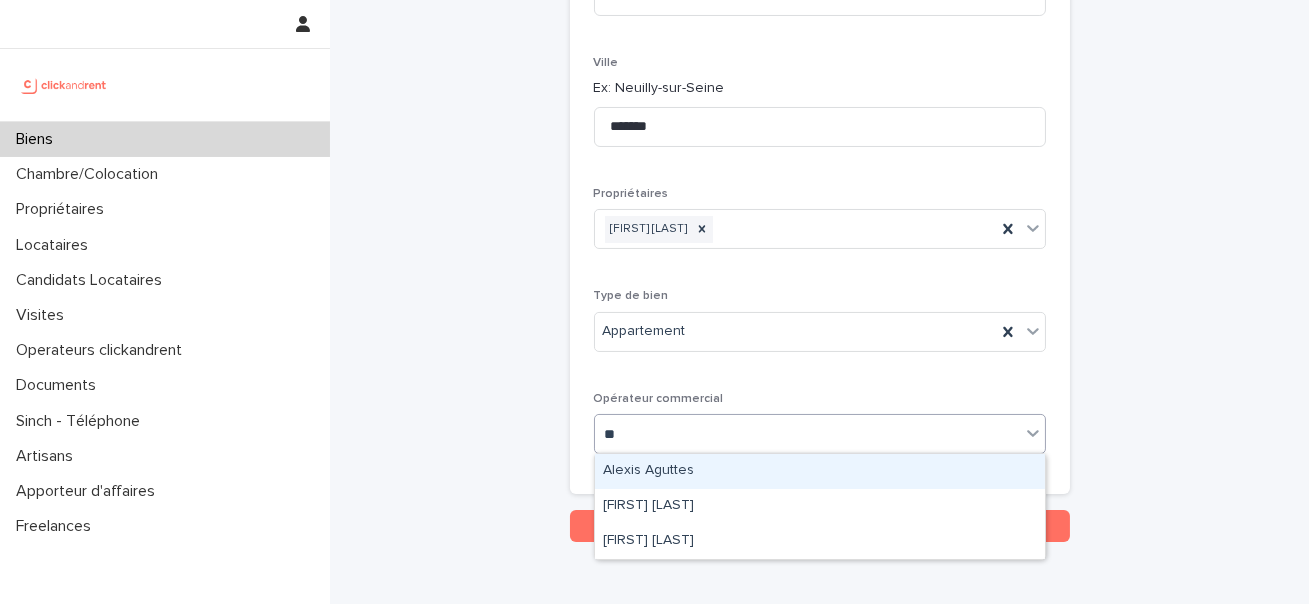 click on "Alexis Aguttes" at bounding box center (820, 471) 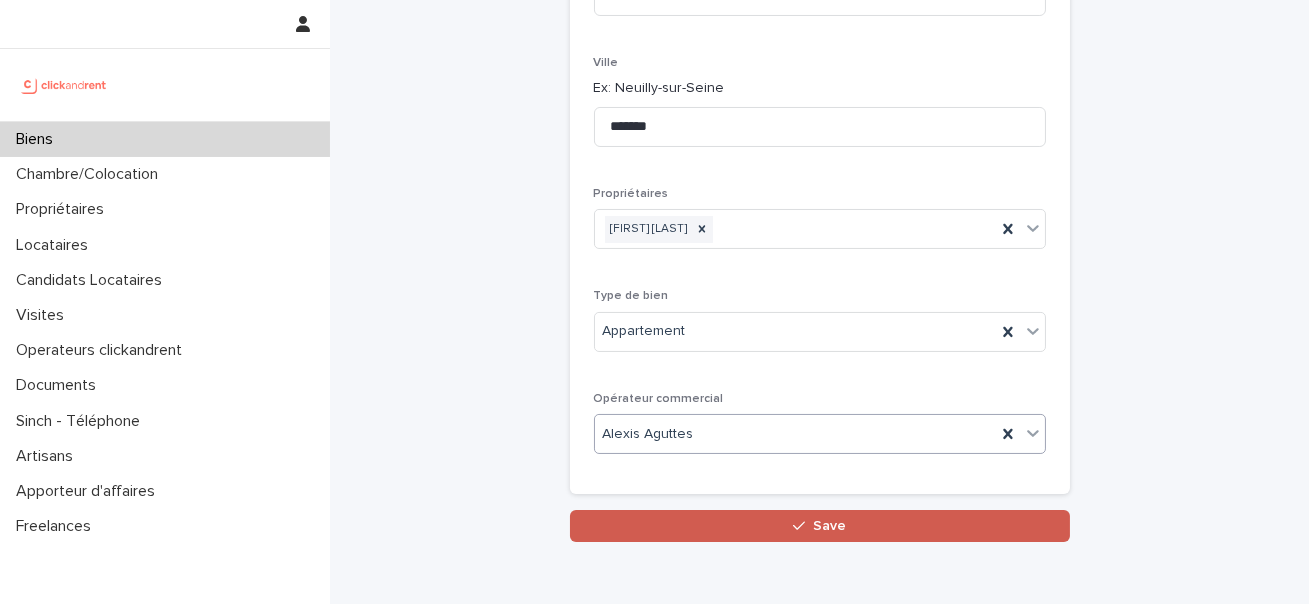 click on "Save" at bounding box center [820, 526] 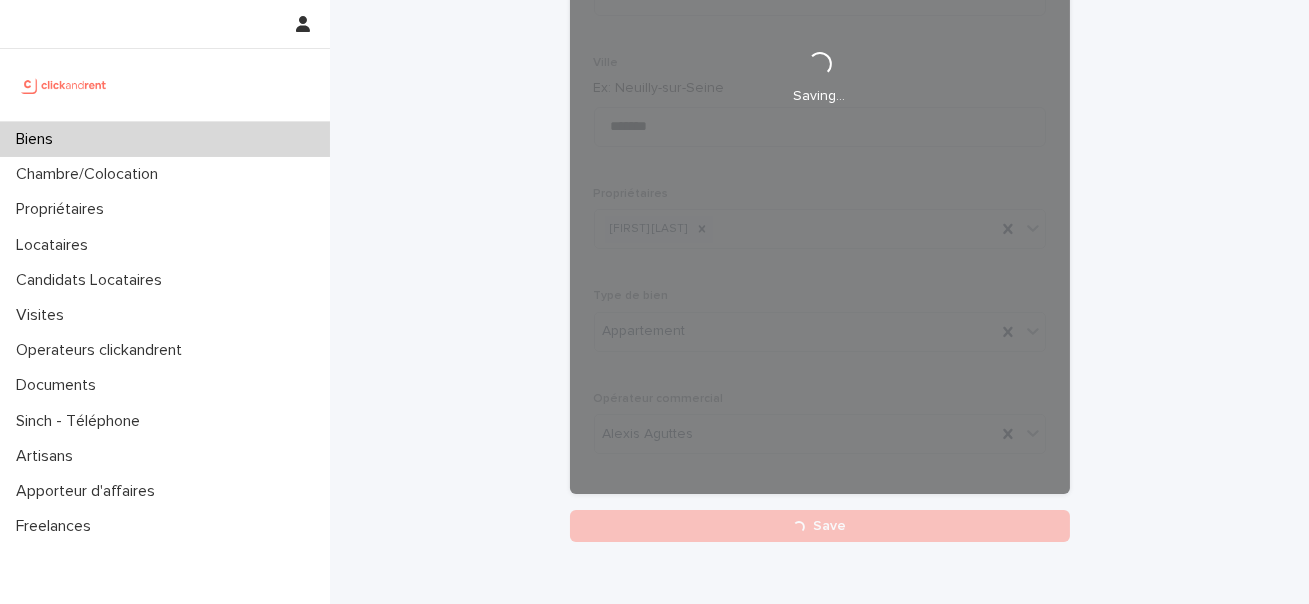 scroll, scrollTop: 0, scrollLeft: 0, axis: both 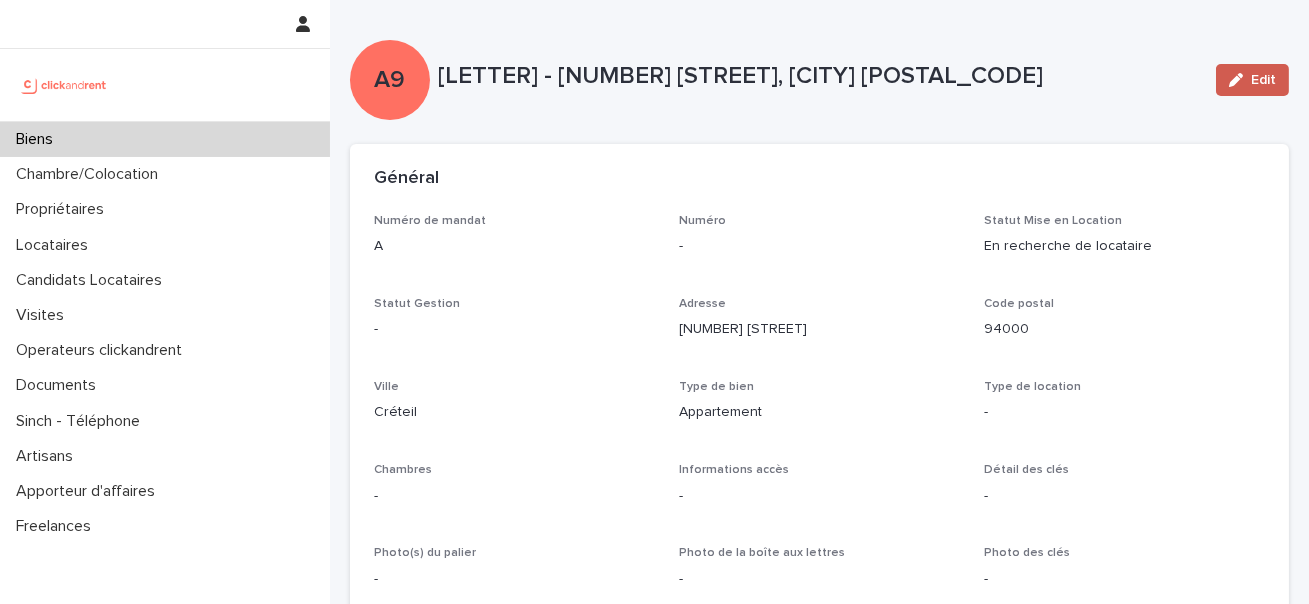 click on "Edit" at bounding box center [1263, 80] 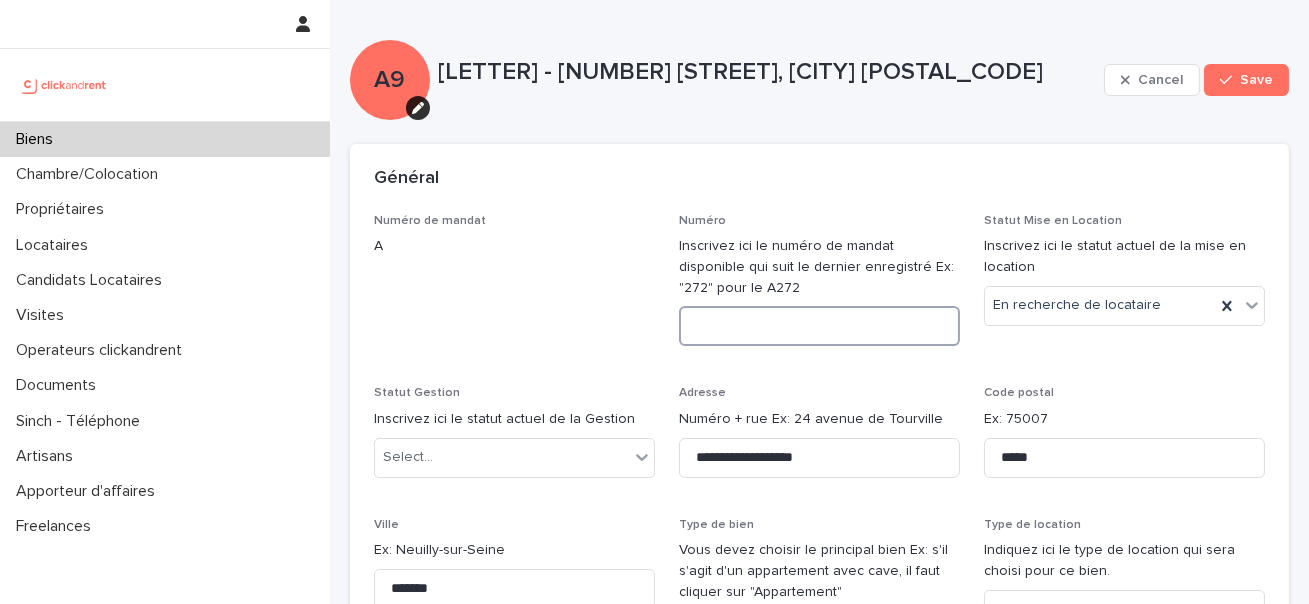 click at bounding box center (819, 326) 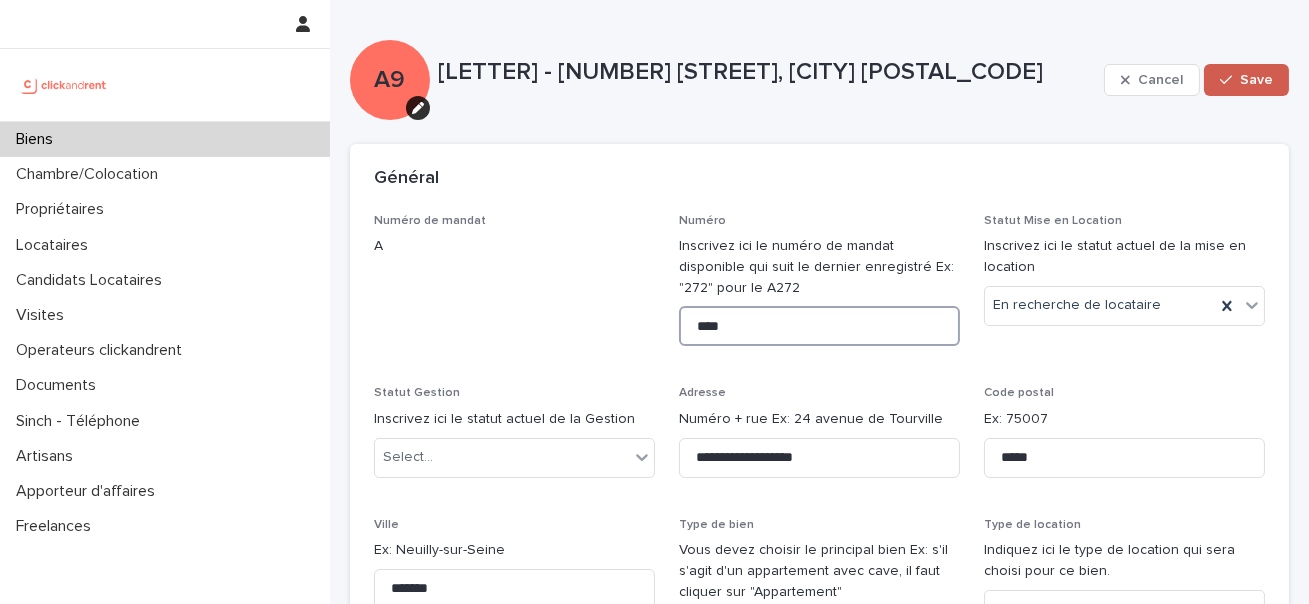 type on "****" 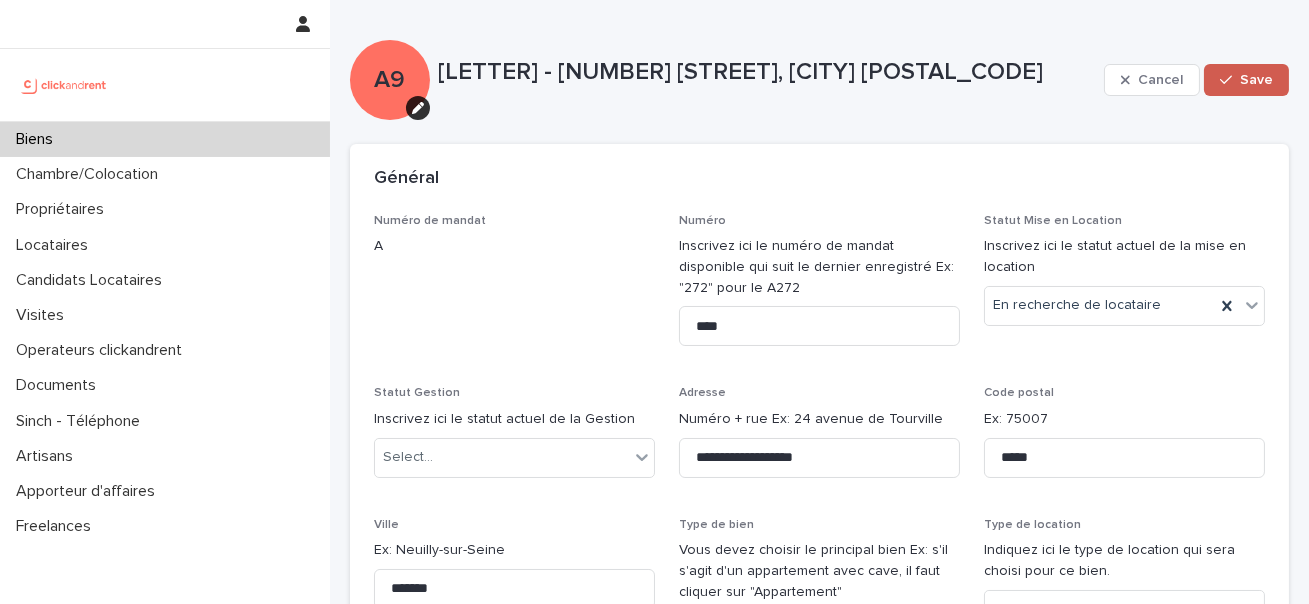 click on "Save" at bounding box center [1246, 80] 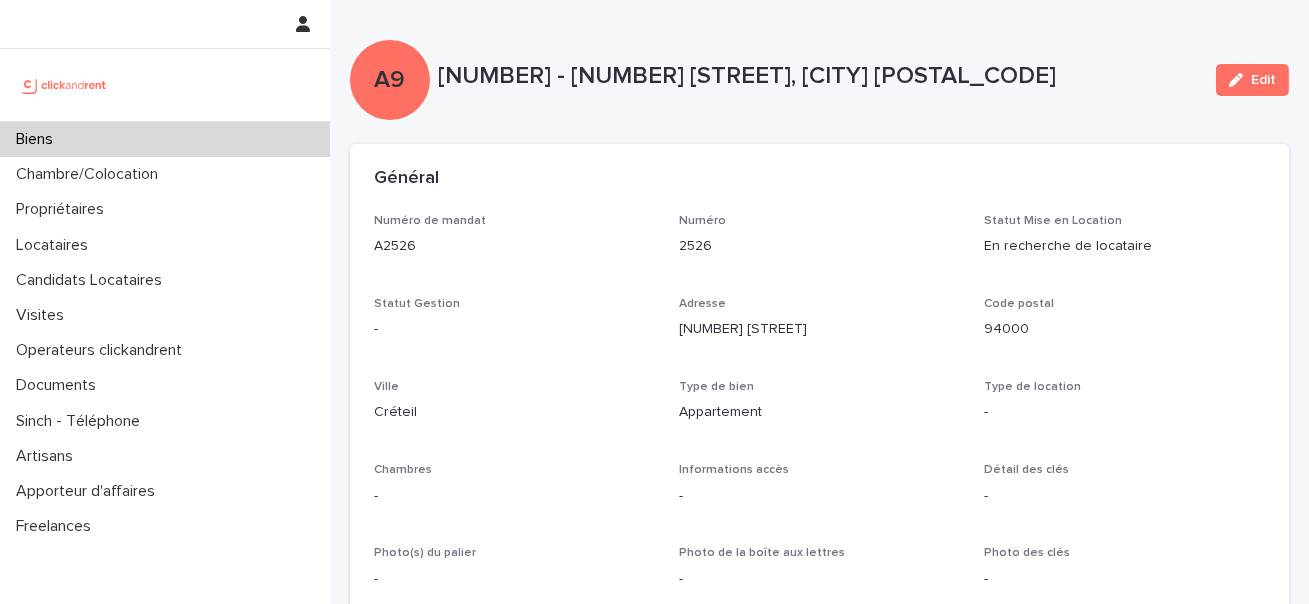 scroll, scrollTop: 4, scrollLeft: 0, axis: vertical 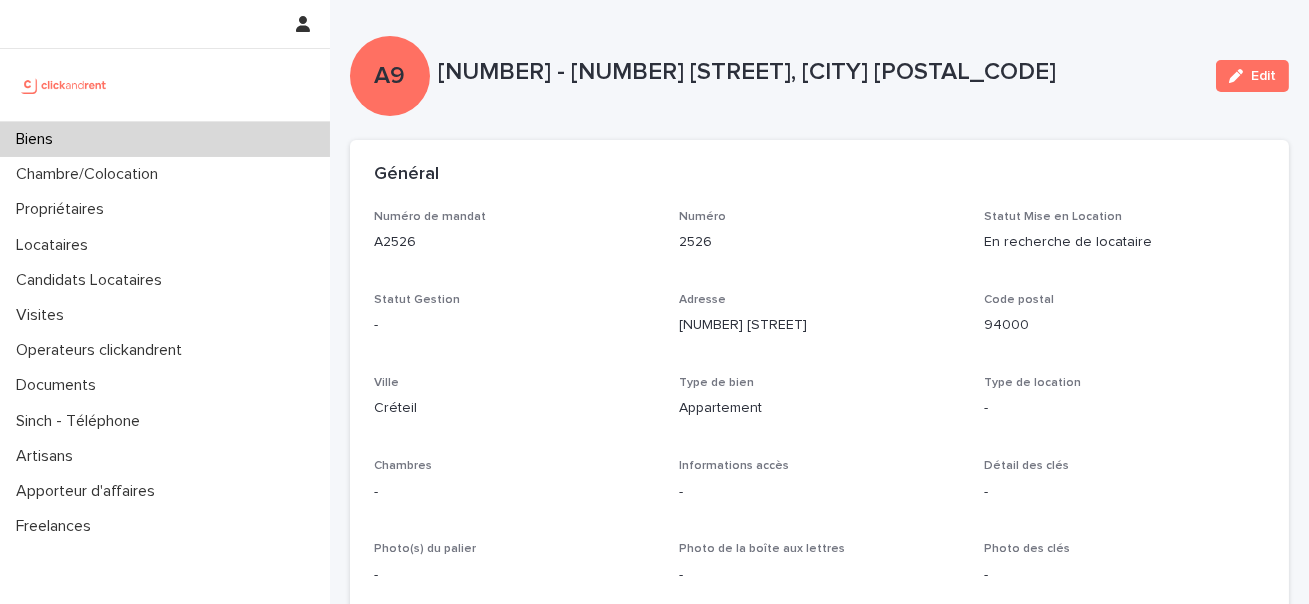 click on "Biens" at bounding box center [165, 139] 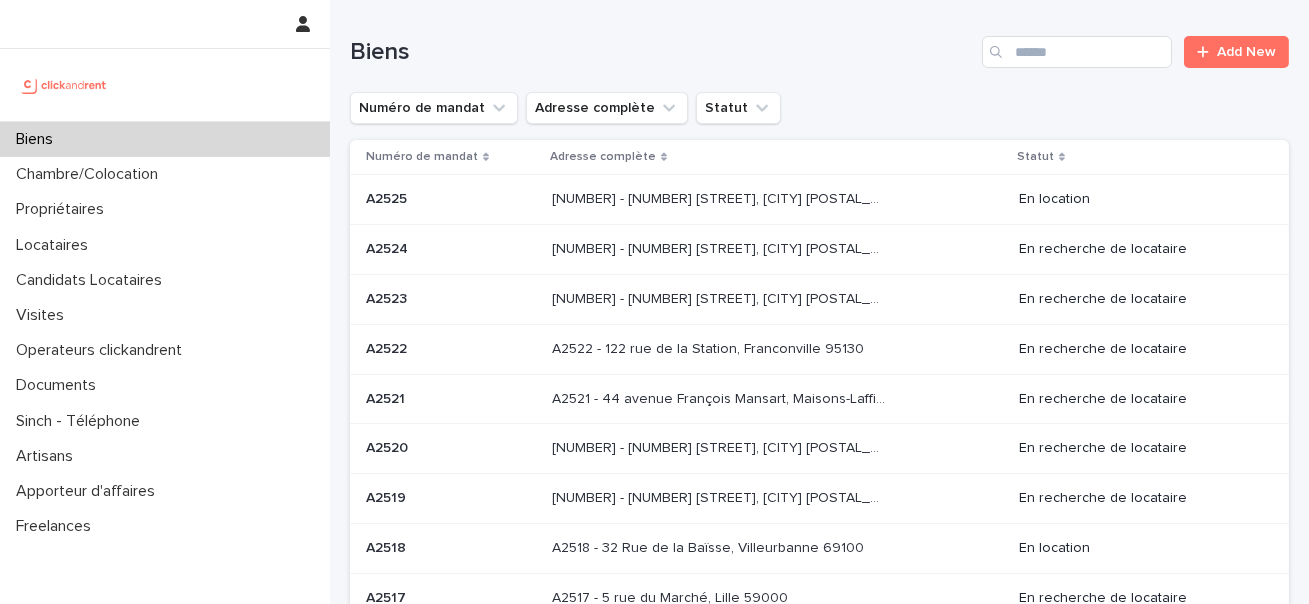 scroll, scrollTop: 0, scrollLeft: 0, axis: both 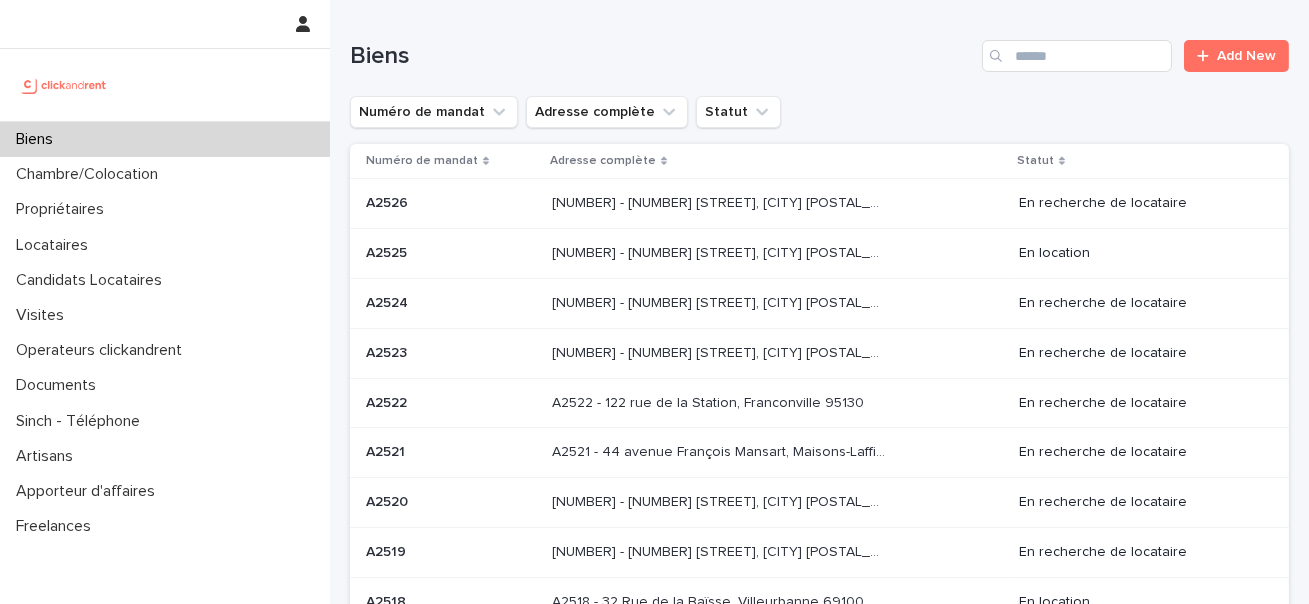 click on "A2526 - [NUMBER] [STREET], [CITY] [POSTAL_CODE]" at bounding box center [720, 201] 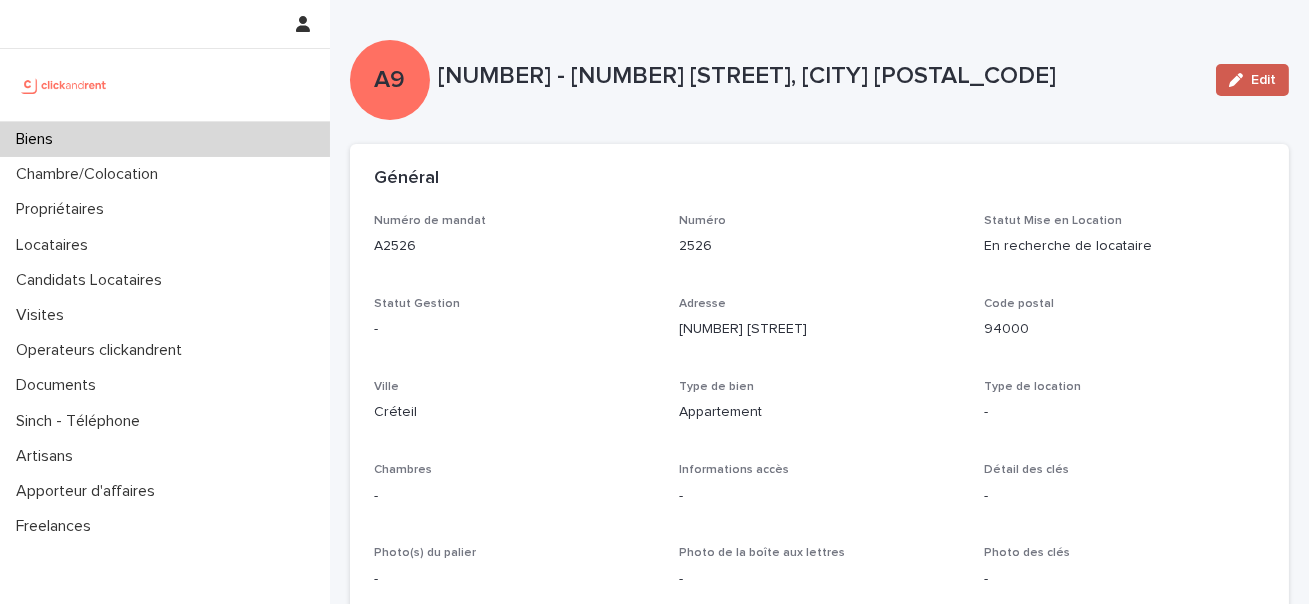 click on "Edit" at bounding box center [1252, 80] 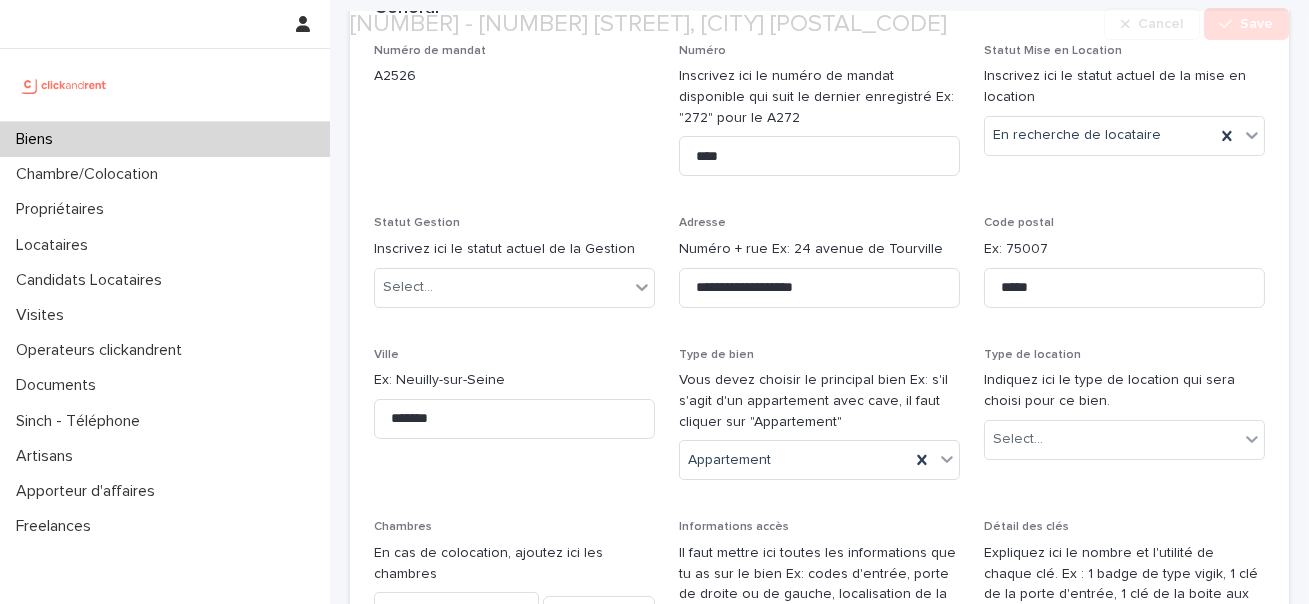 scroll, scrollTop: 214, scrollLeft: 0, axis: vertical 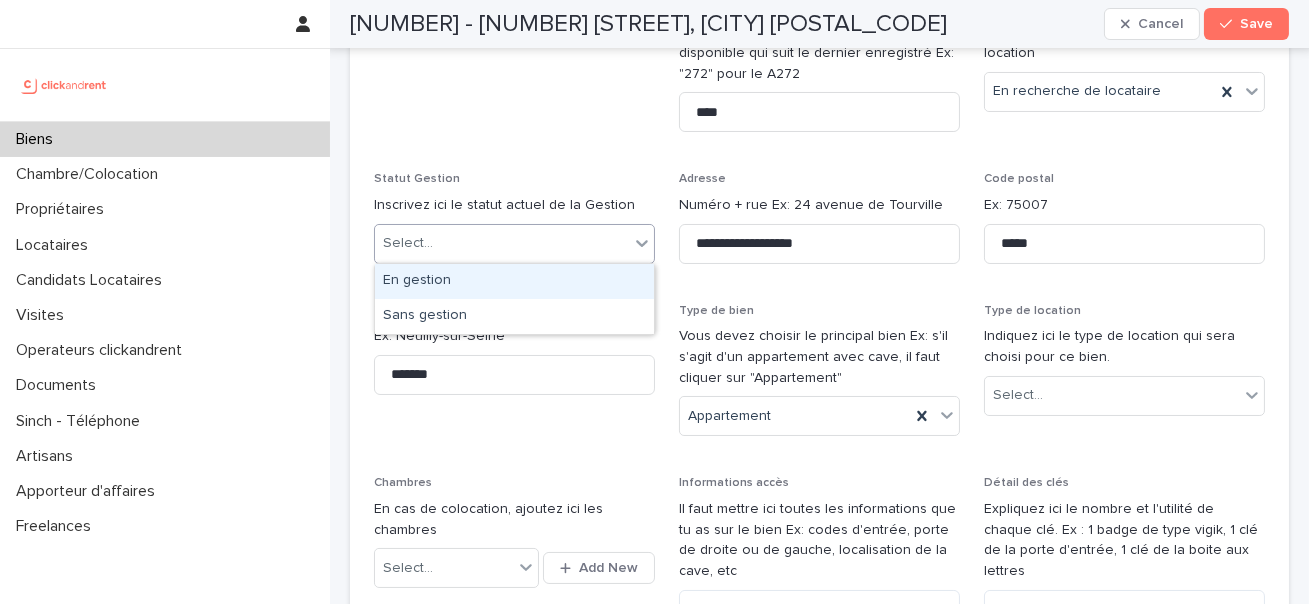 click on "Select..." at bounding box center [502, 243] 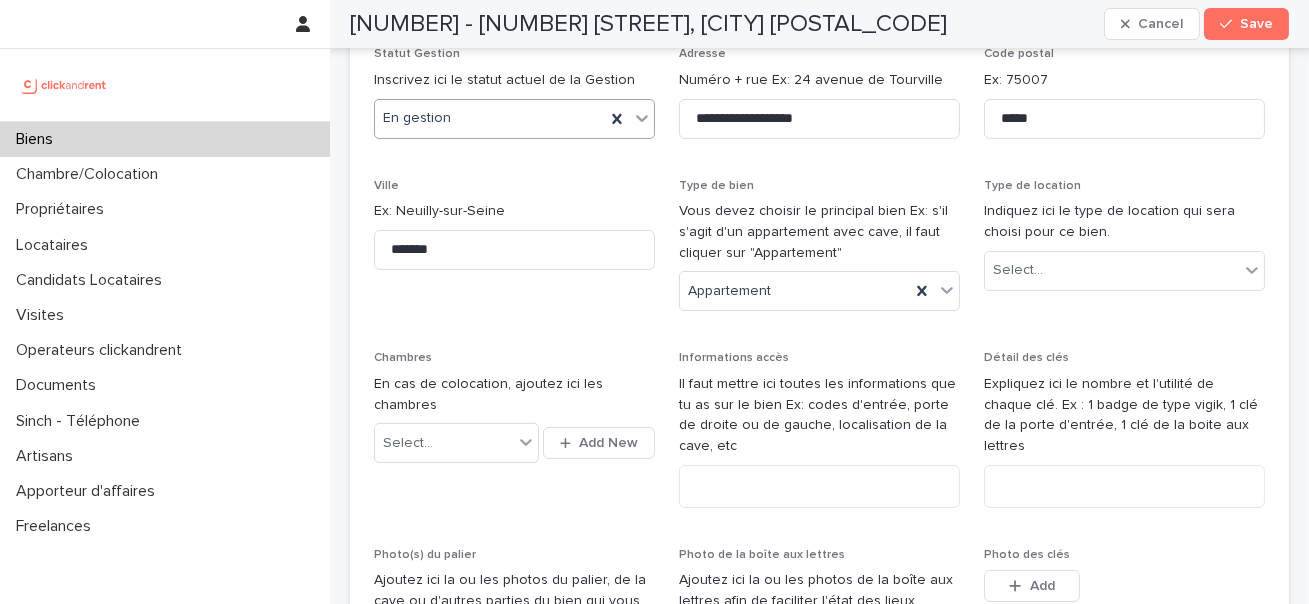 scroll, scrollTop: 362, scrollLeft: 0, axis: vertical 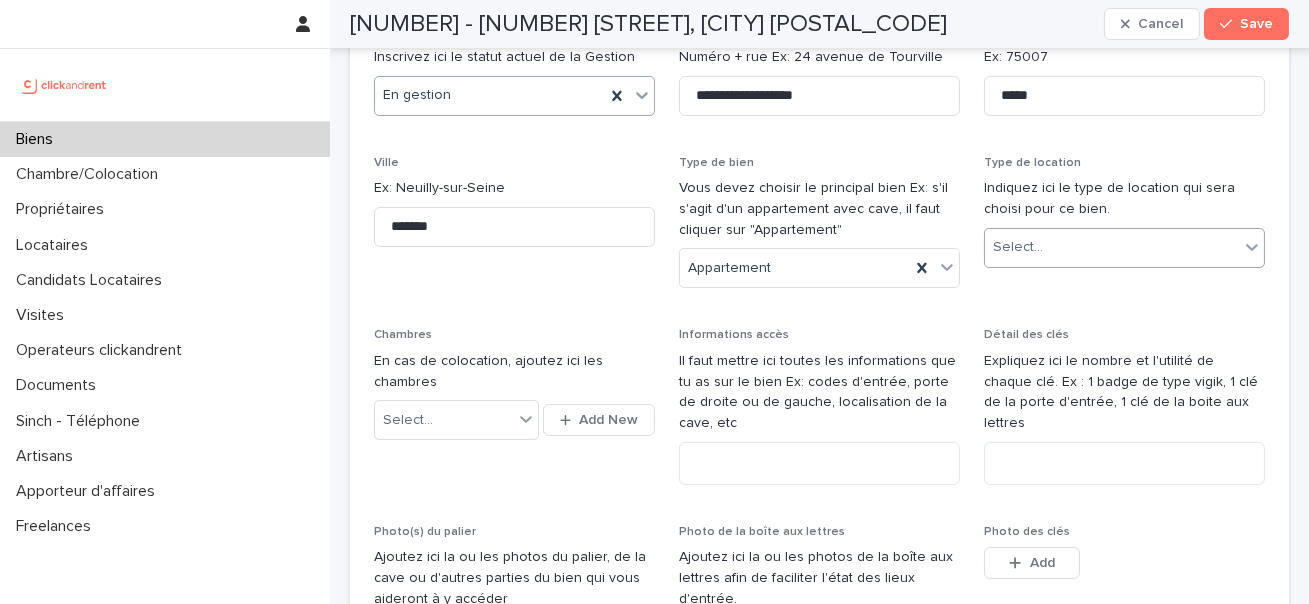 click on "Select..." at bounding box center (1112, 247) 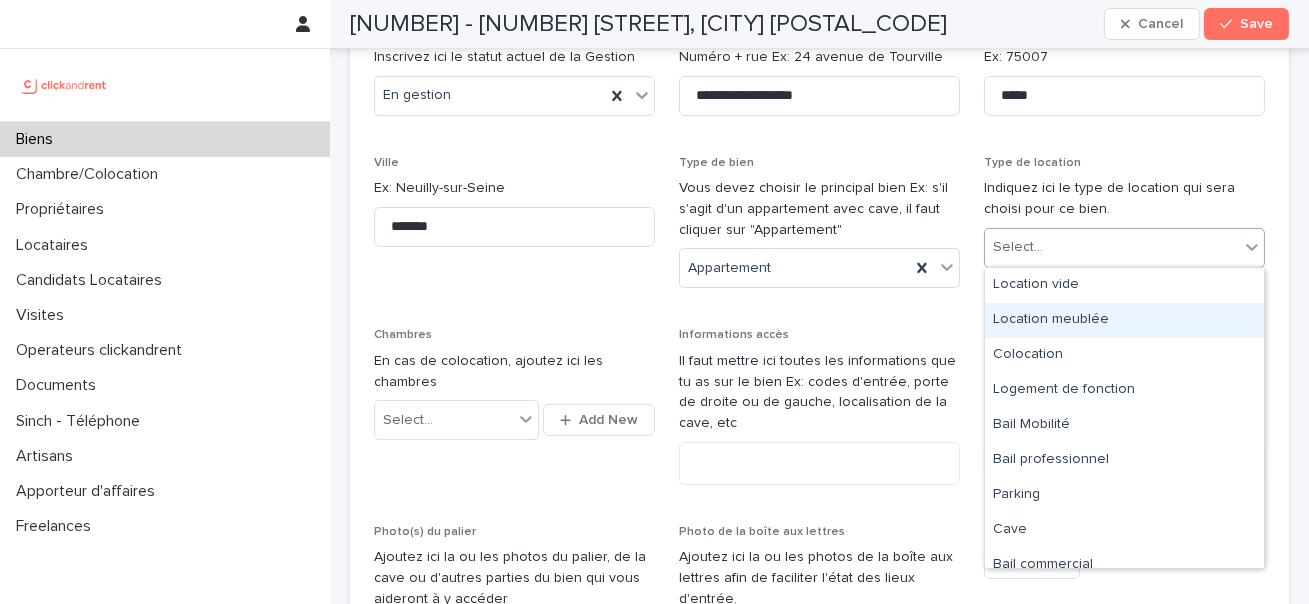 click on "Location meublée" at bounding box center (1124, 320) 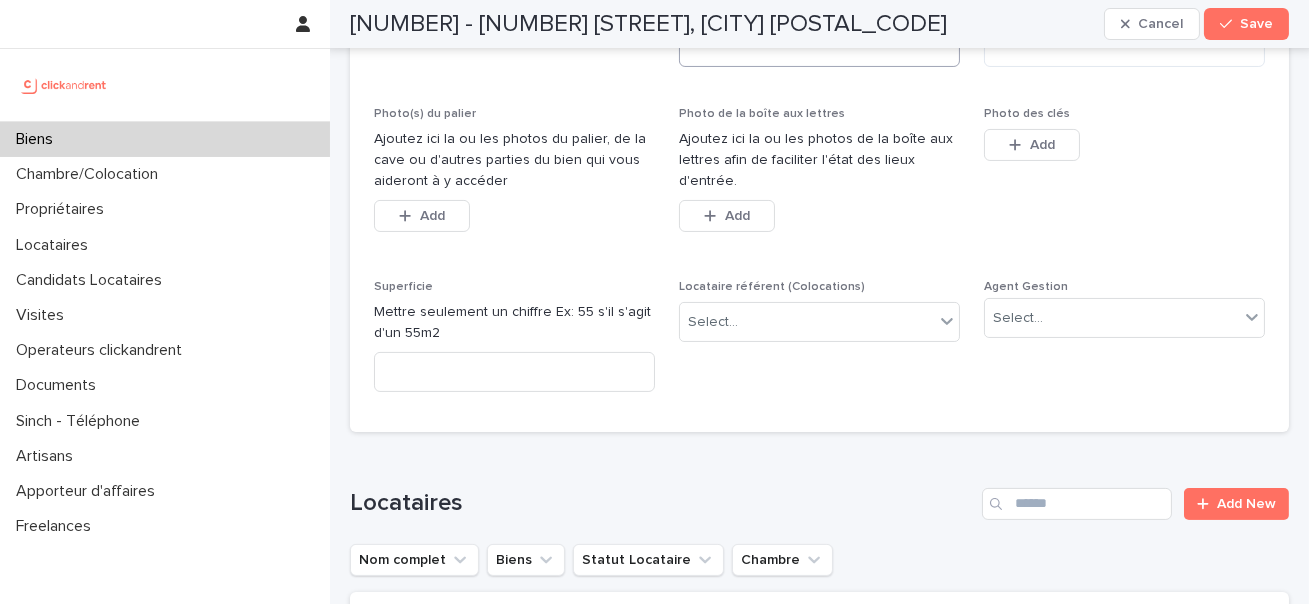 scroll, scrollTop: 787, scrollLeft: 0, axis: vertical 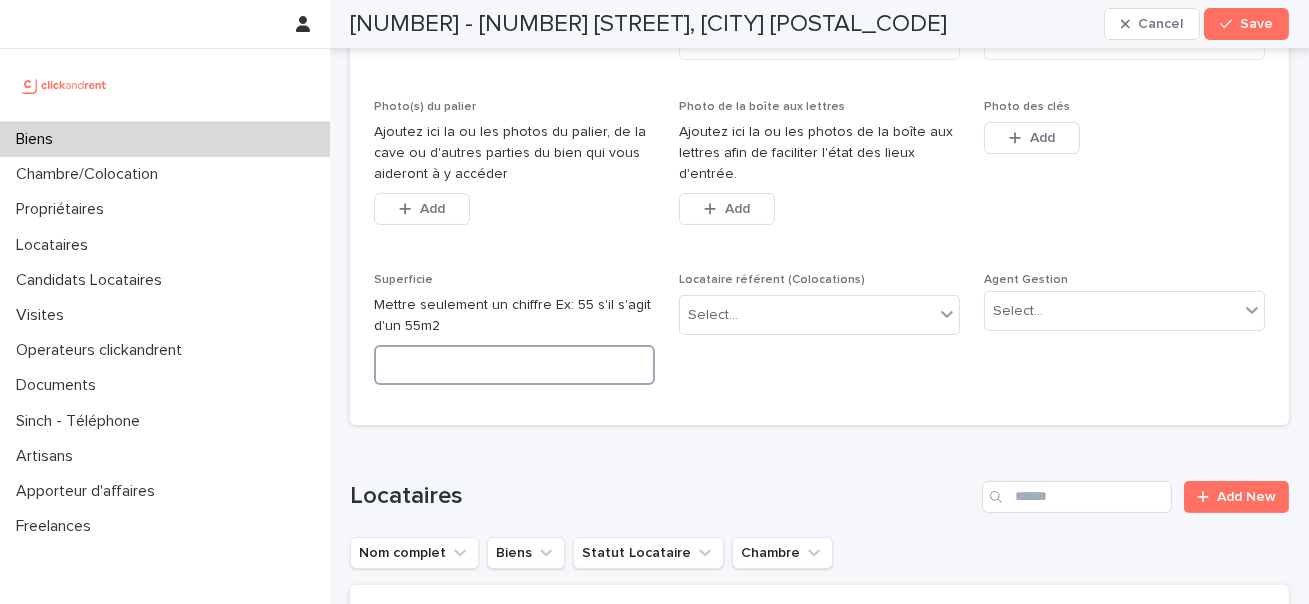 click at bounding box center [514, 365] 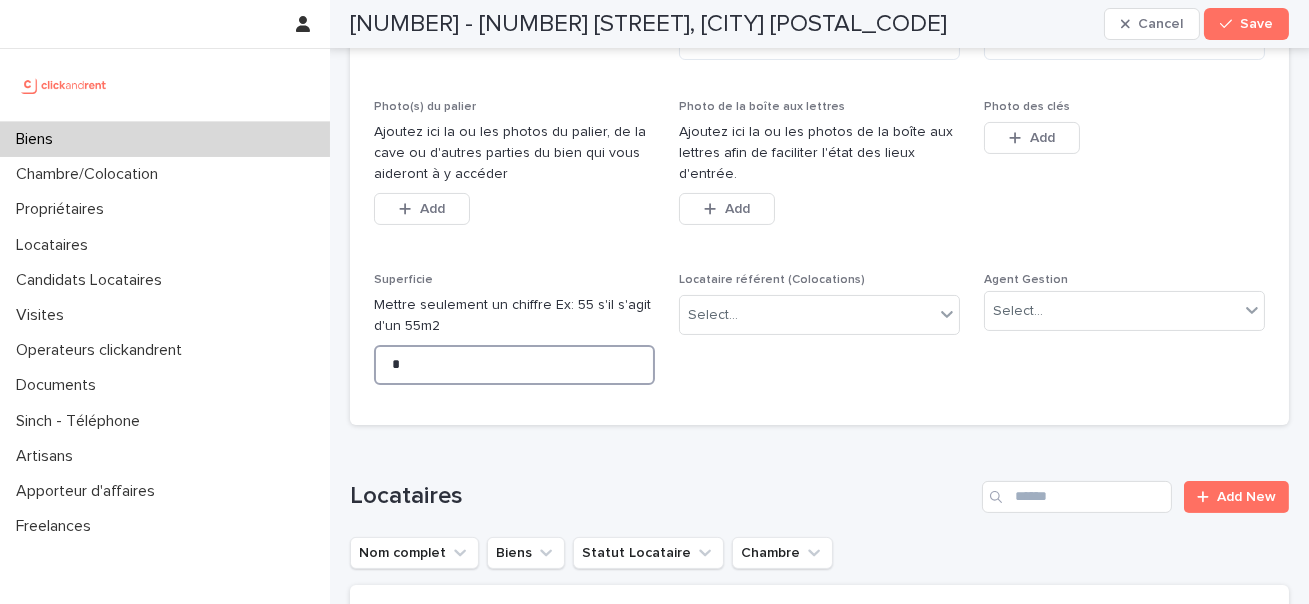 type on "**" 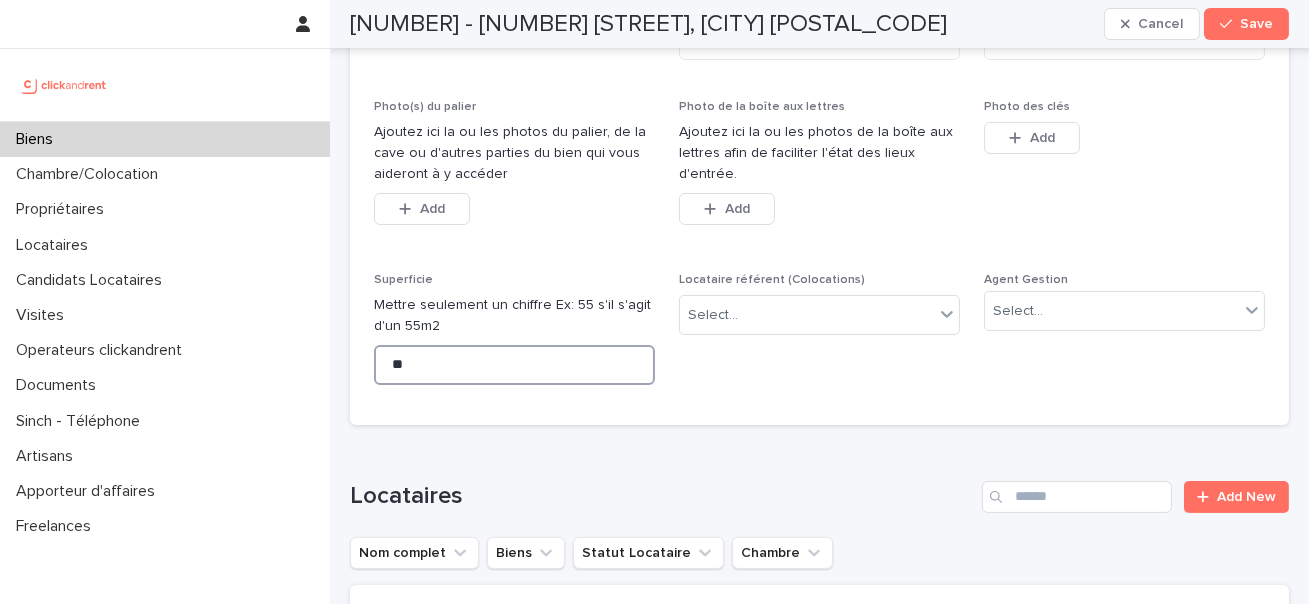type on "**" 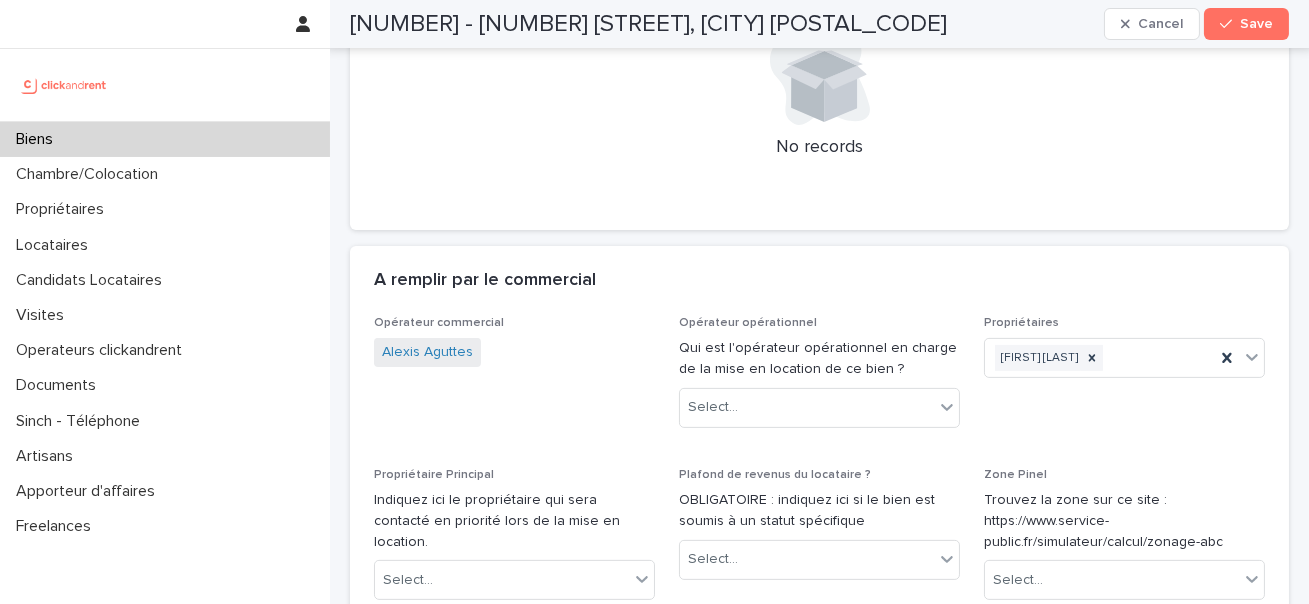 scroll, scrollTop: 1490, scrollLeft: 0, axis: vertical 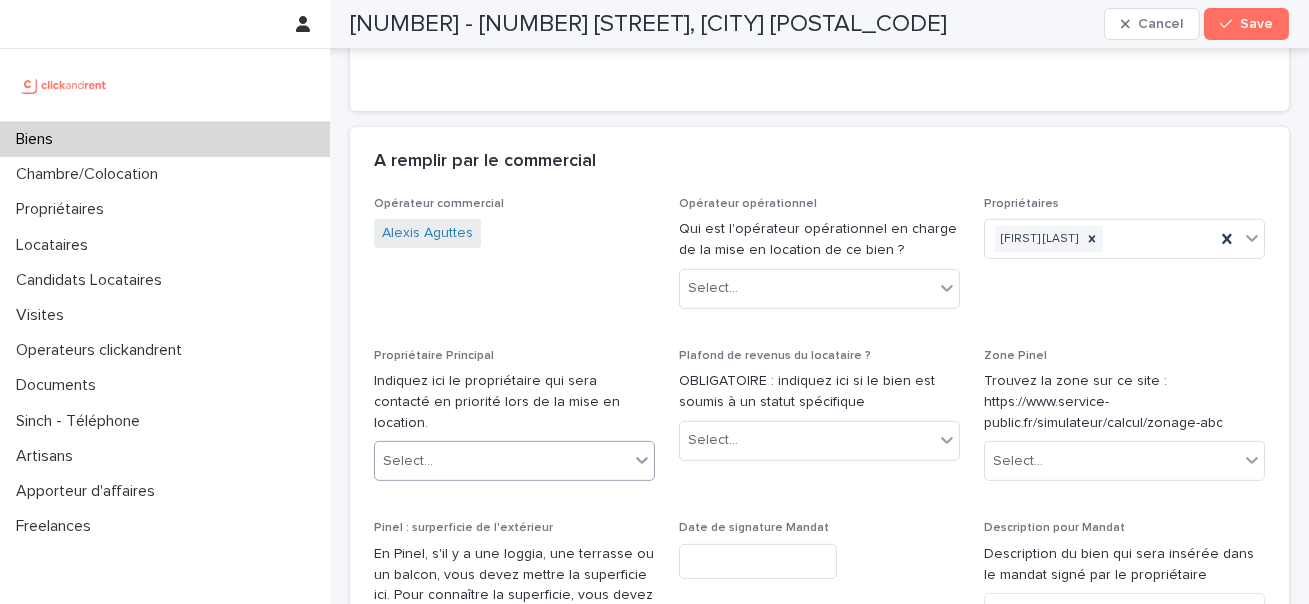 type on "**" 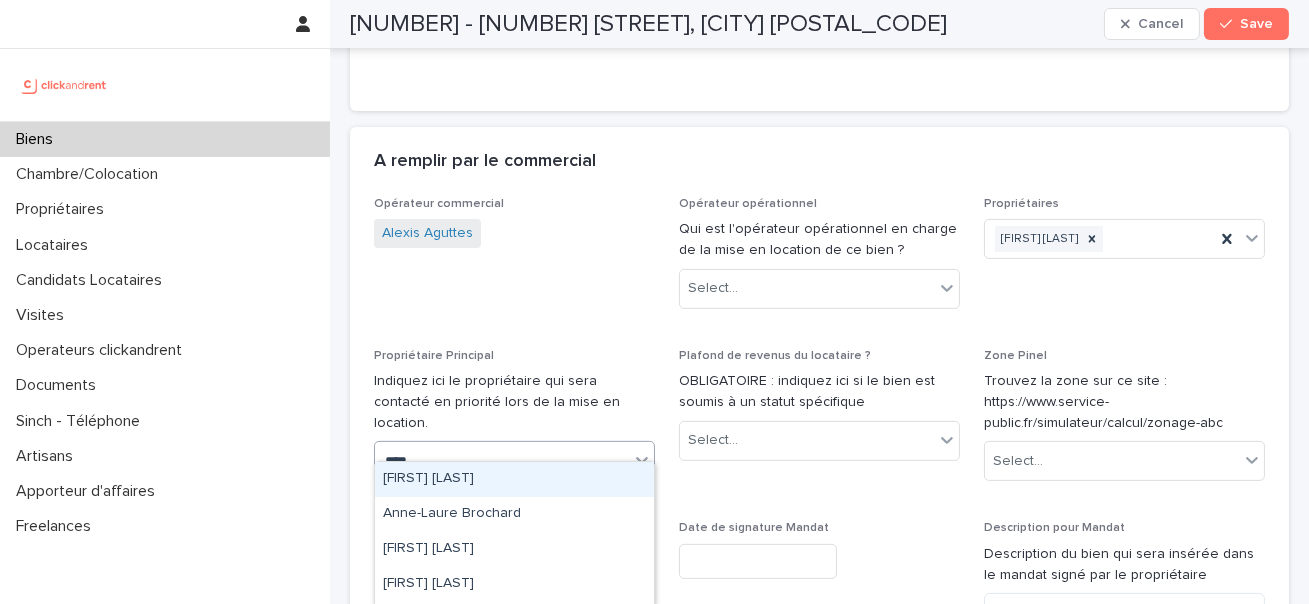 type on "*****" 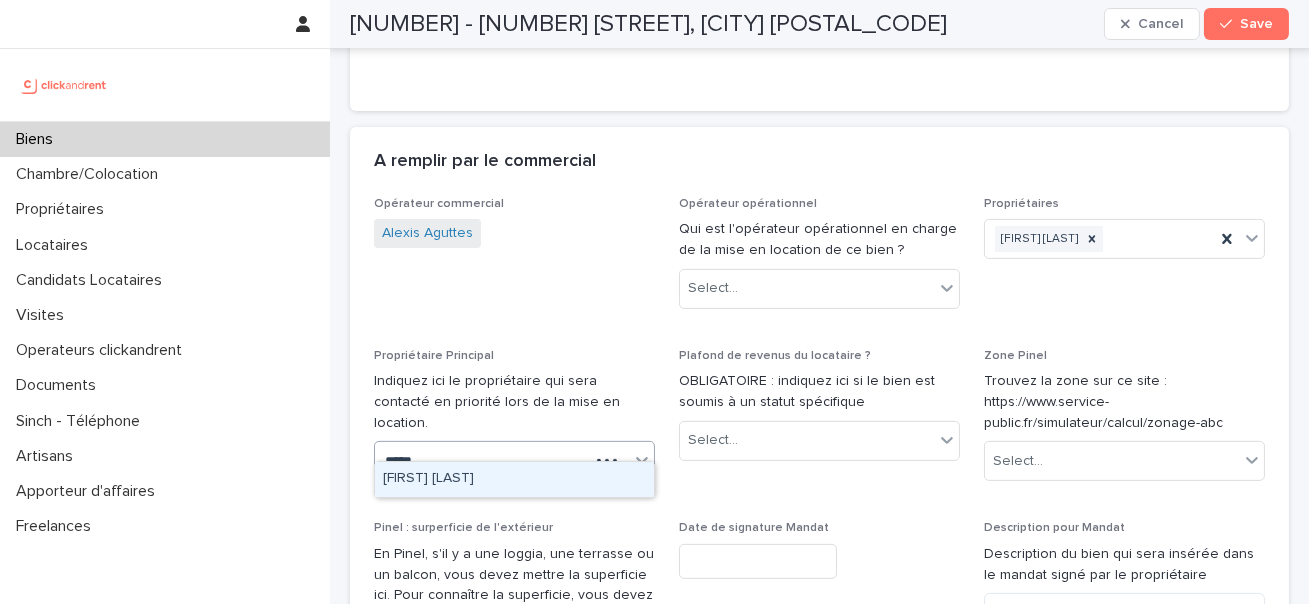 type 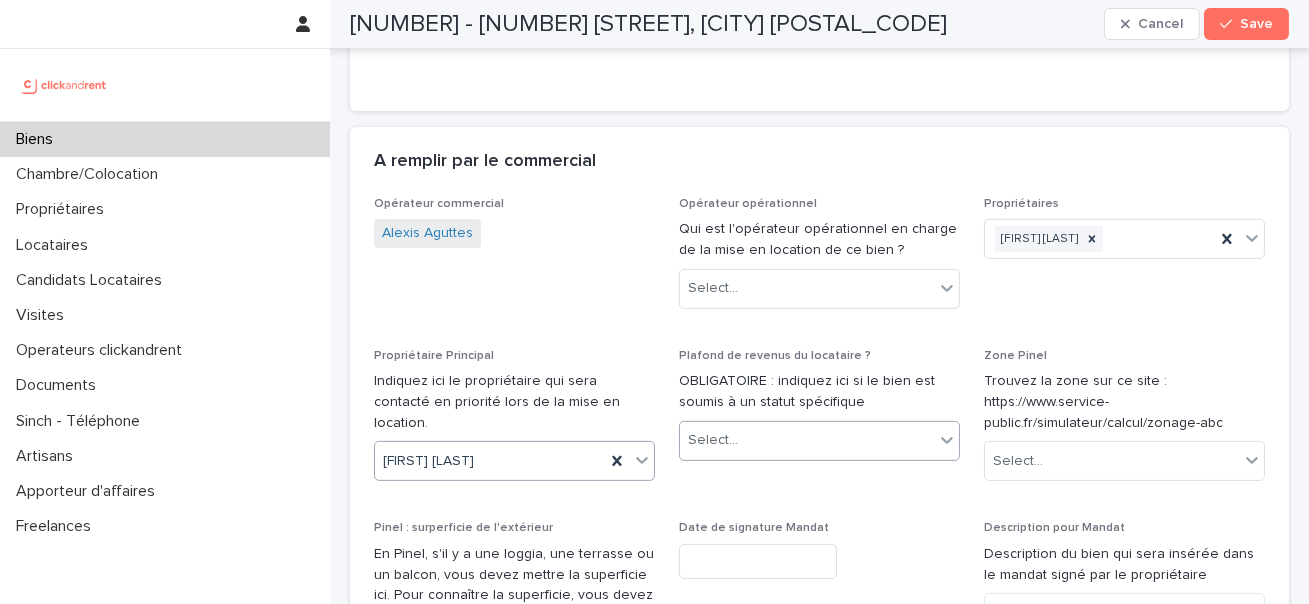 click on "Select..." at bounding box center [807, 440] 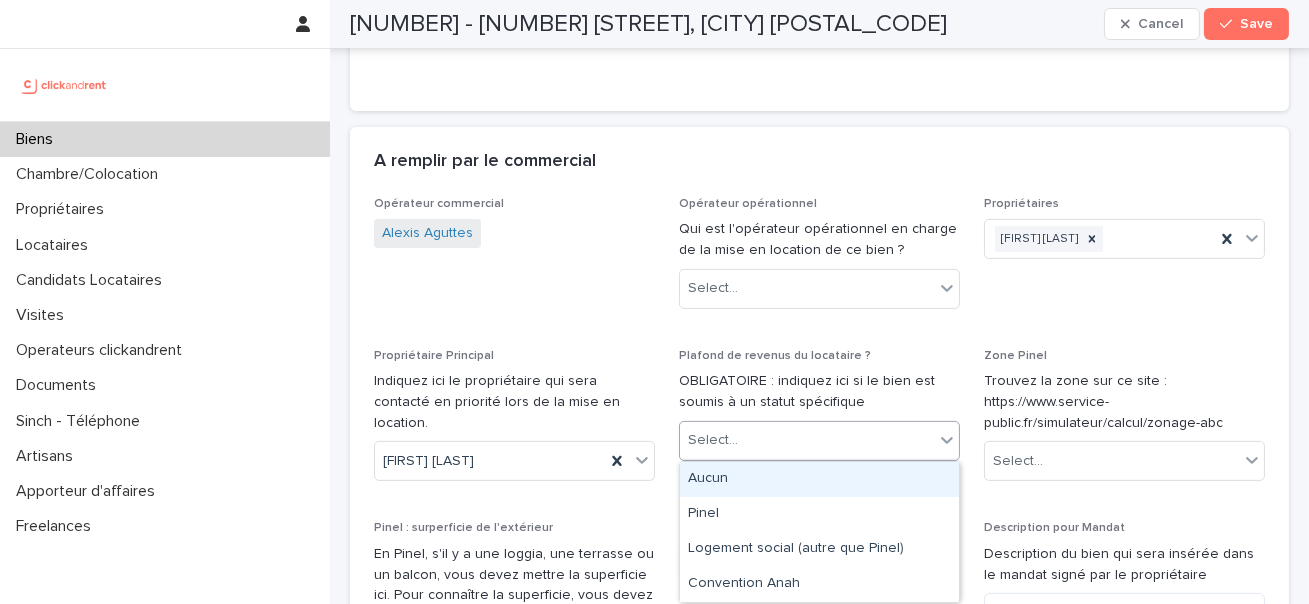 click on "Aucun" at bounding box center (819, 479) 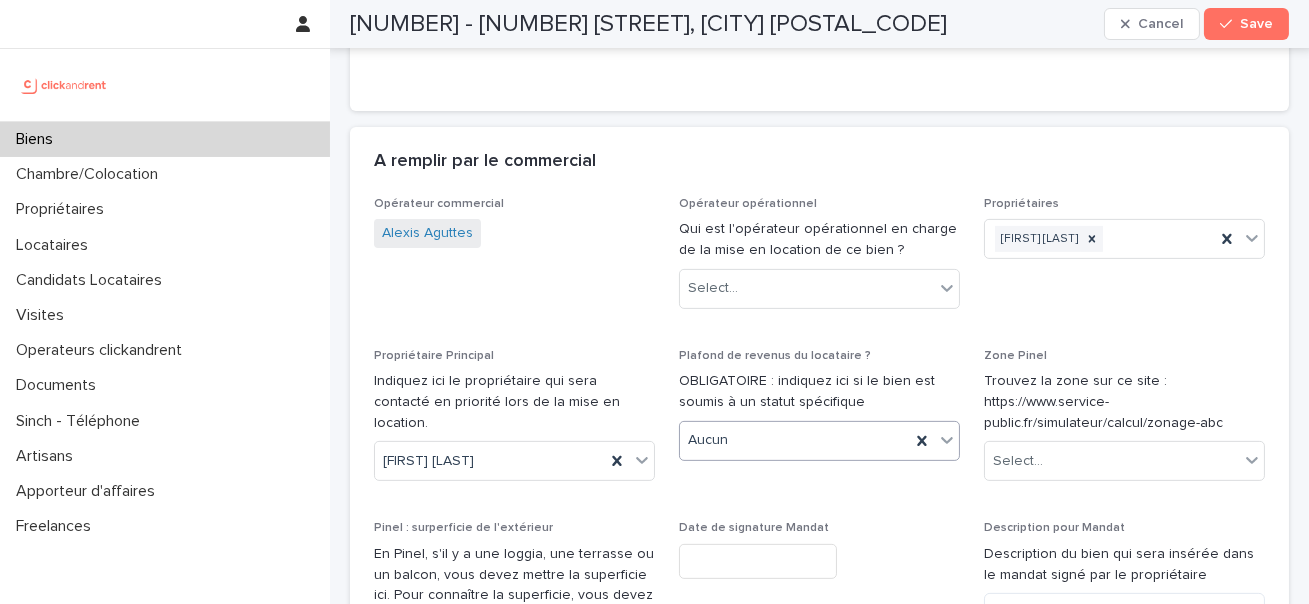 scroll, scrollTop: 1707, scrollLeft: 0, axis: vertical 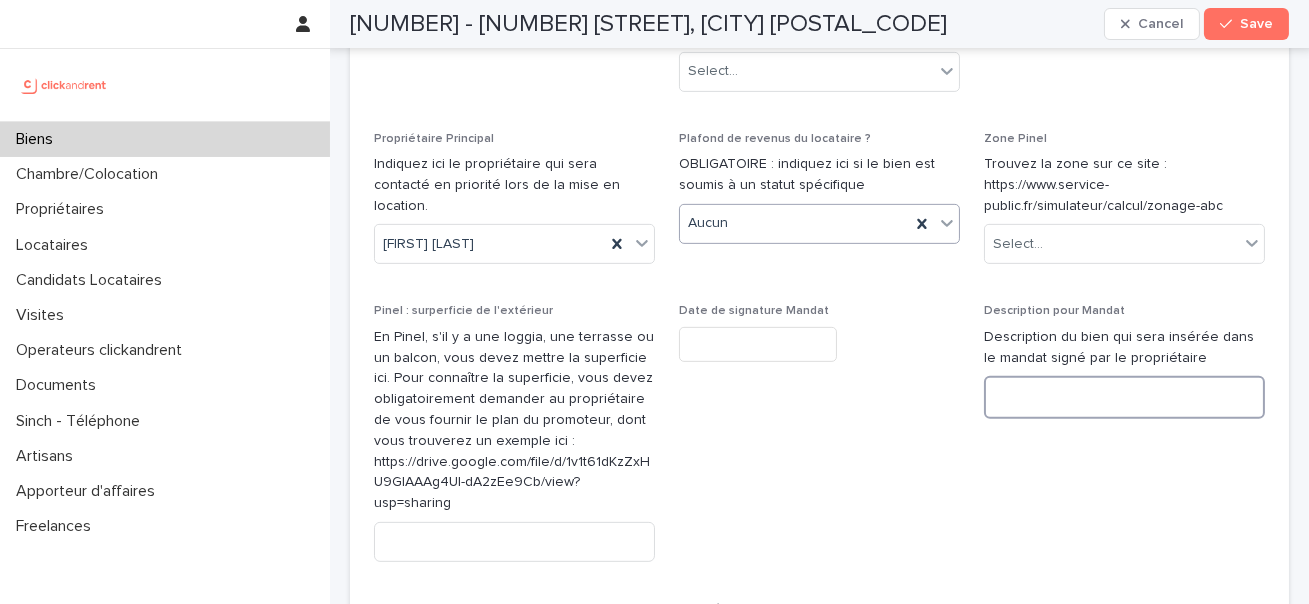 click at bounding box center (1124, 397) 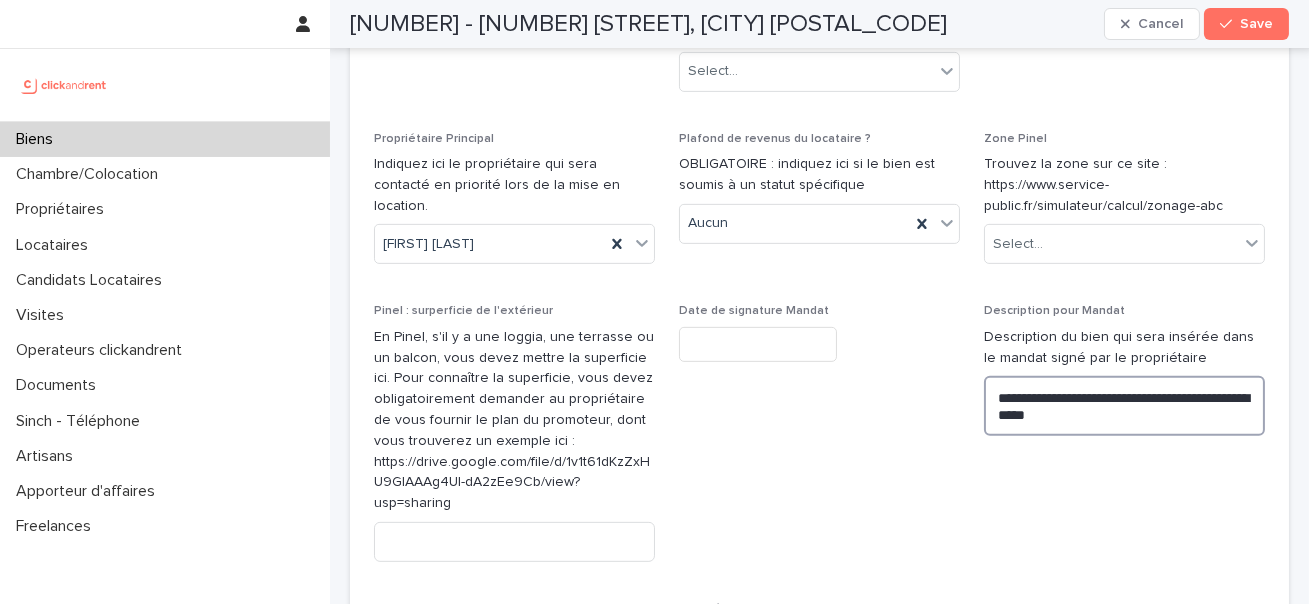 click on "**********" at bounding box center [1124, 406] 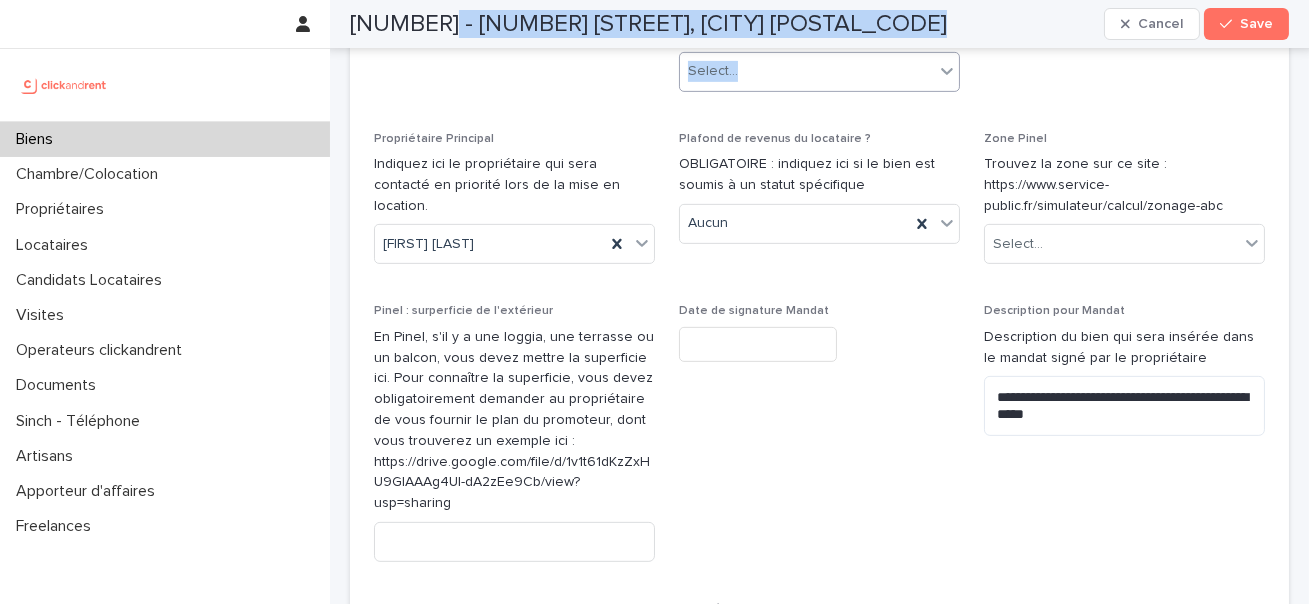 drag, startPoint x: 447, startPoint y: 24, endPoint x: 901, endPoint y: 53, distance: 454.92526 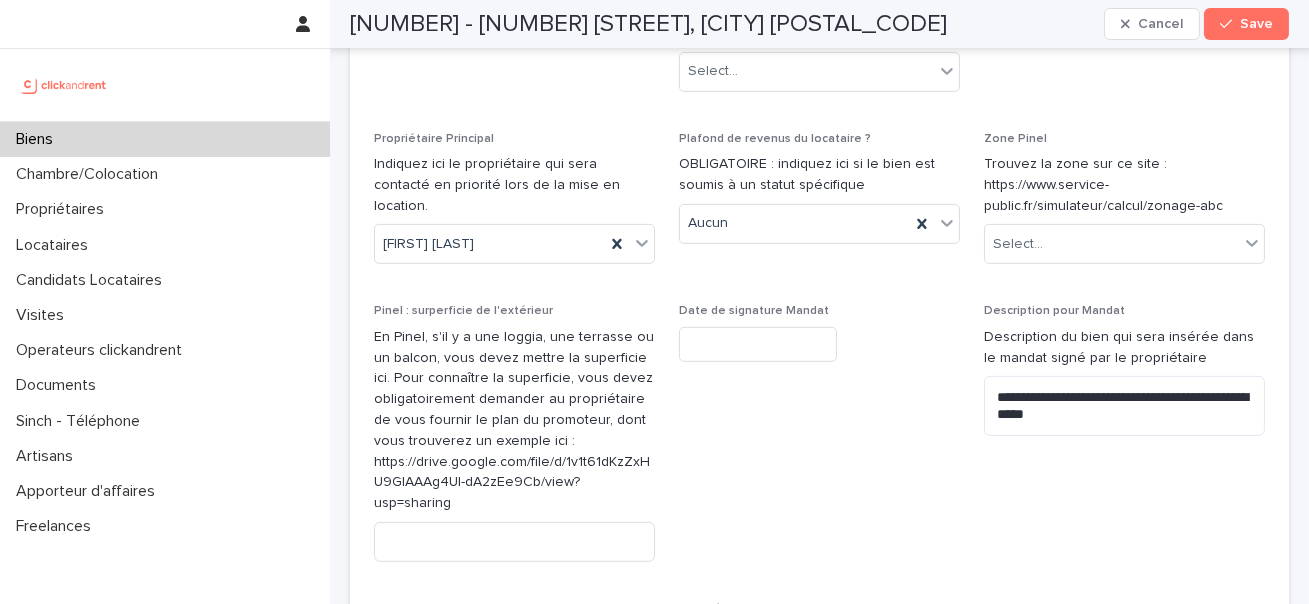 click on "A2526 - [NUMBER] [STREET], [CITY] [POSTAL_CODE]" at bounding box center (648, 24) 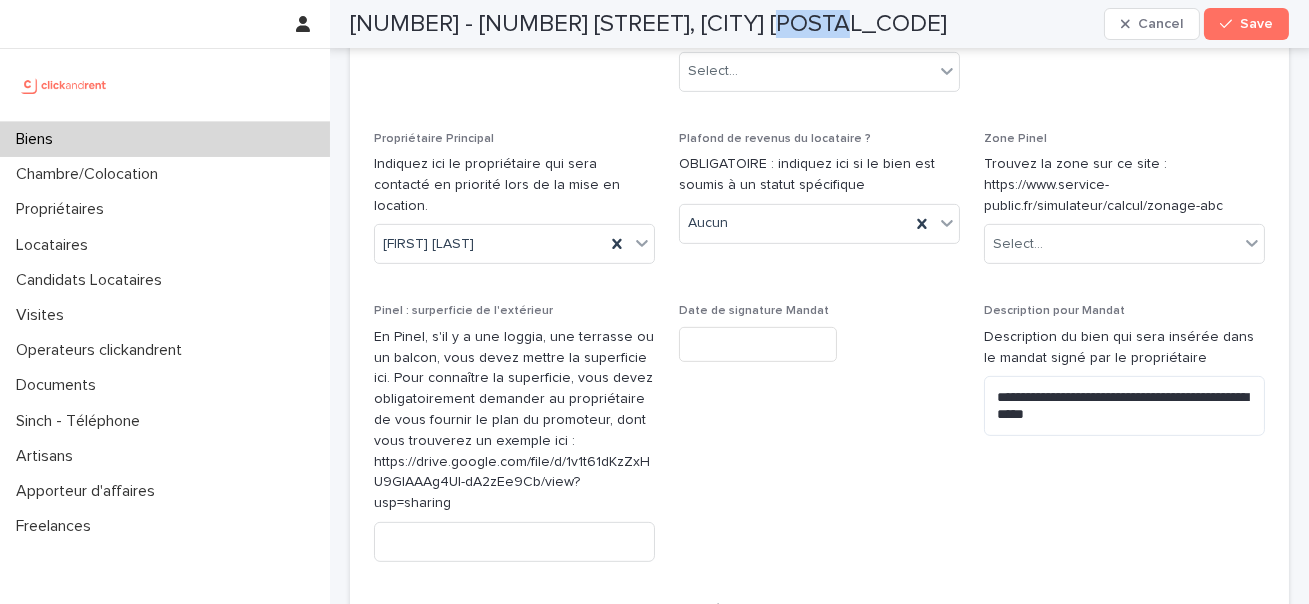 click on "A2526 - [NUMBER] [STREET], [CITY] [POSTAL_CODE]" at bounding box center [648, 24] 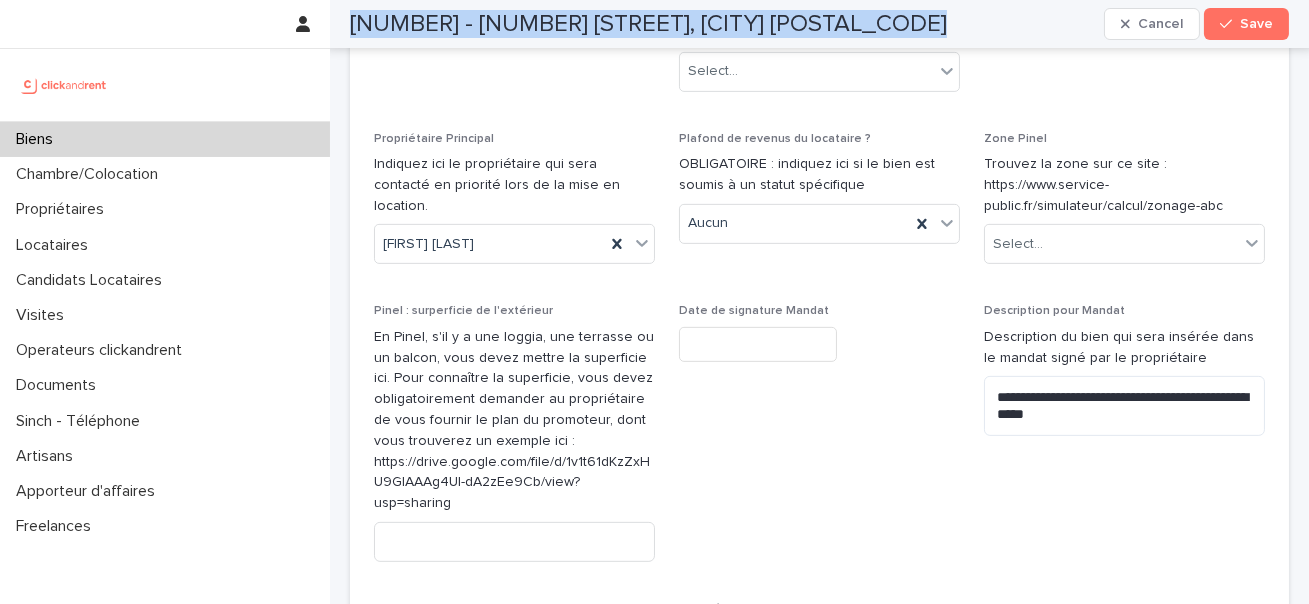 click on "A2526 - [NUMBER] [STREET], [CITY] [POSTAL_CODE]" at bounding box center (648, 24) 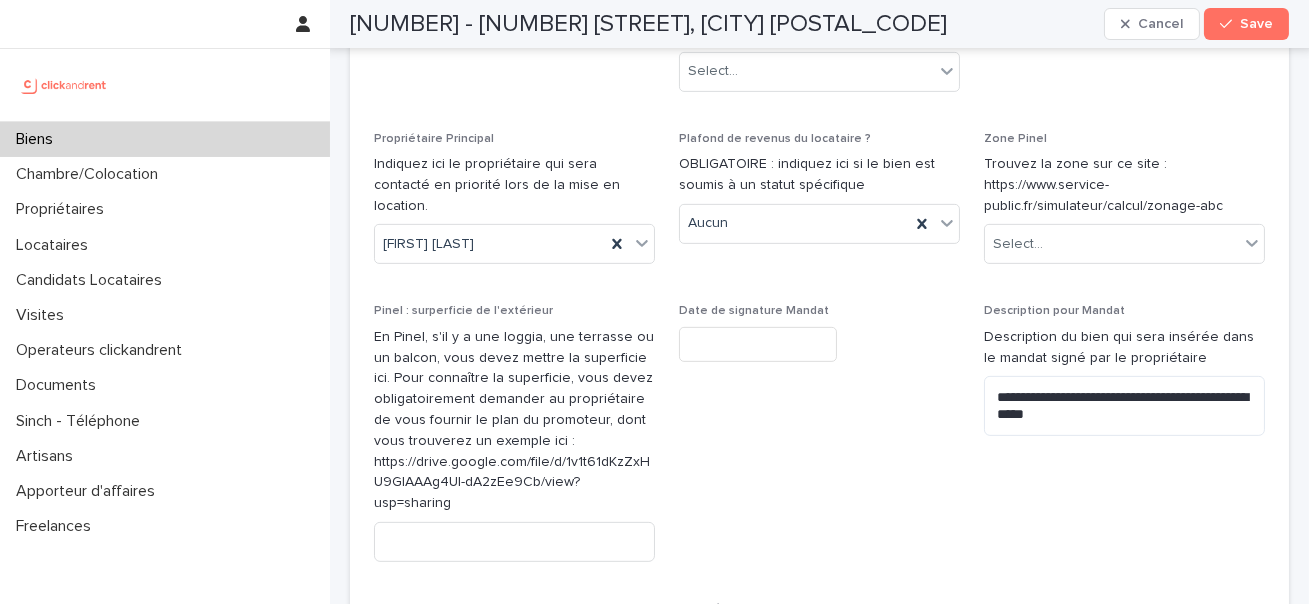 click on "A2526 - [NUMBER] [STREET], [CITY] [POSTAL_CODE]" at bounding box center (648, 24) 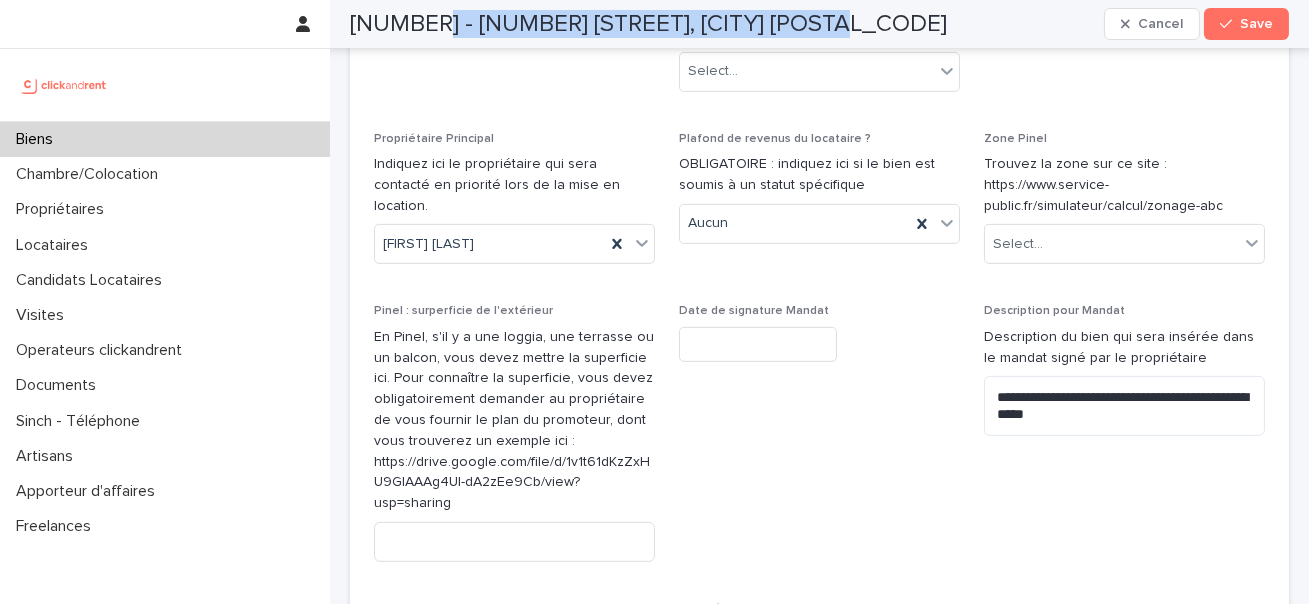 drag, startPoint x: 438, startPoint y: 18, endPoint x: 817, endPoint y: 11, distance: 379.06464 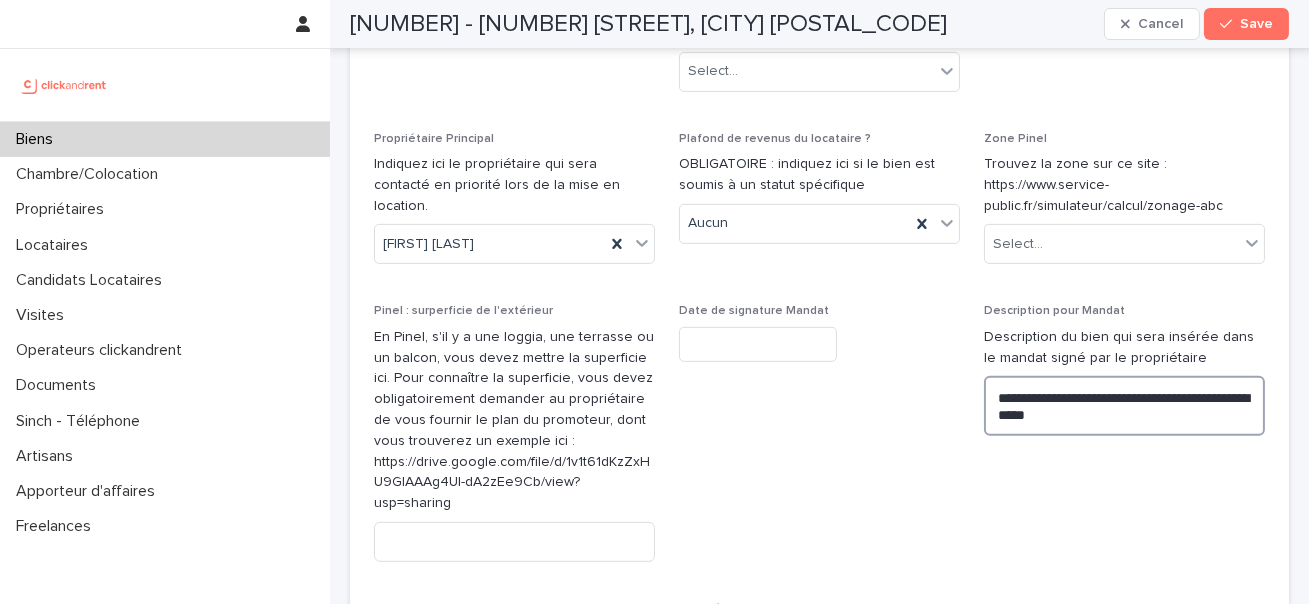click on "**********" at bounding box center (1124, 406) 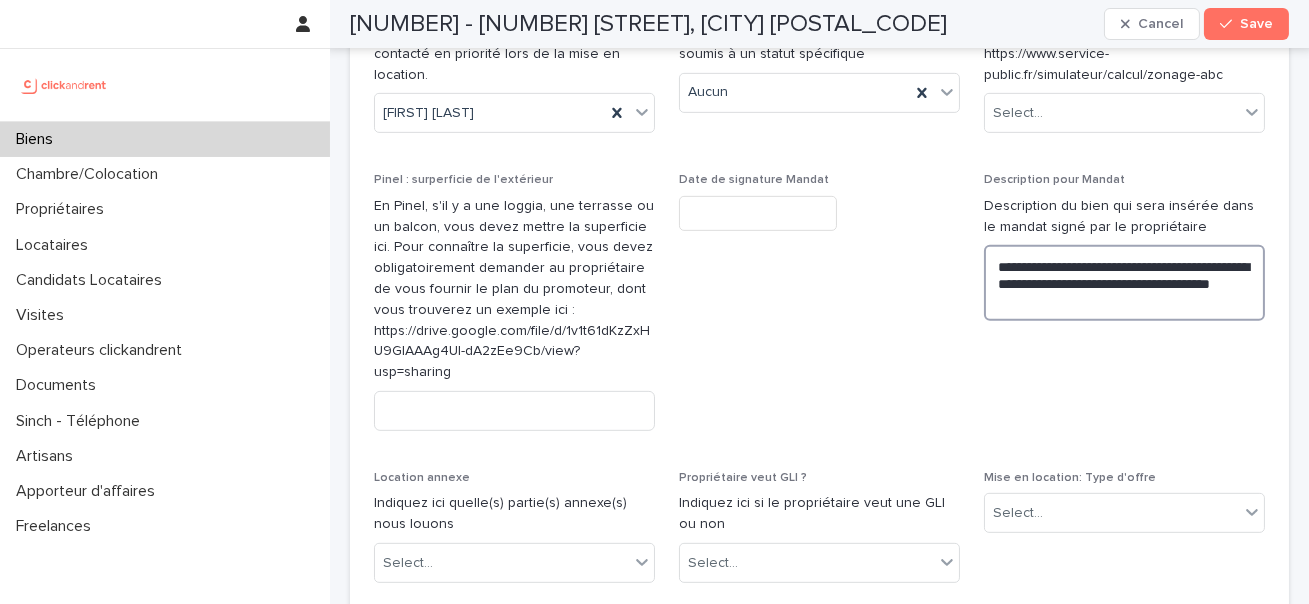 scroll, scrollTop: 1839, scrollLeft: 0, axis: vertical 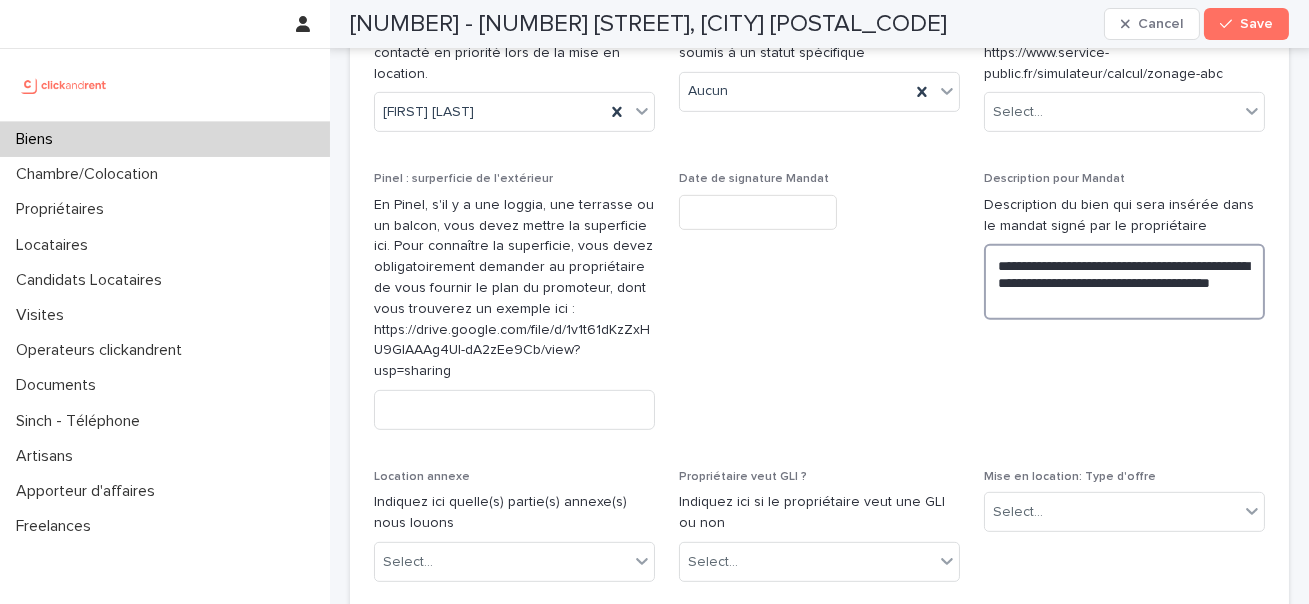 click on "**********" at bounding box center [1124, 282] 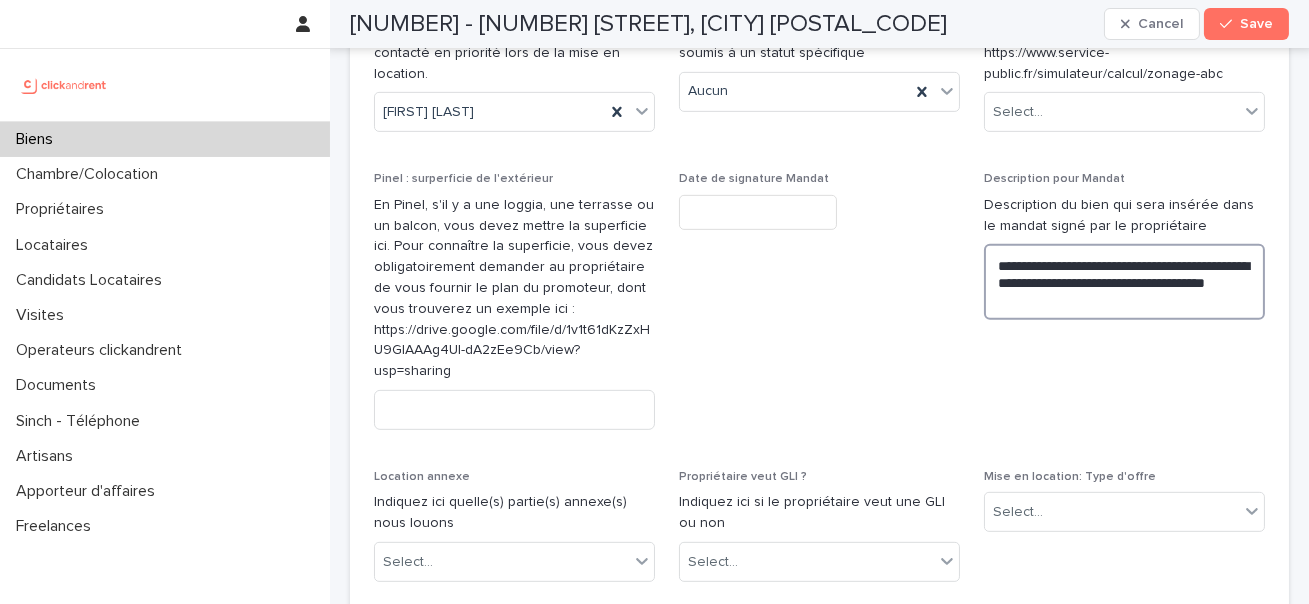 click on "**********" at bounding box center (1124, 282) 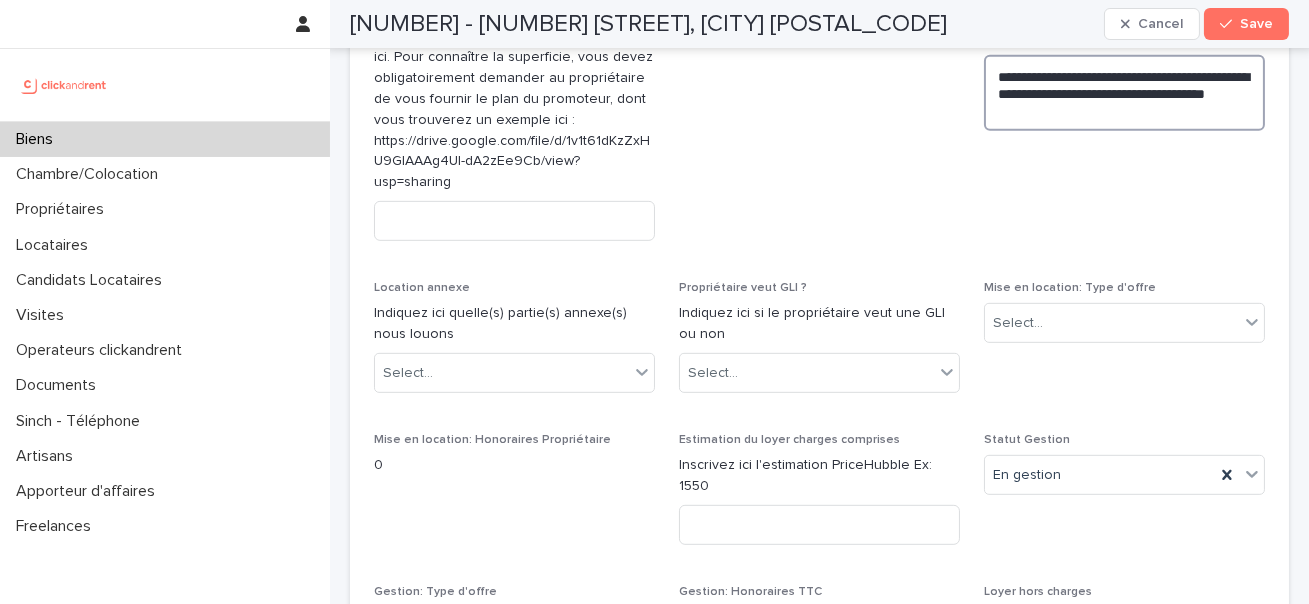 scroll, scrollTop: 2107, scrollLeft: 0, axis: vertical 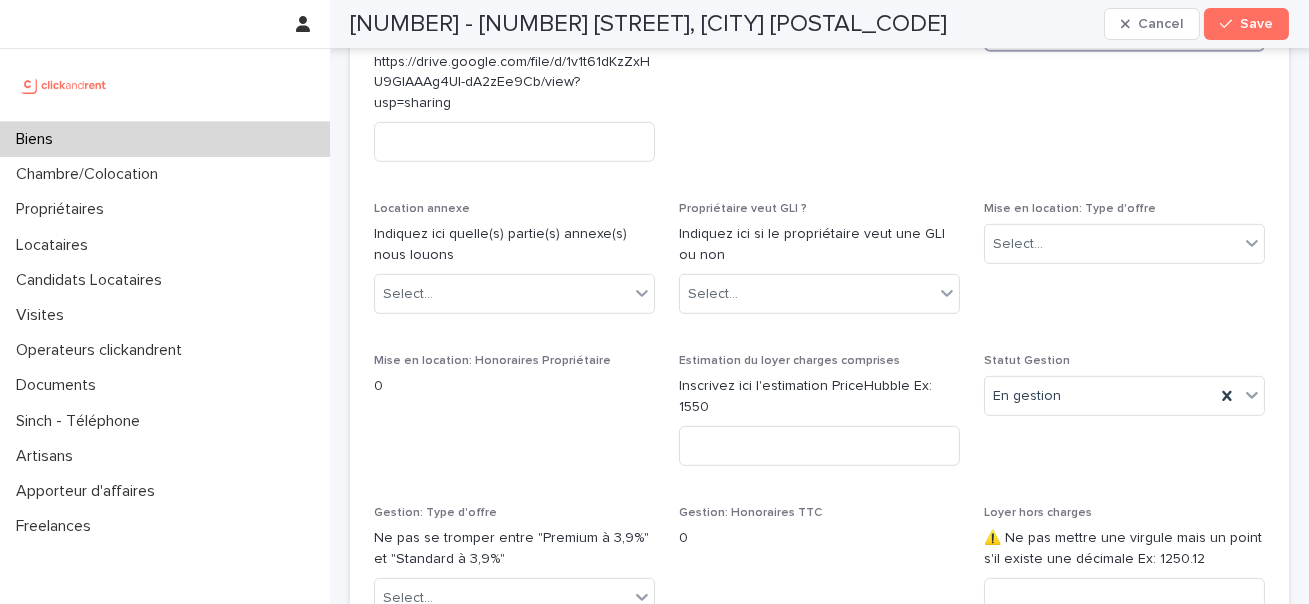 type on "**********" 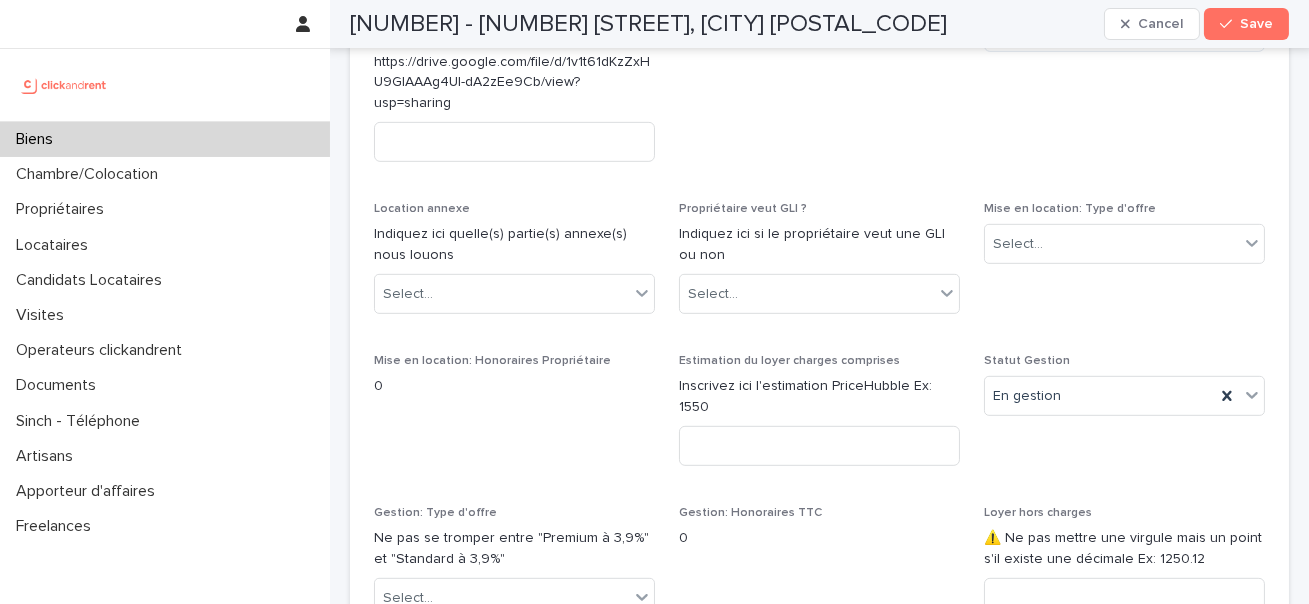 click on "Location annexe Indiquez ici quelle(s) partie(s) annexe(s) nous louons Select..." at bounding box center [514, 266] 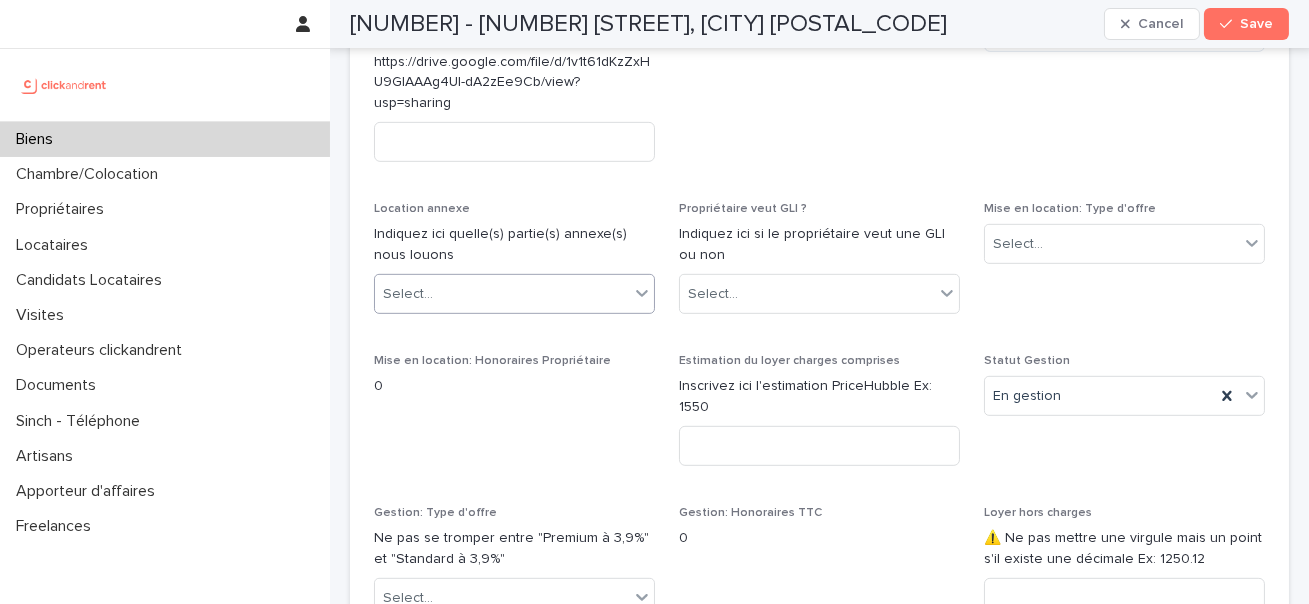 click on "Select..." at bounding box center [502, 294] 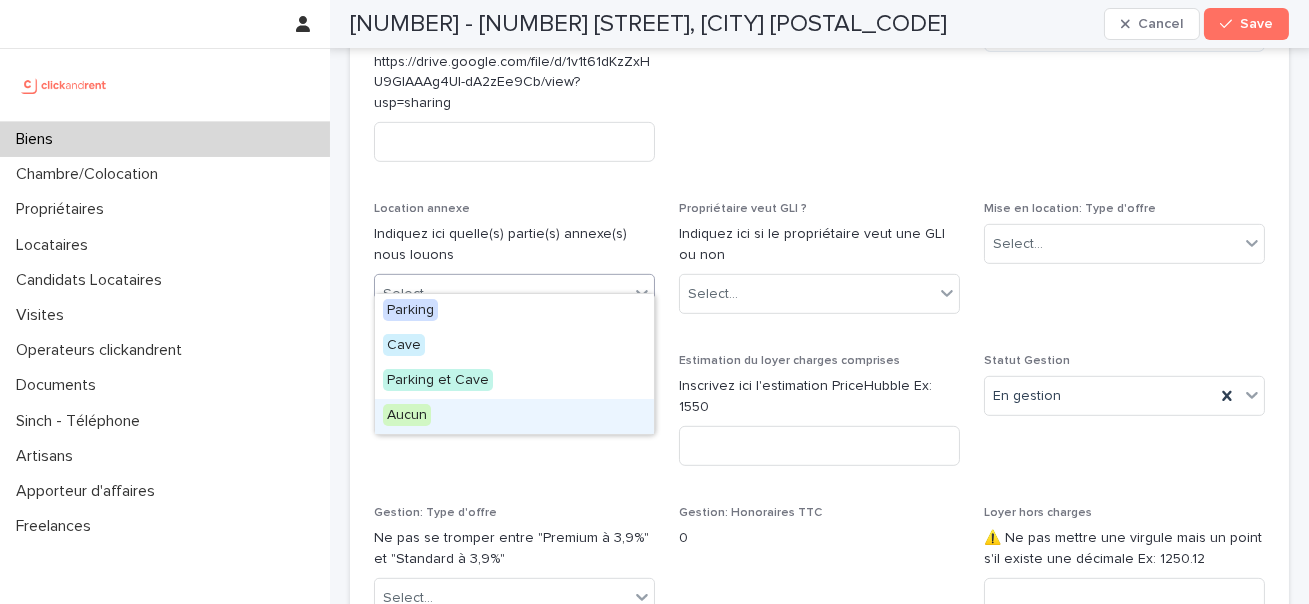 click on "Aucun" at bounding box center [407, 415] 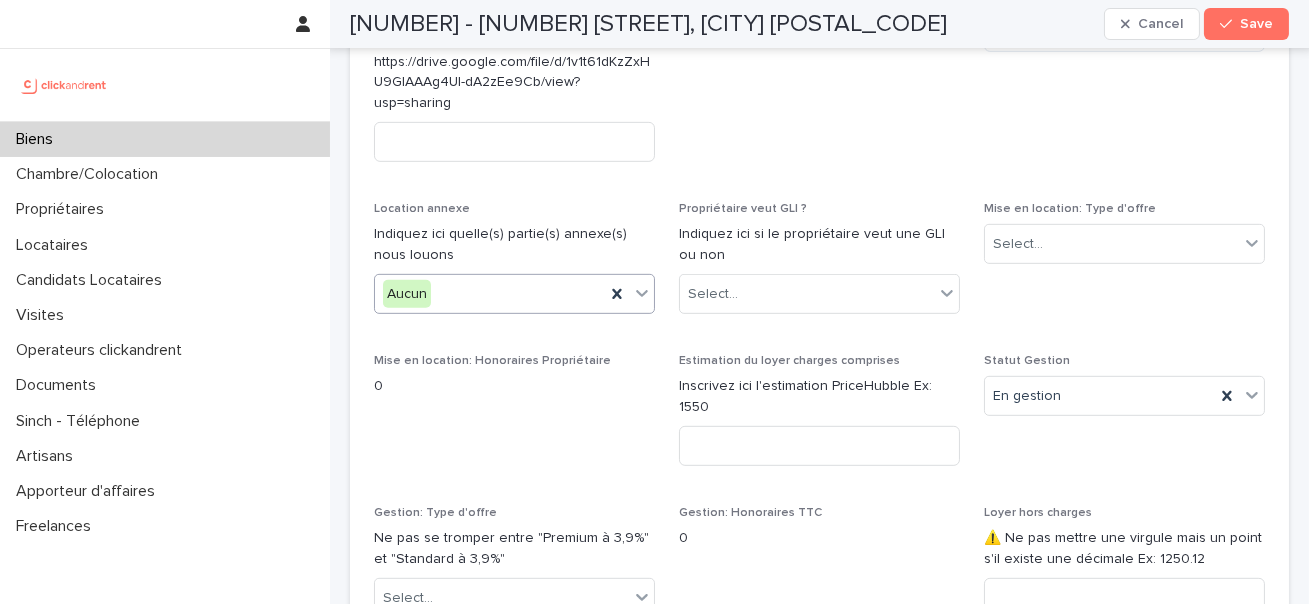 scroll, scrollTop: 2185, scrollLeft: 0, axis: vertical 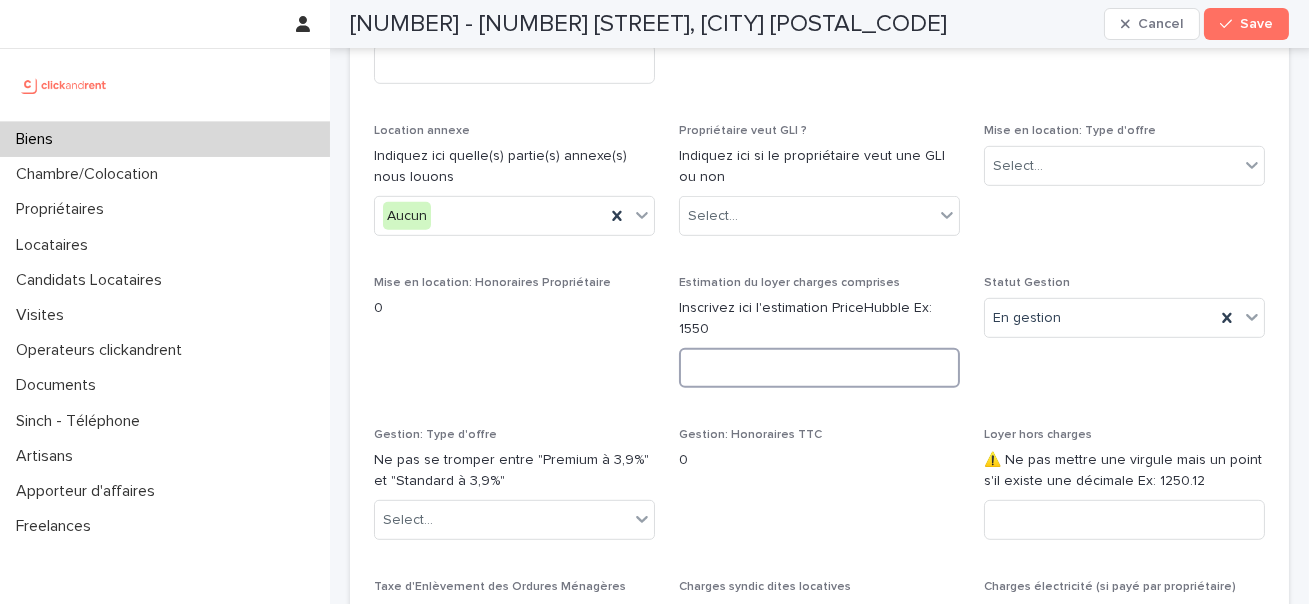 click at bounding box center (819, 368) 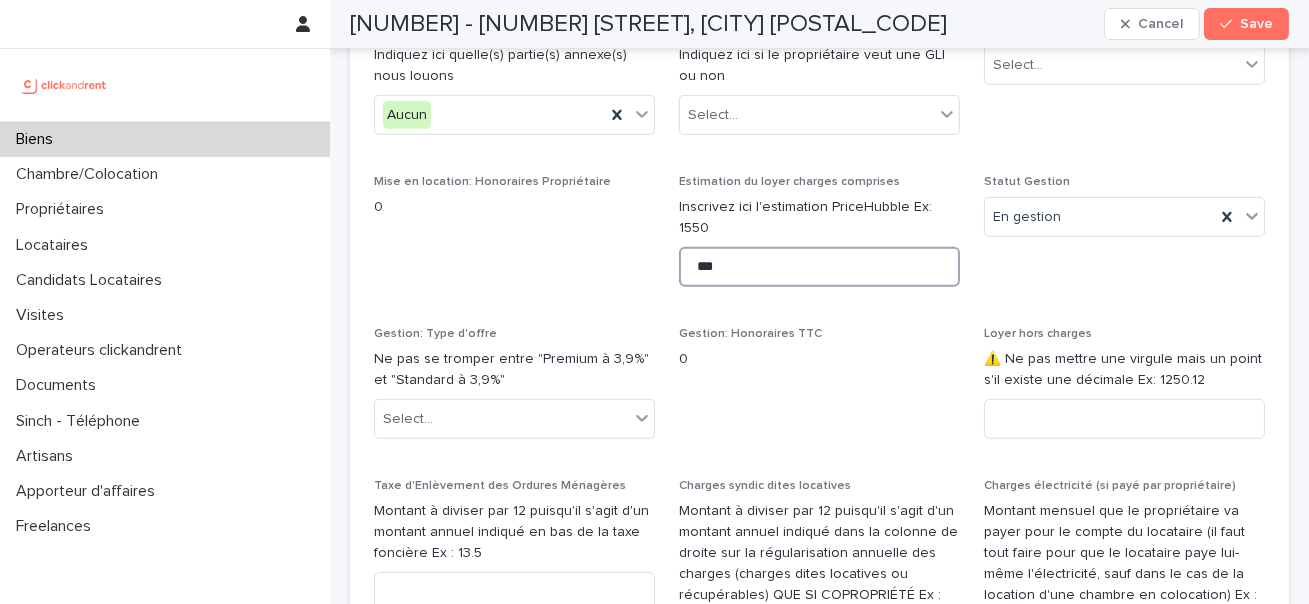 scroll, scrollTop: 2288, scrollLeft: 0, axis: vertical 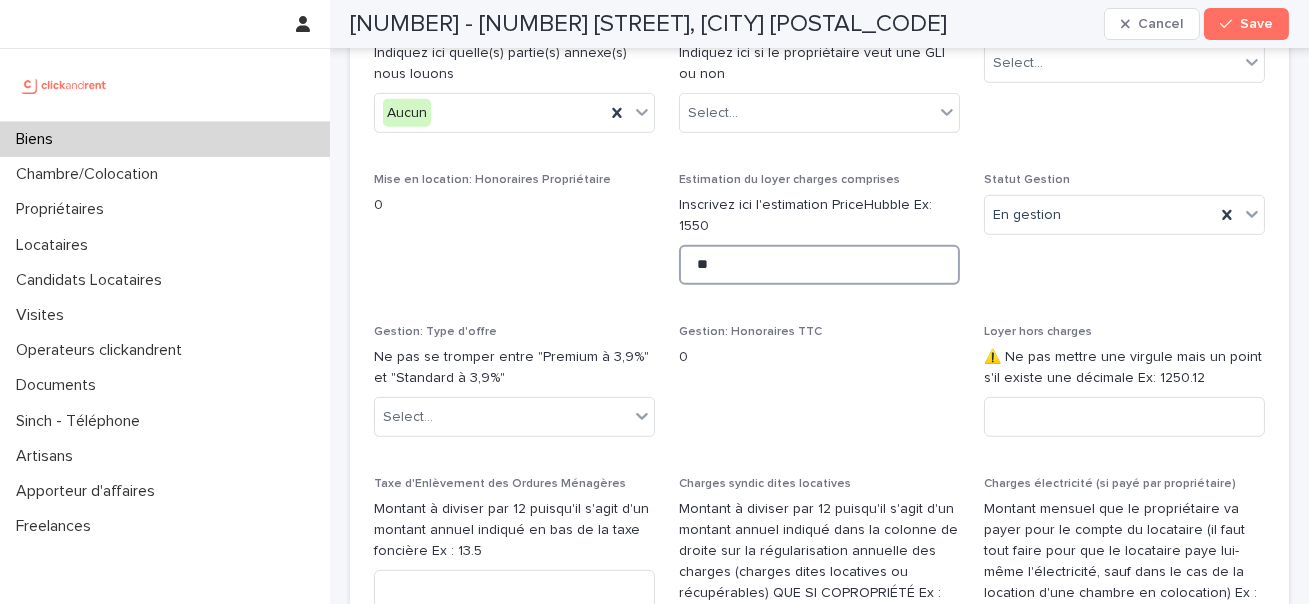 type on "*" 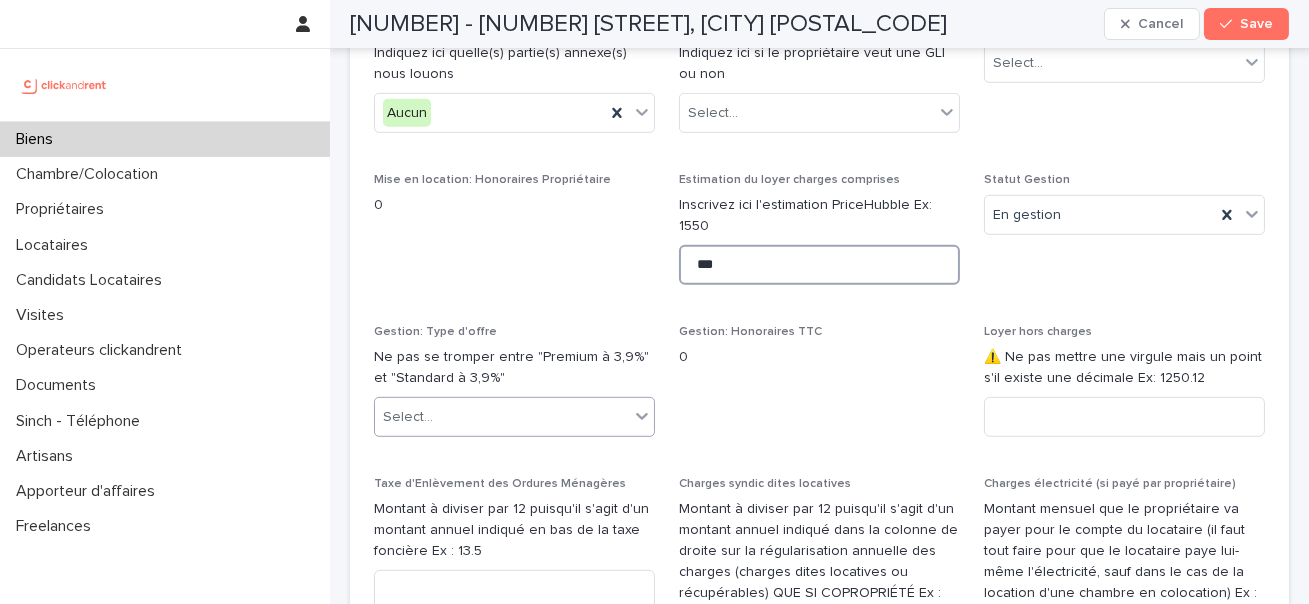 type on "***" 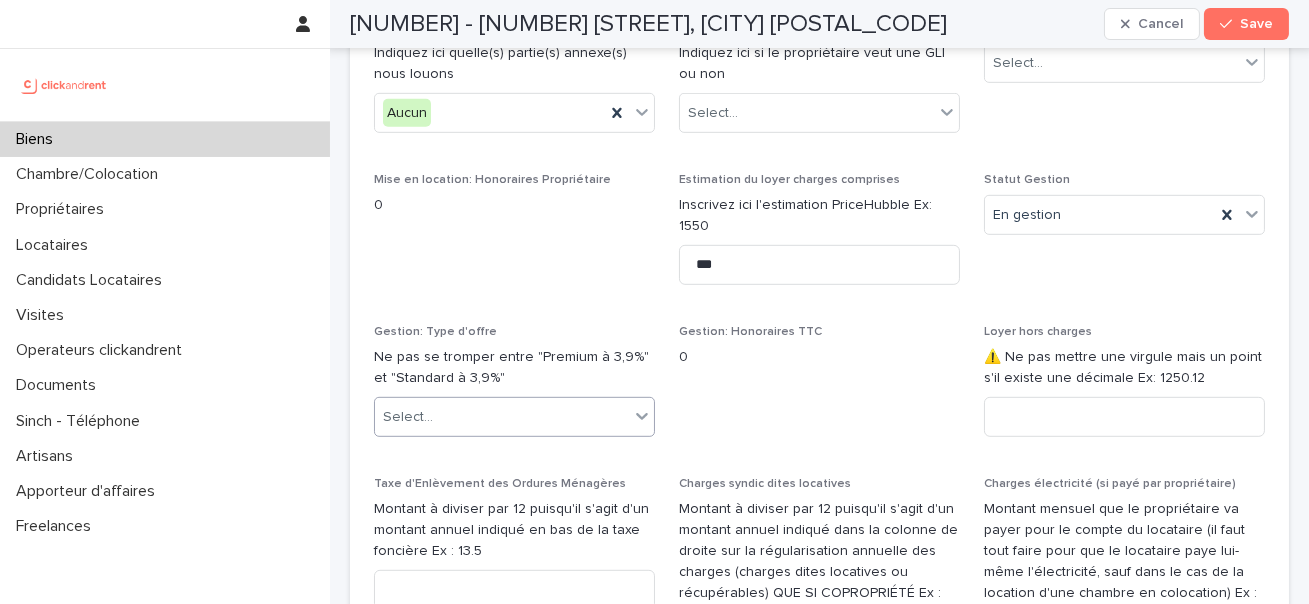 click on "Select..." at bounding box center [514, 417] 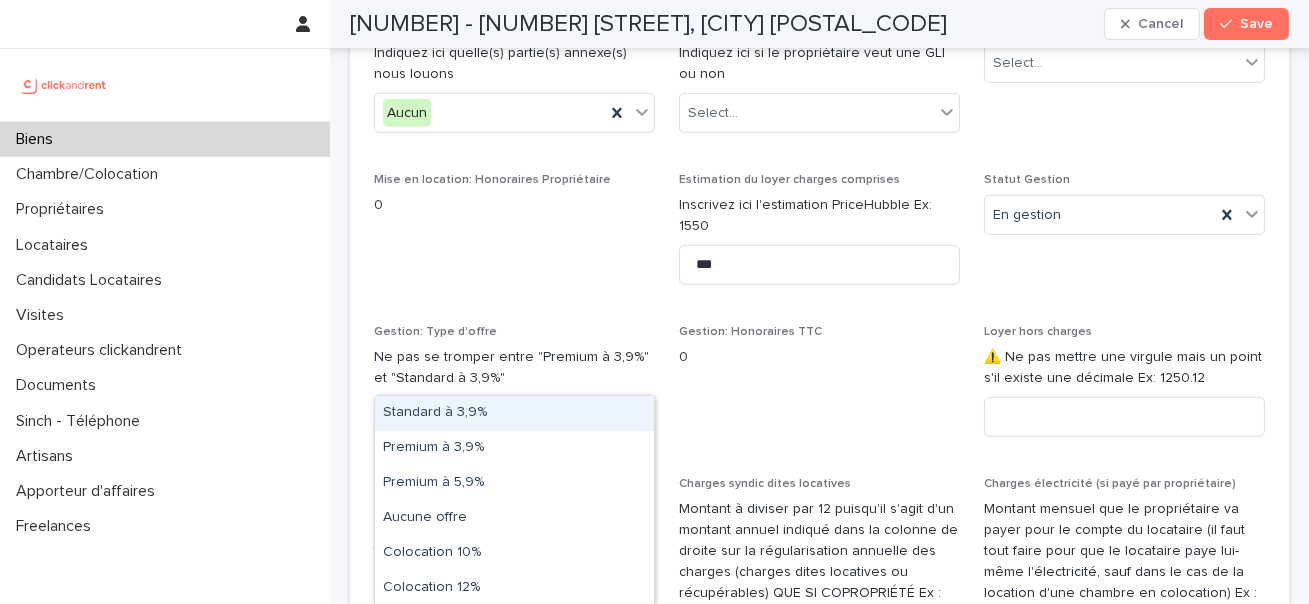 click on "Standard à 3,9%" at bounding box center (514, 413) 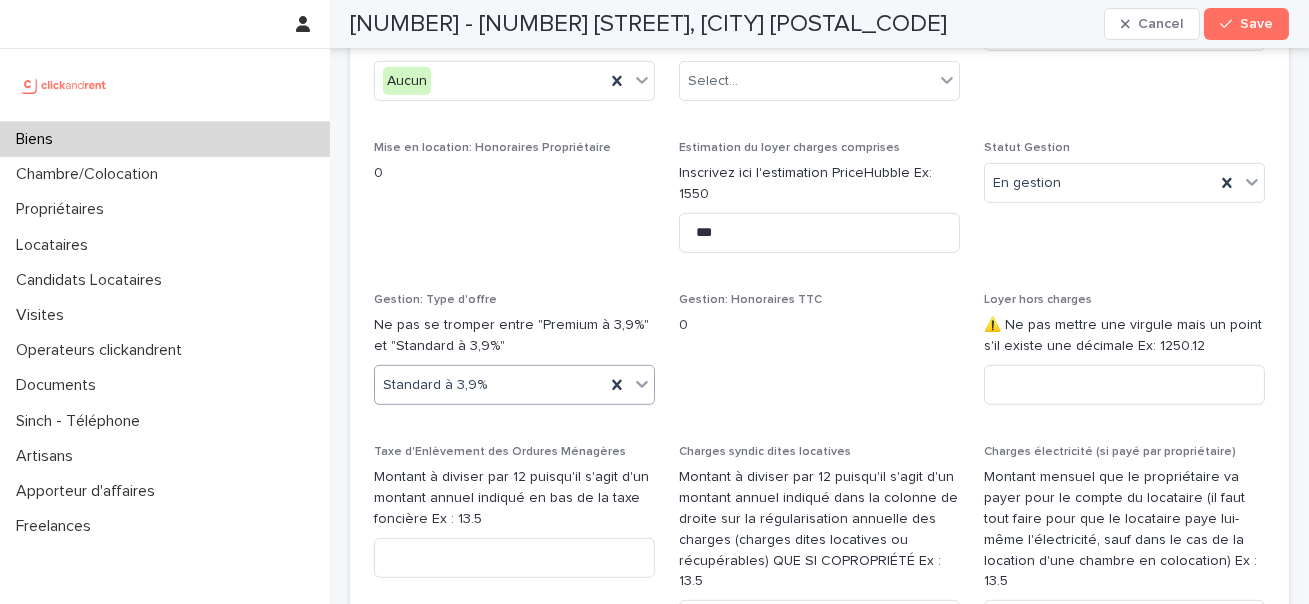 scroll, scrollTop: 2344, scrollLeft: 0, axis: vertical 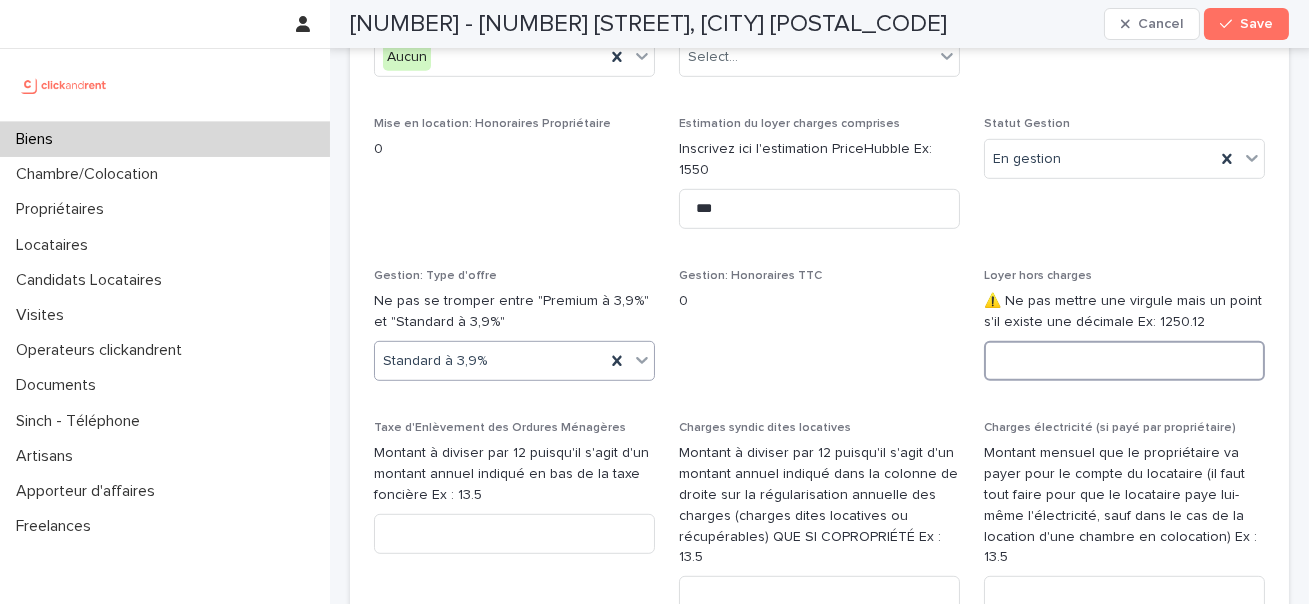 click at bounding box center [1124, 361] 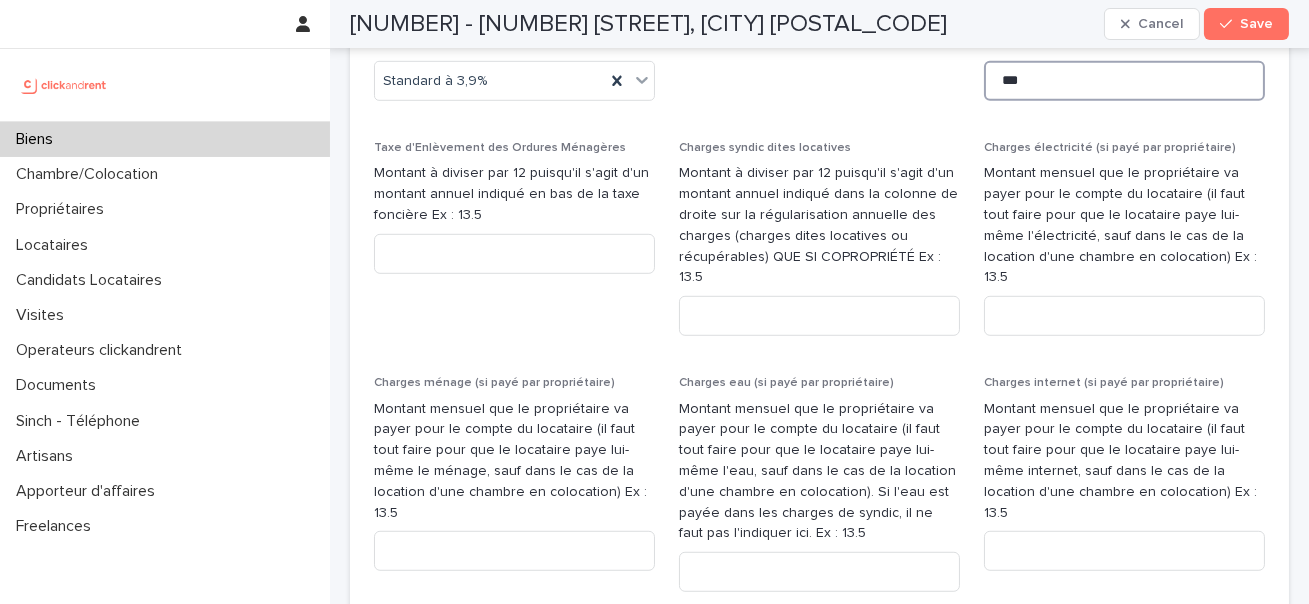 scroll, scrollTop: 2802, scrollLeft: 0, axis: vertical 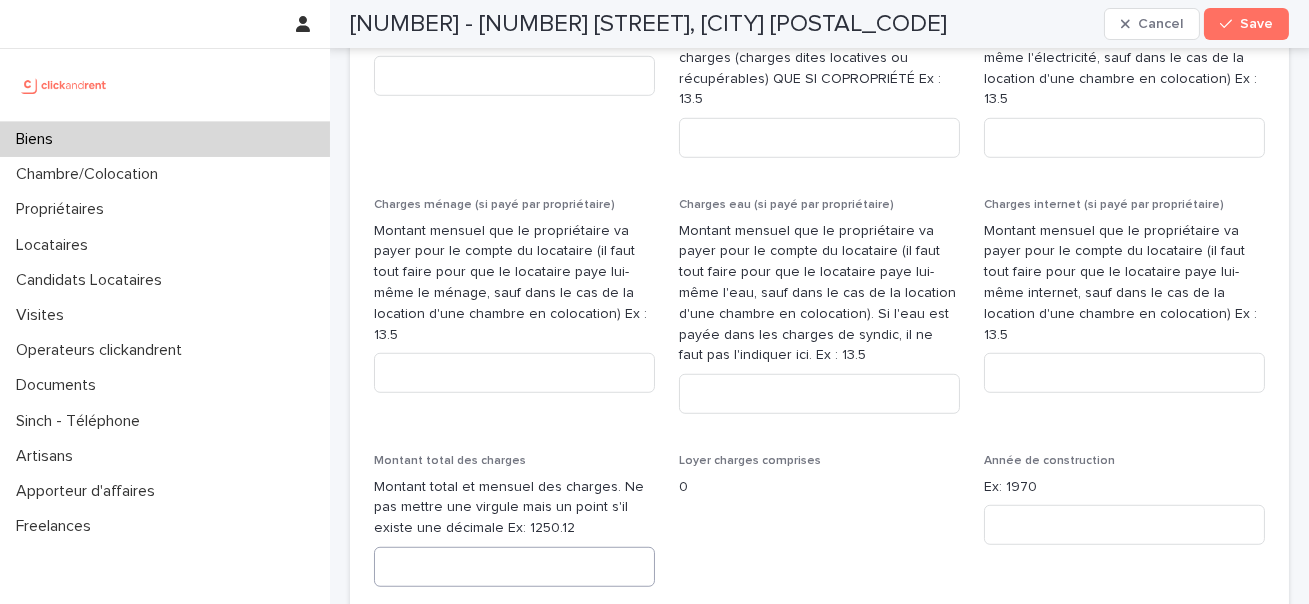 type on "***" 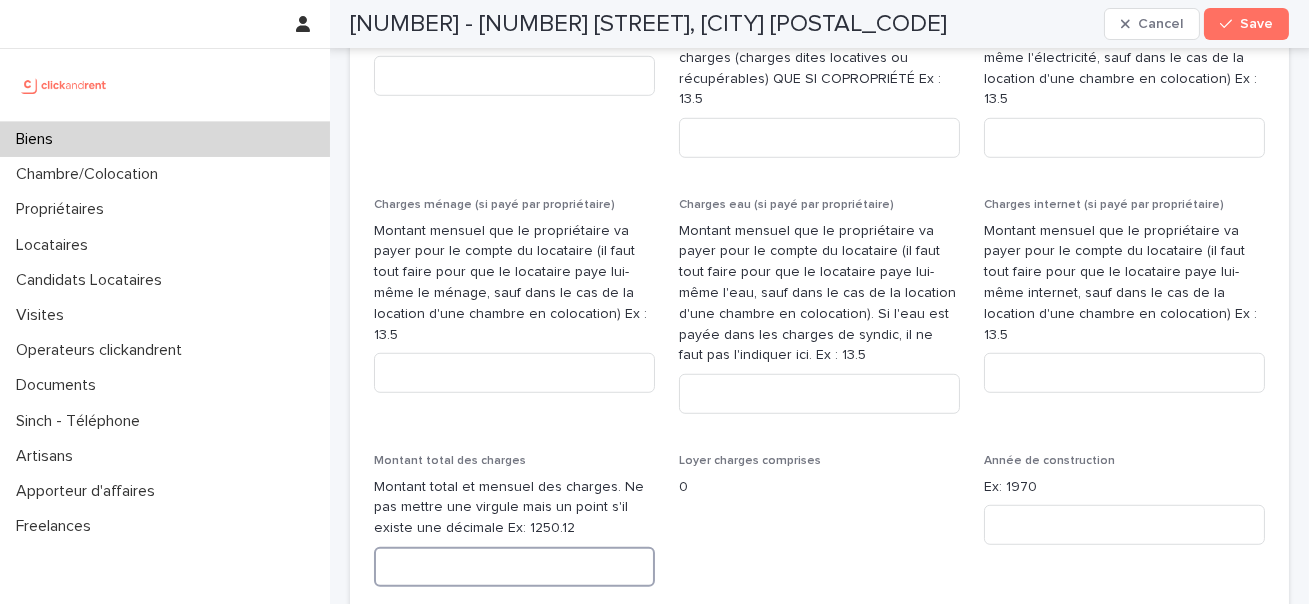click at bounding box center (514, 567) 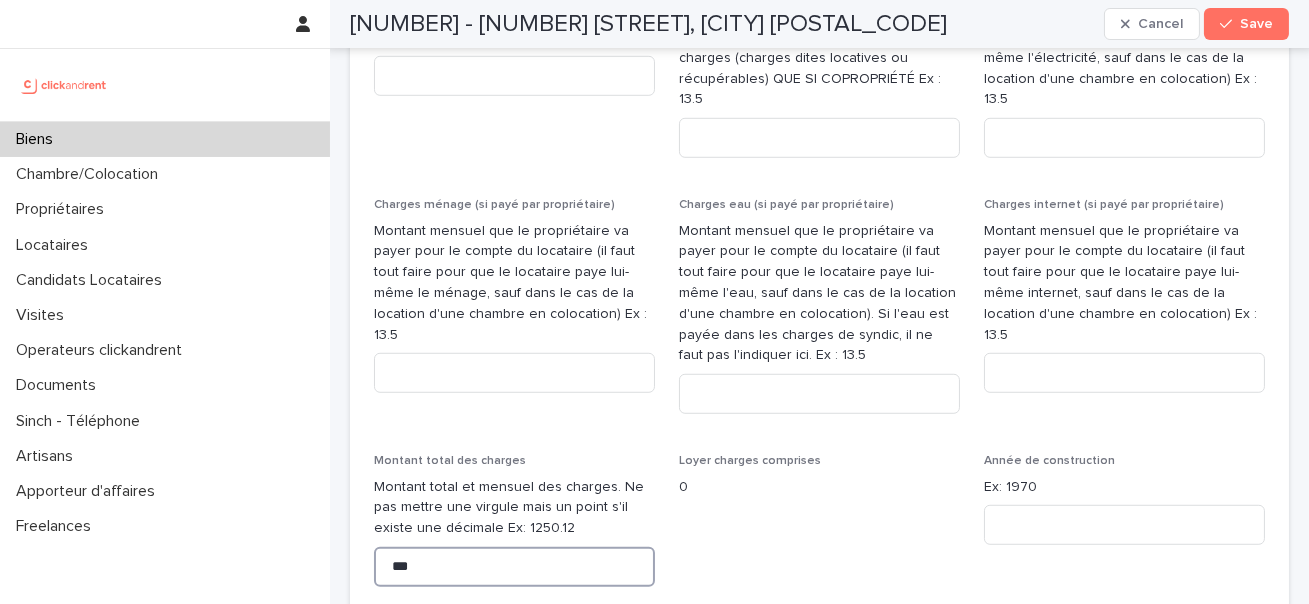 click on "***" at bounding box center [514, 567] 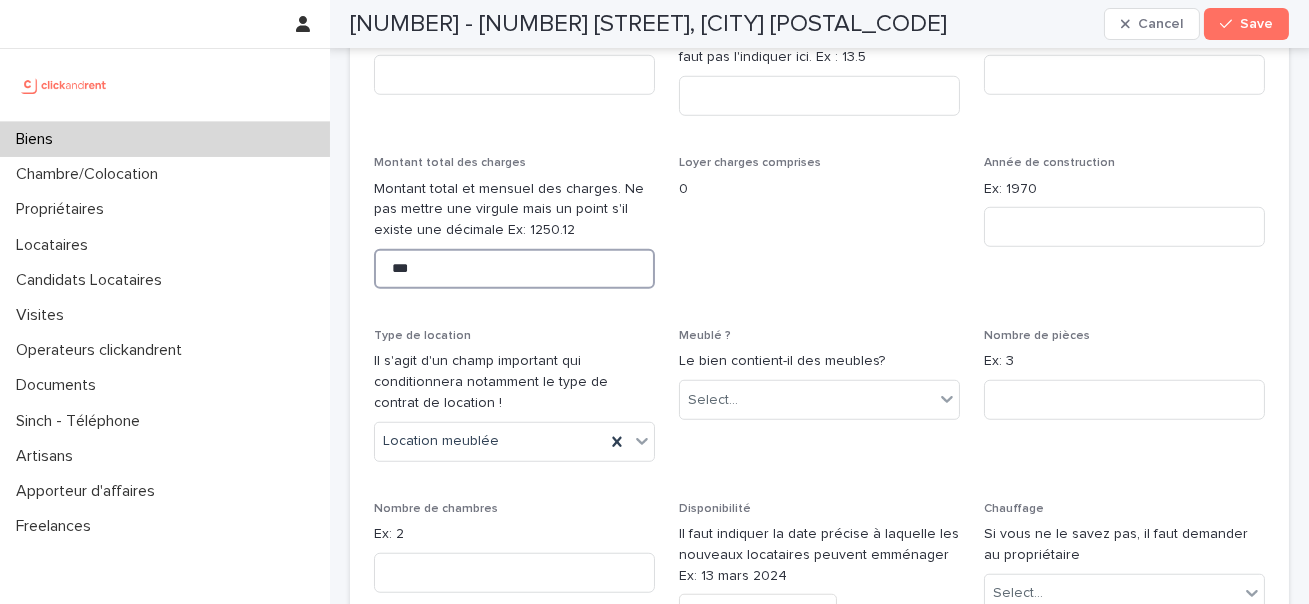 scroll, scrollTop: 3612, scrollLeft: 0, axis: vertical 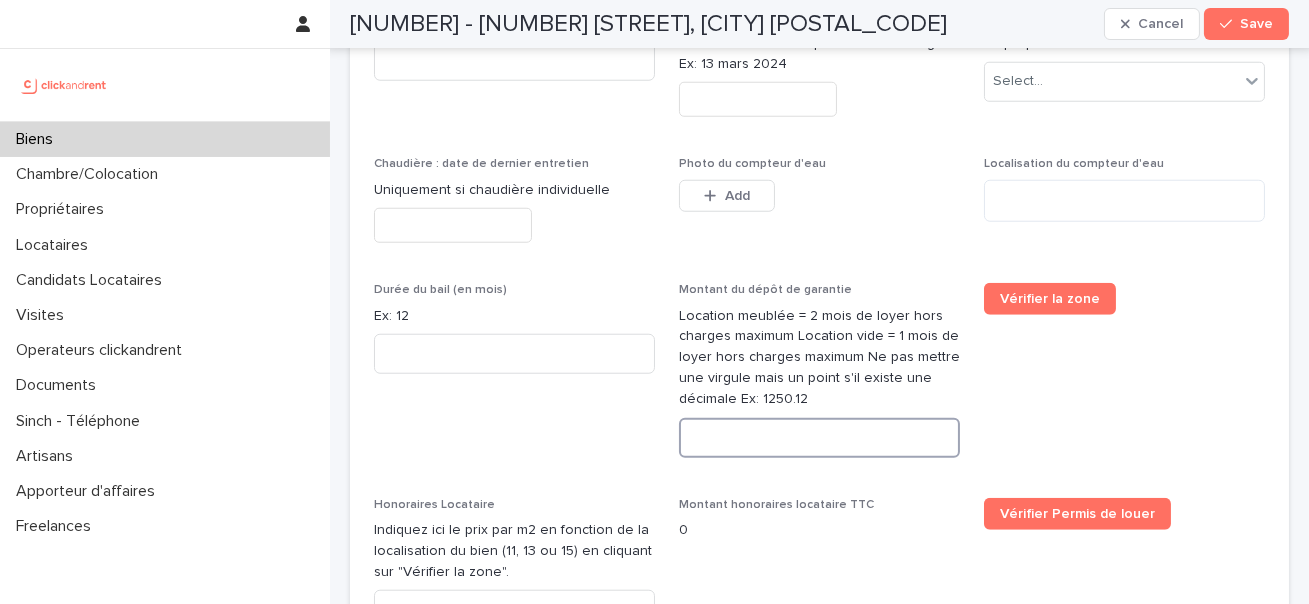 click at bounding box center [819, 438] 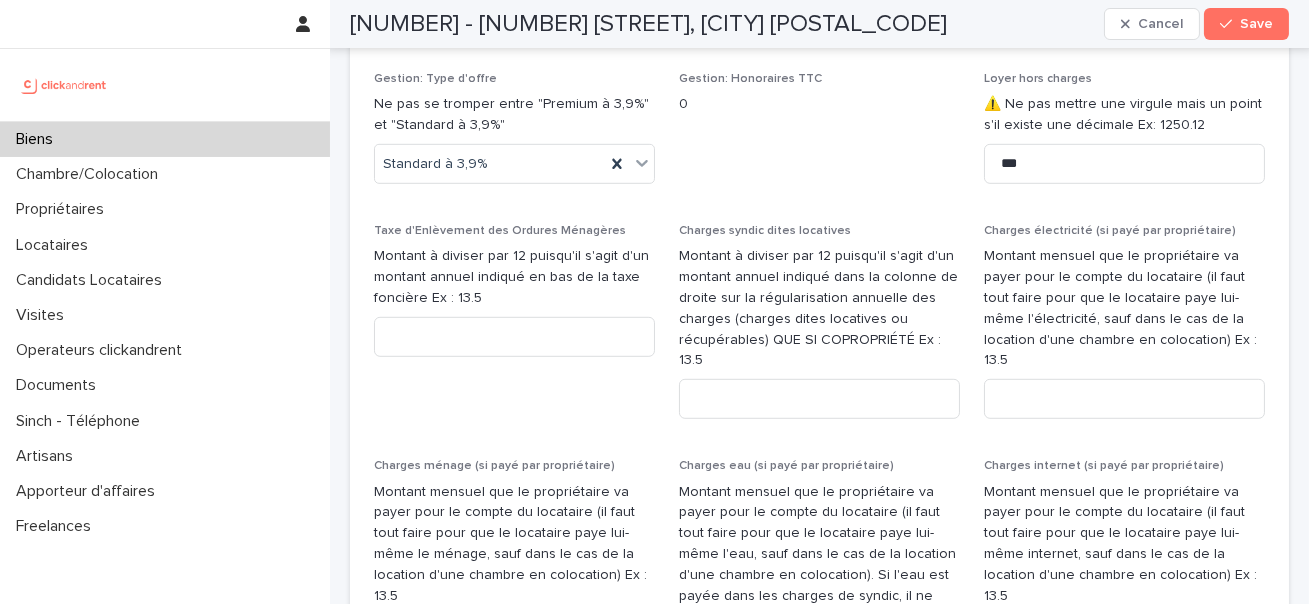 type on "****" 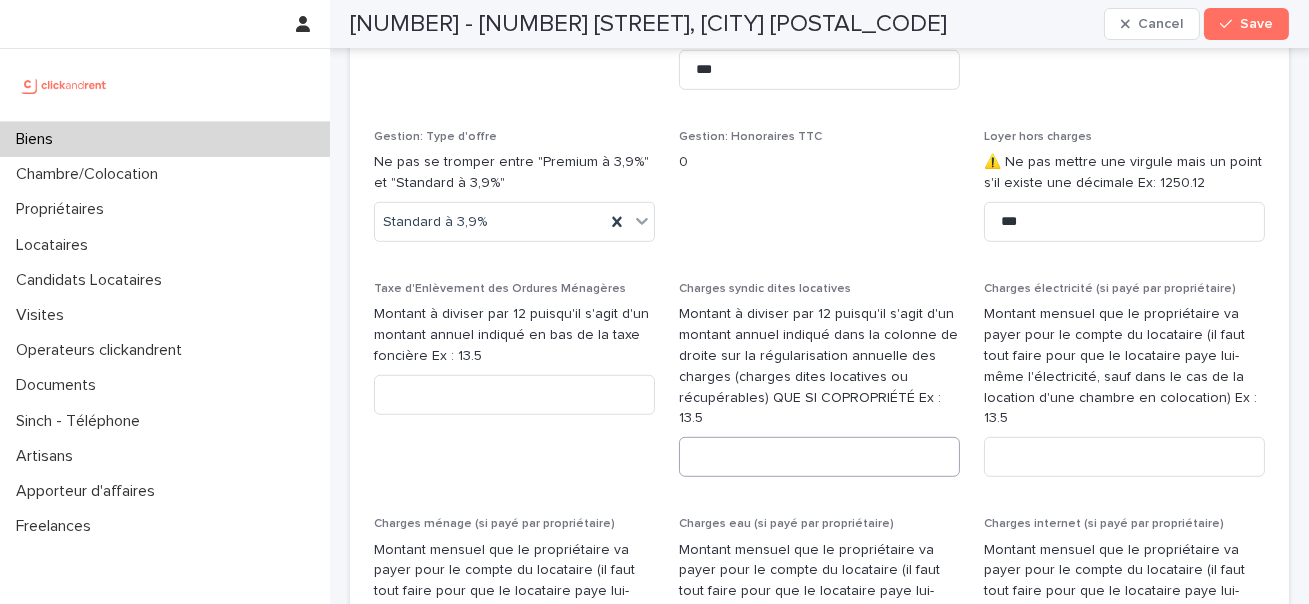 scroll, scrollTop: 2479, scrollLeft: 0, axis: vertical 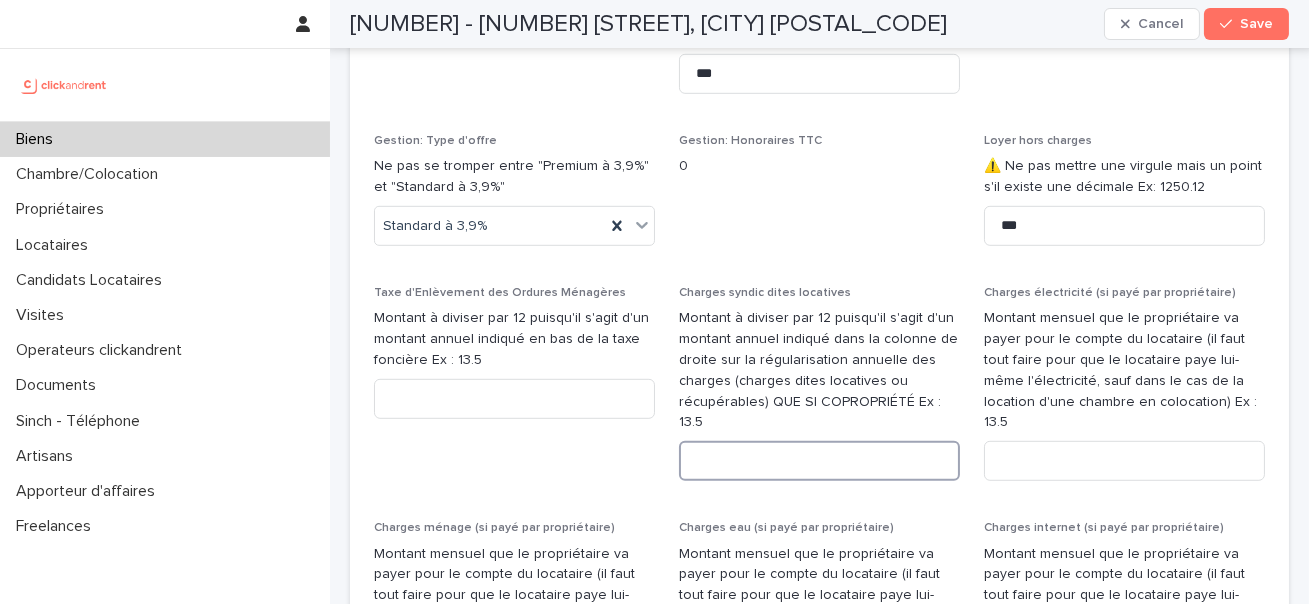 click at bounding box center (819, 461) 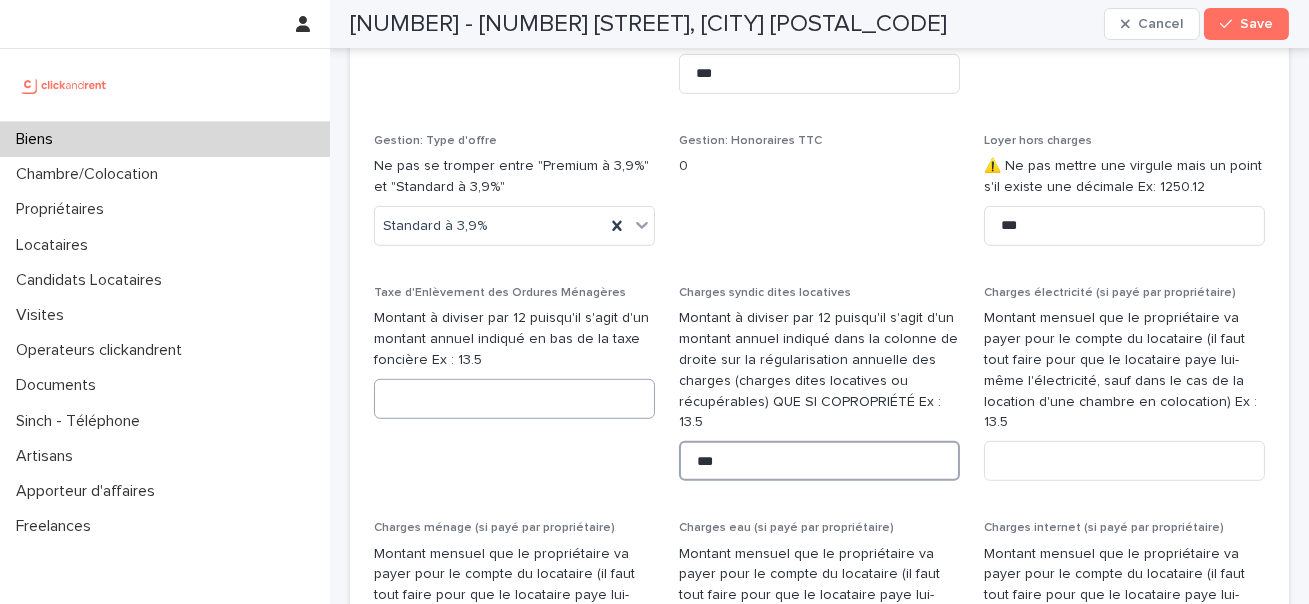 type on "***" 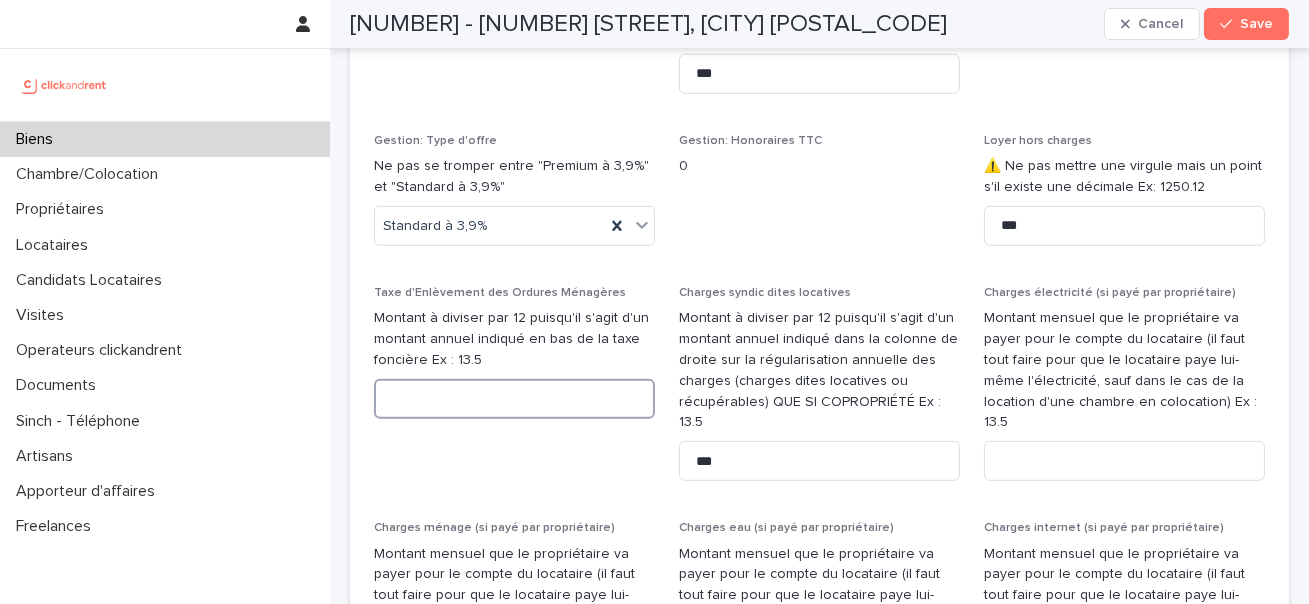 click at bounding box center [514, 399] 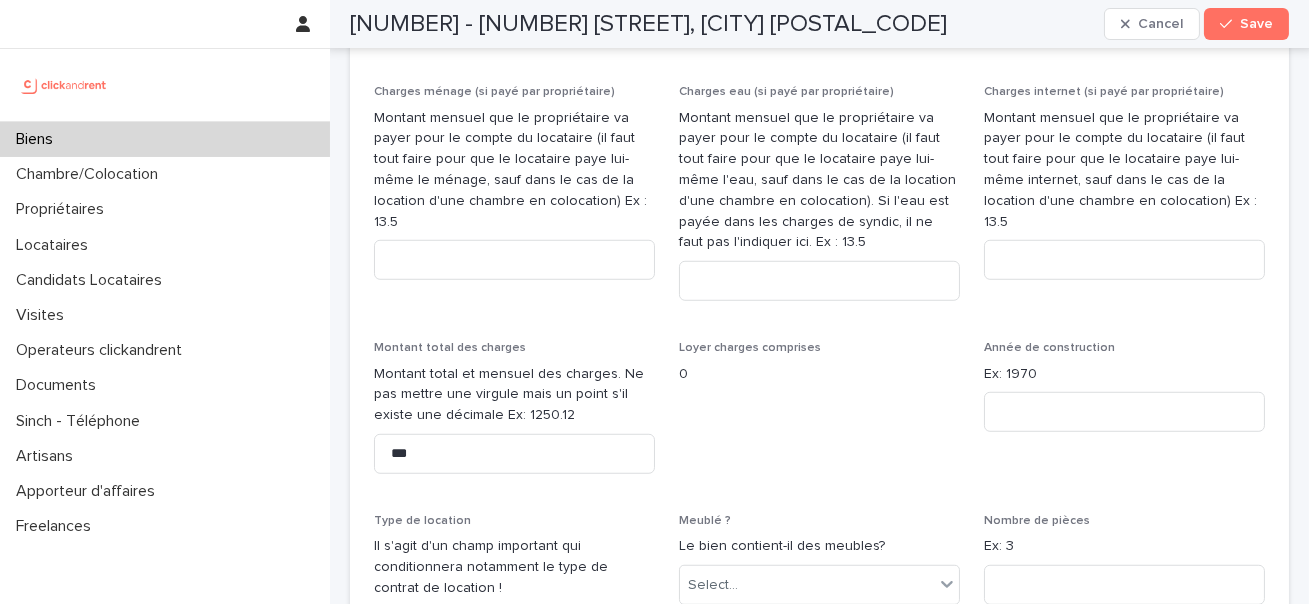 scroll, scrollTop: 2929, scrollLeft: 0, axis: vertical 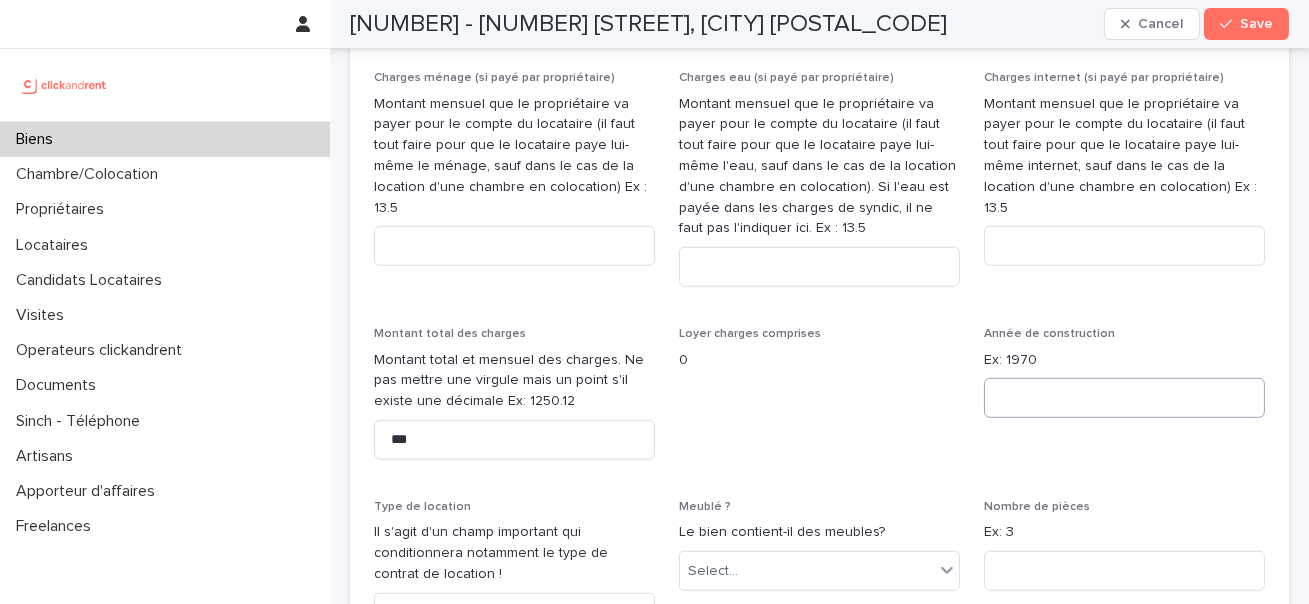 type on "**" 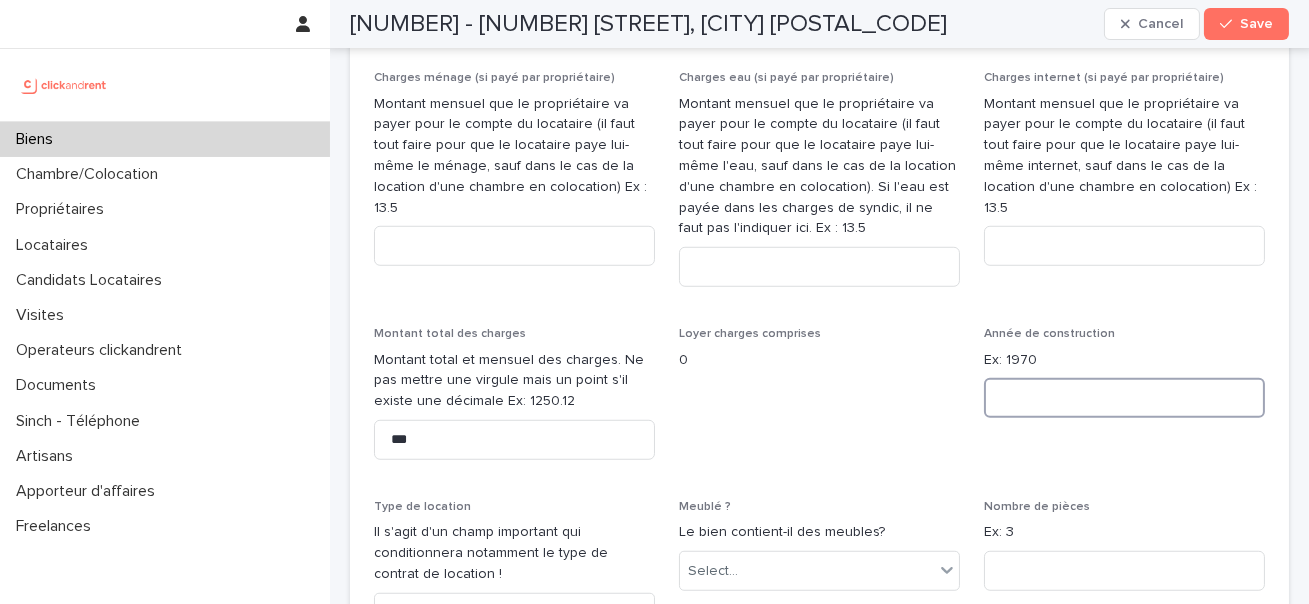 click at bounding box center (1124, 398) 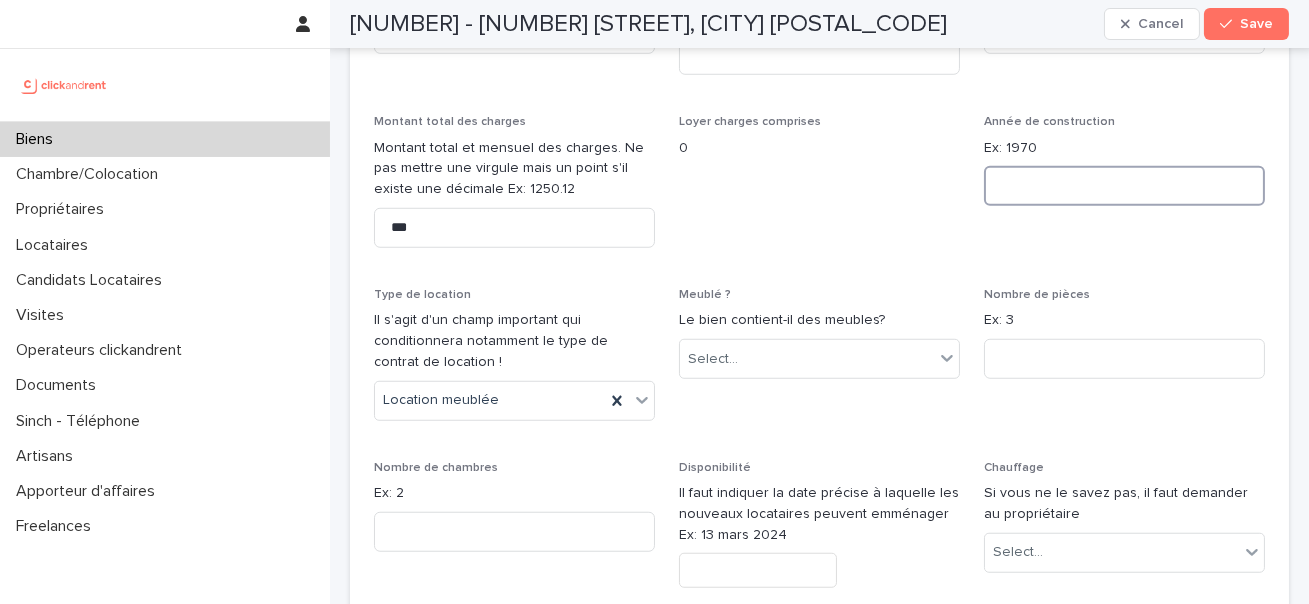scroll, scrollTop: 3166, scrollLeft: 0, axis: vertical 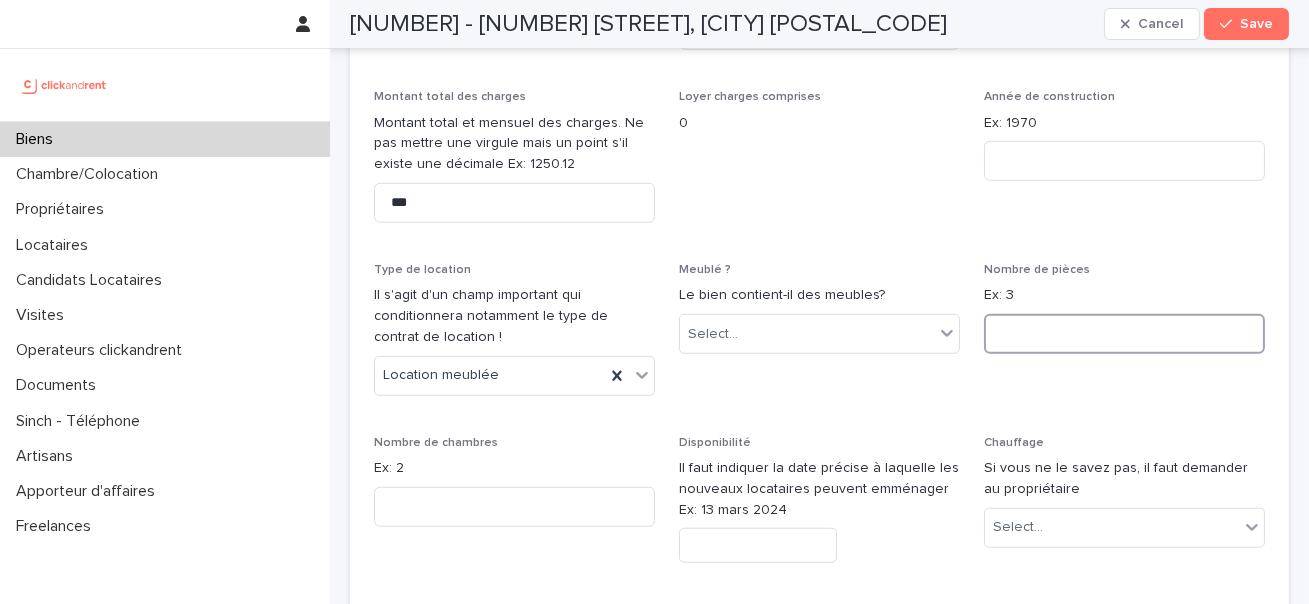 click at bounding box center [1124, 334] 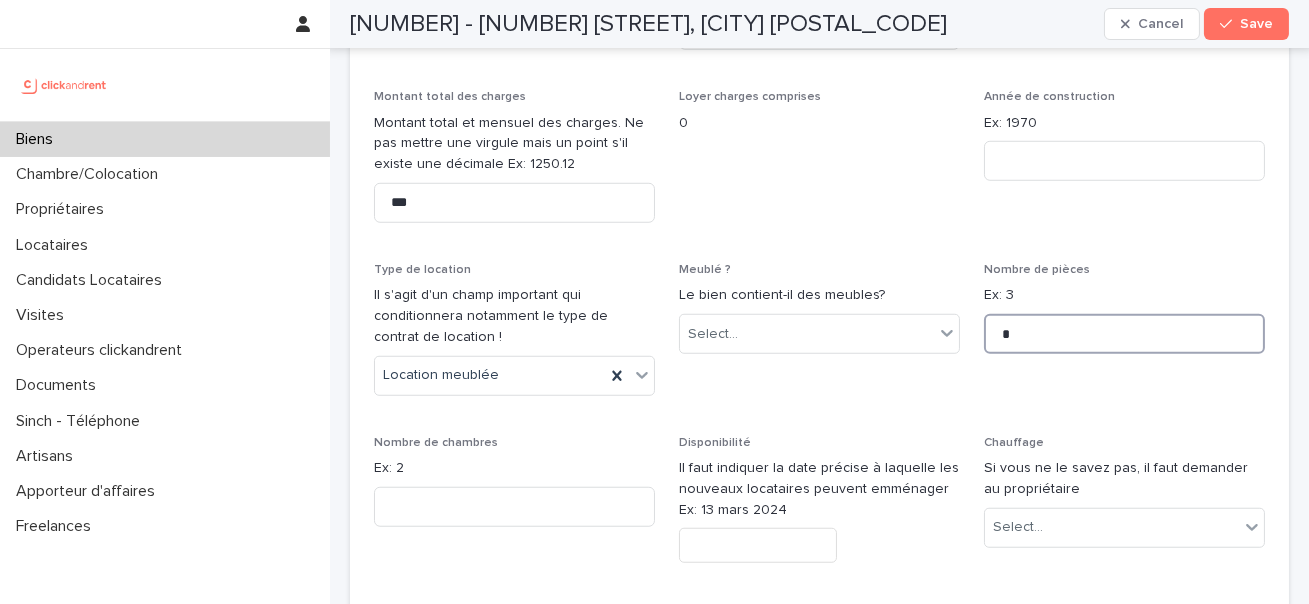 type on "*" 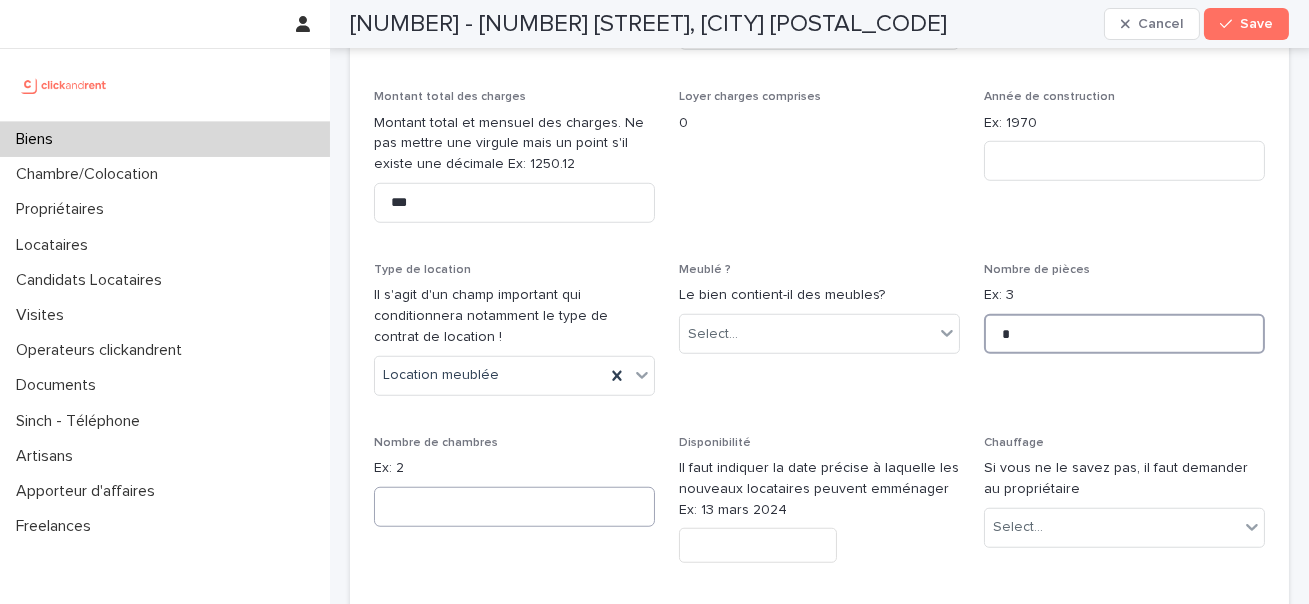 type on "*" 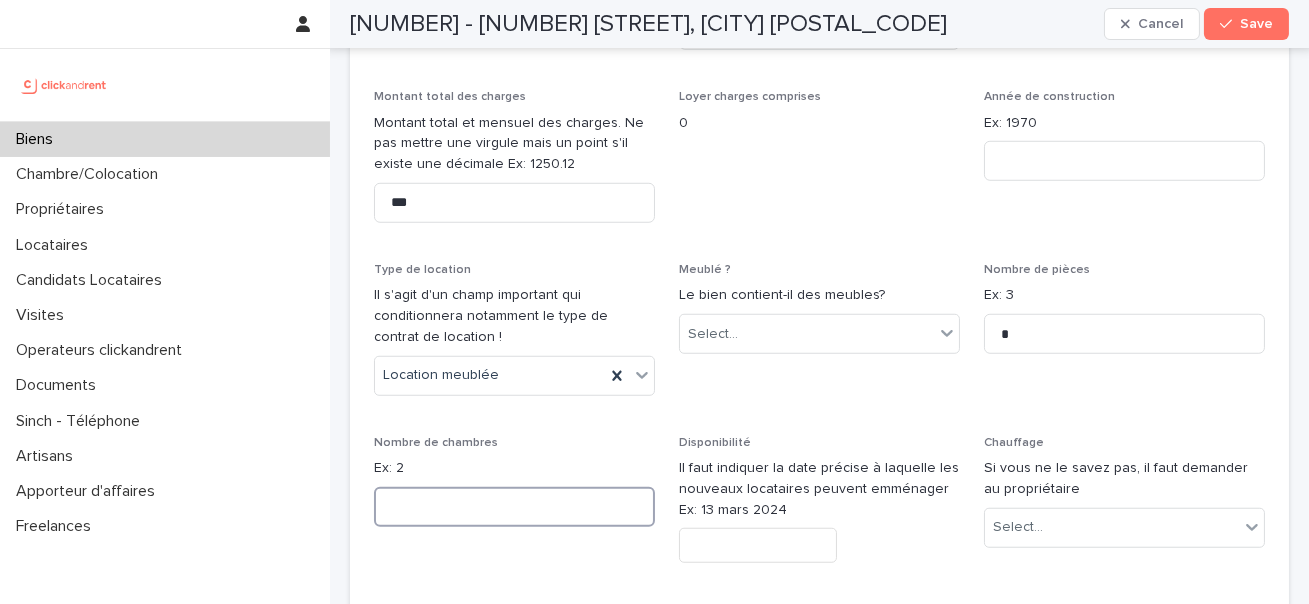 click at bounding box center (514, 507) 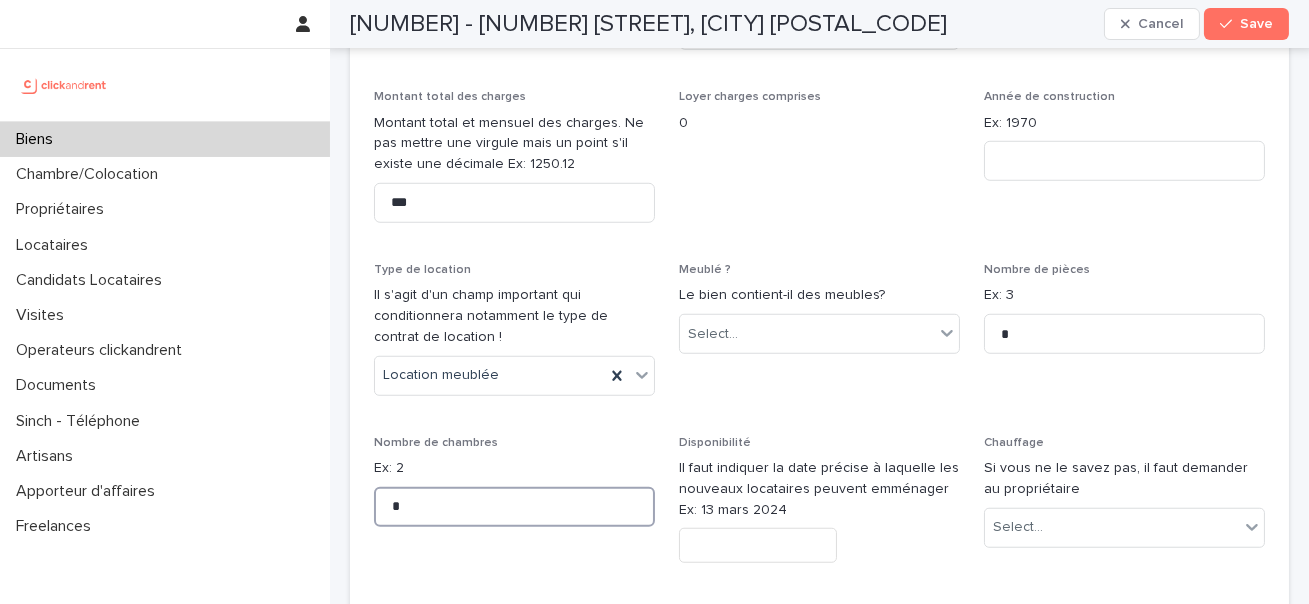 type on "*" 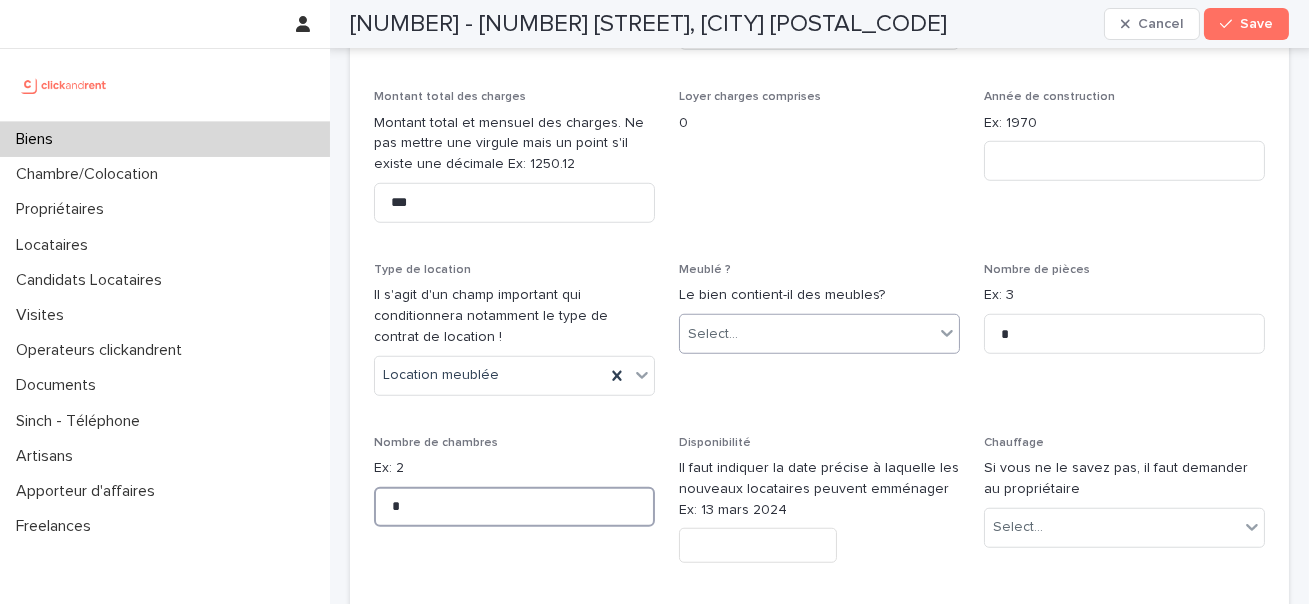 type on "*" 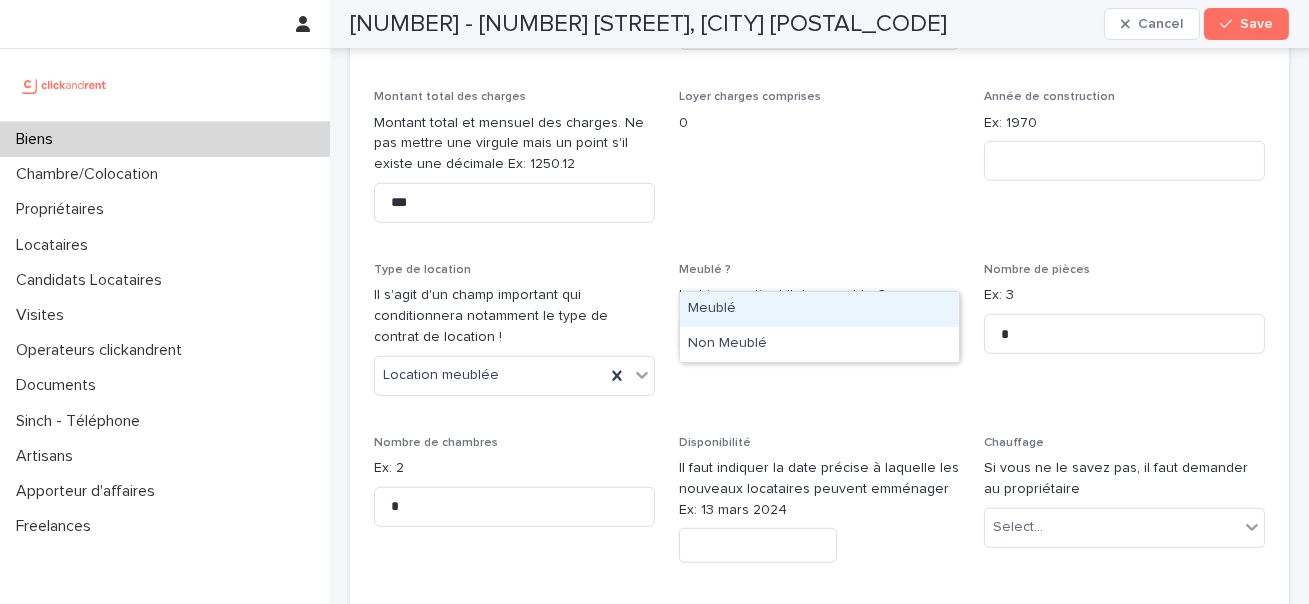 click on "Select..." at bounding box center [807, 334] 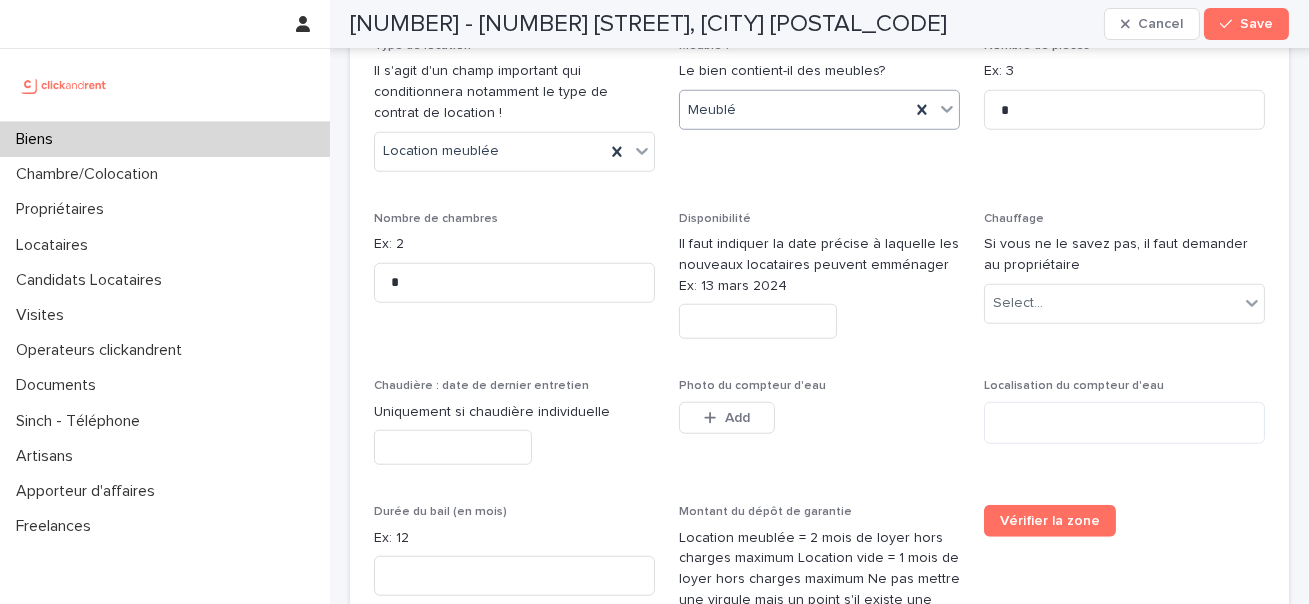 scroll, scrollTop: 3410, scrollLeft: 0, axis: vertical 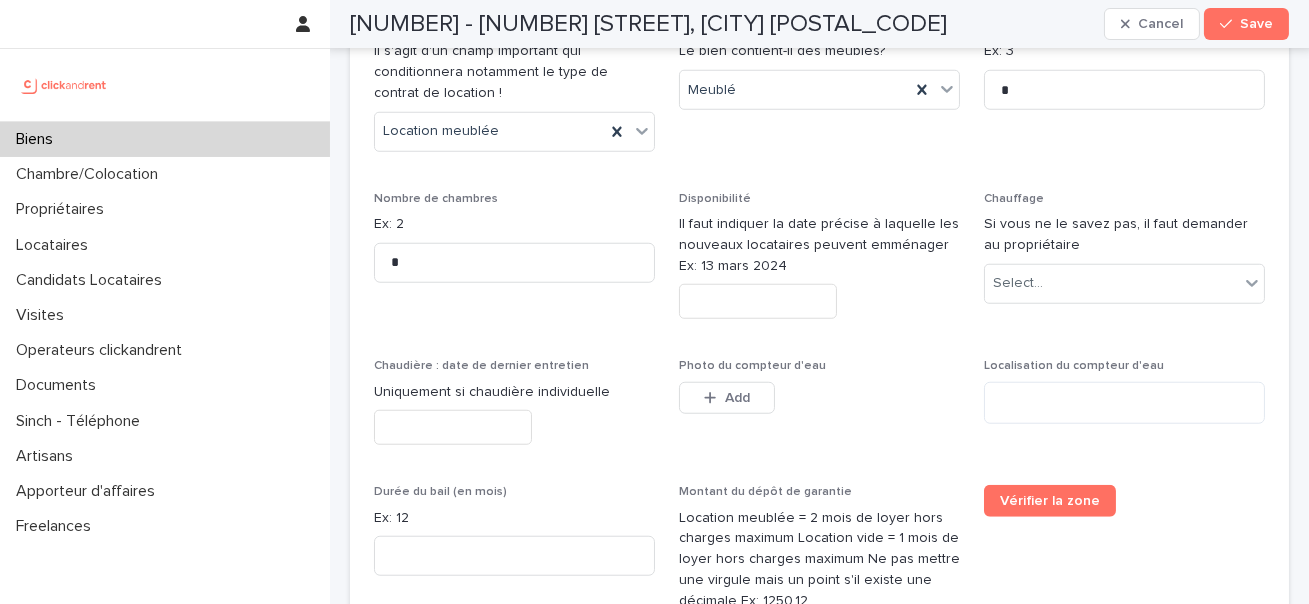 click on "Disponibilité Il faut indiquer la date précise à laquelle les nouveaux locataires peuvent emménager
Ex: 13 mars 2024" at bounding box center (819, 264) 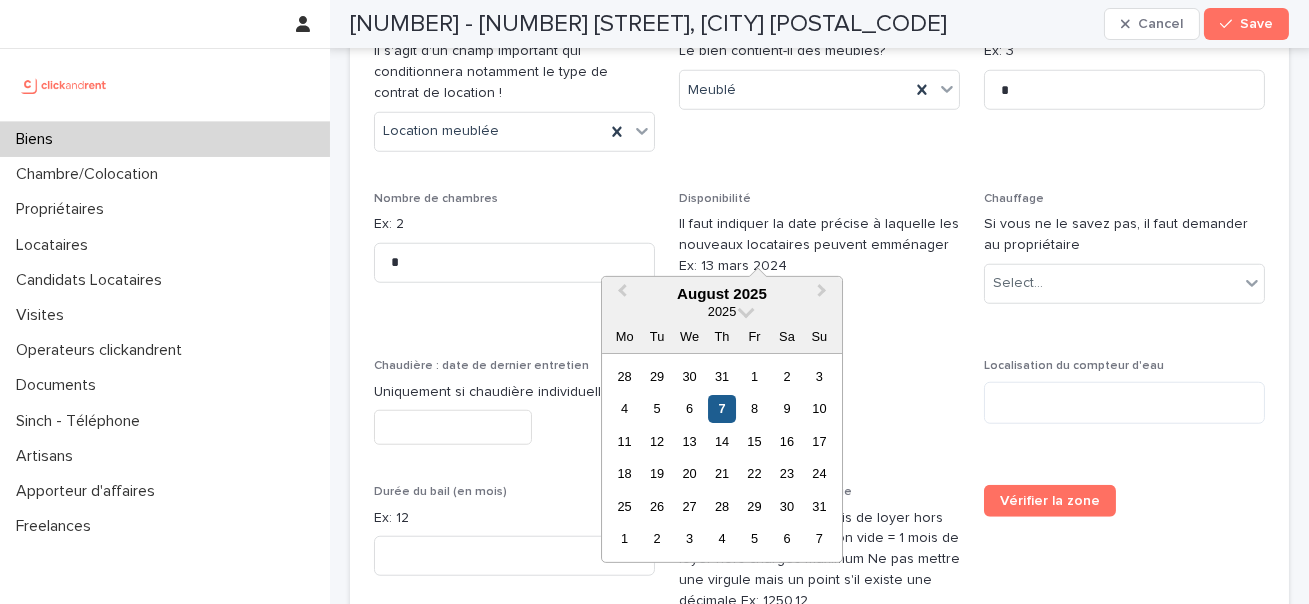 click on "7" at bounding box center [721, 408] 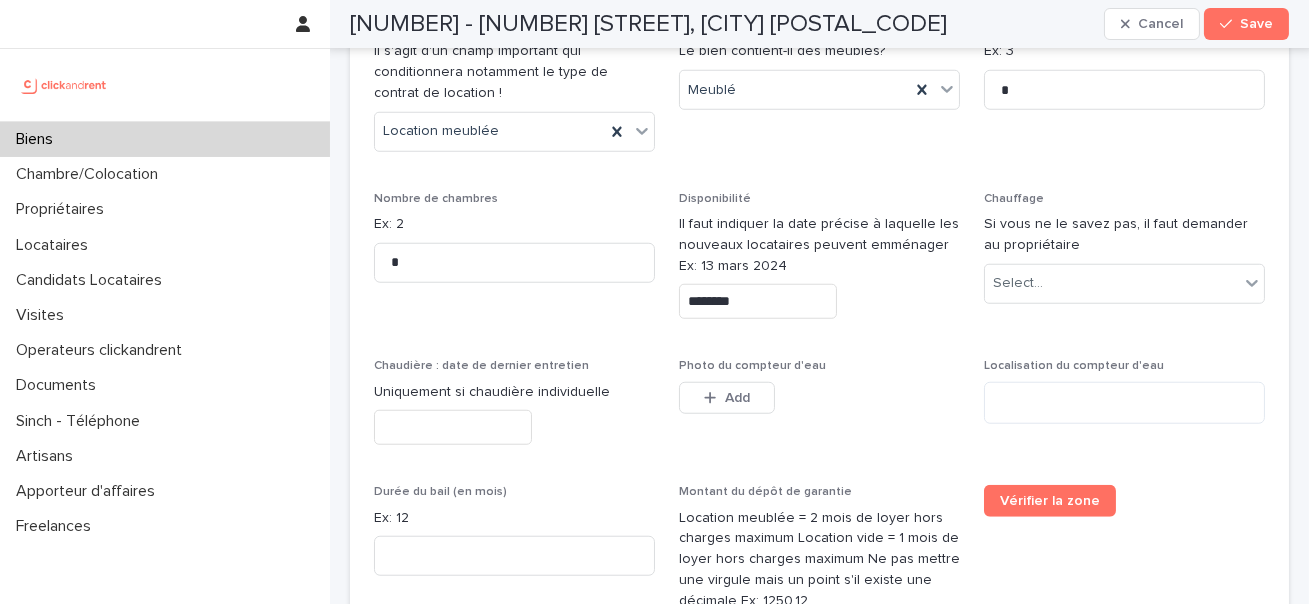 type on "********" 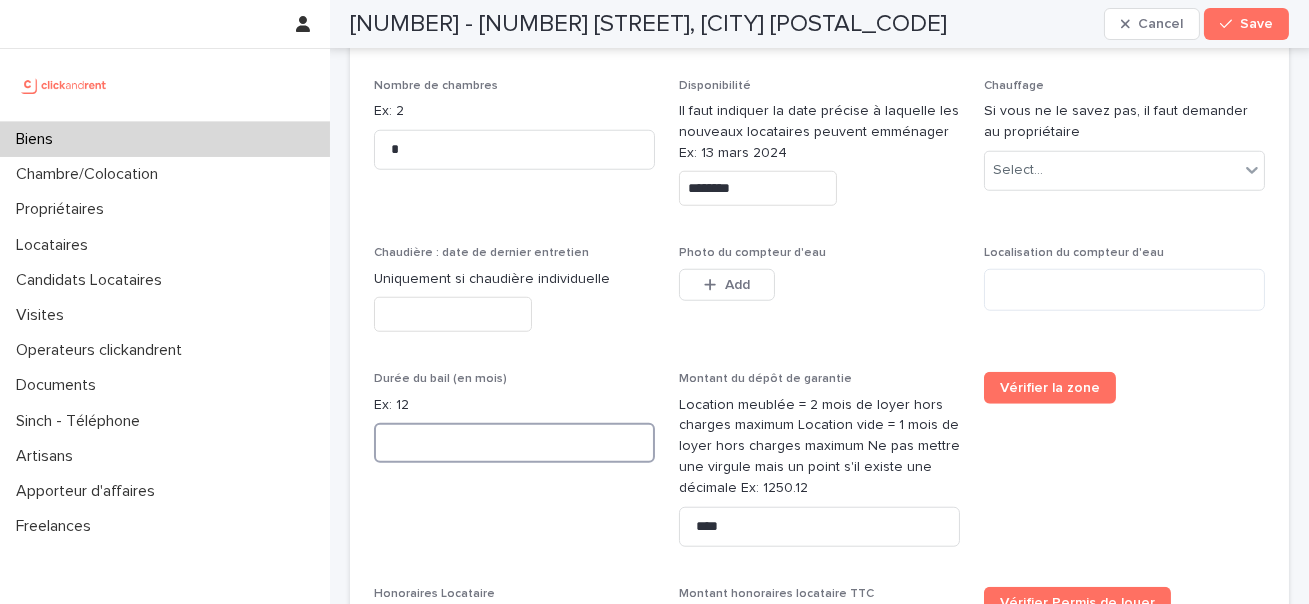 click at bounding box center (514, 443) 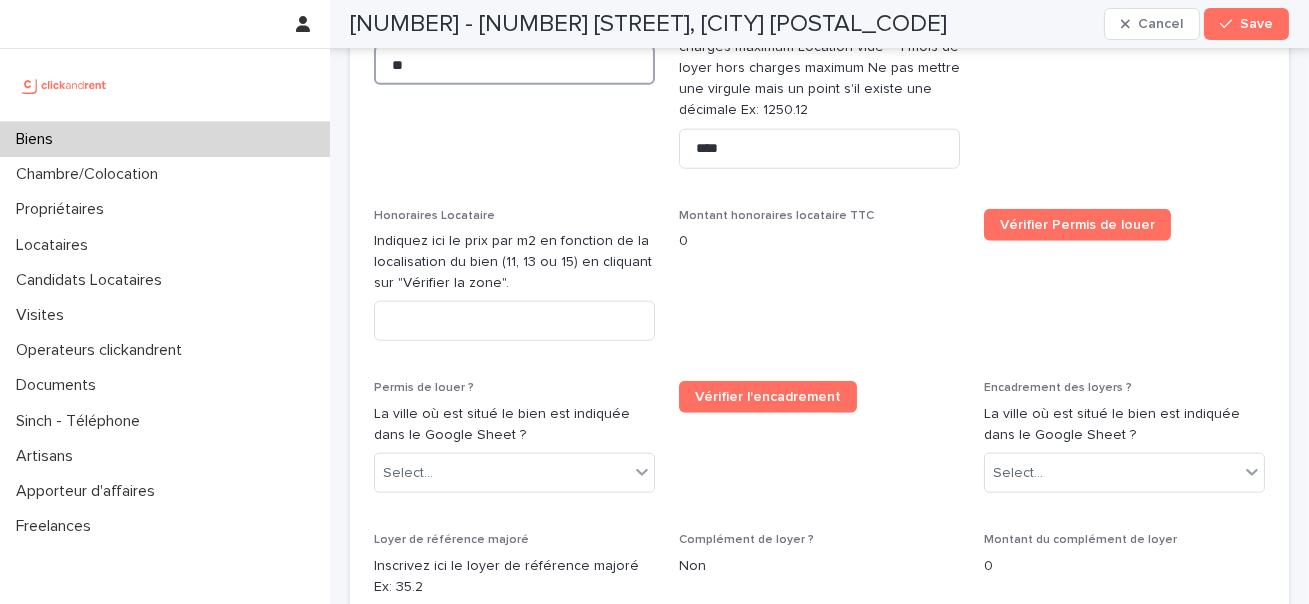 scroll, scrollTop: 3910, scrollLeft: 0, axis: vertical 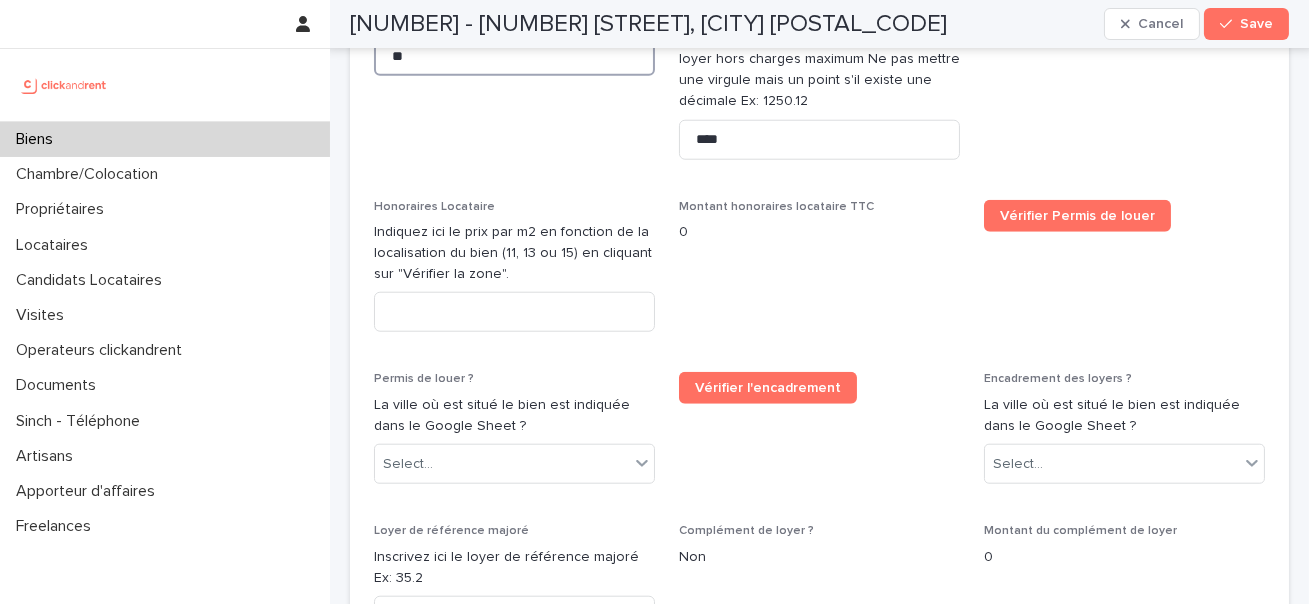 type on "**" 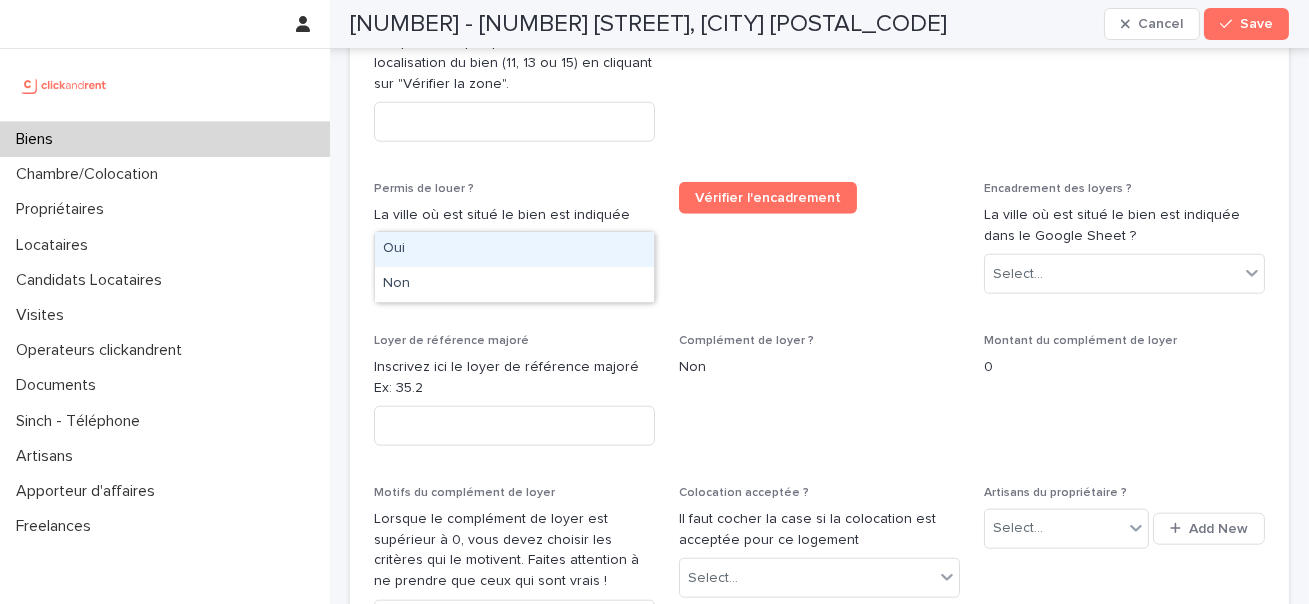 click on "Select..." at bounding box center [502, 274] 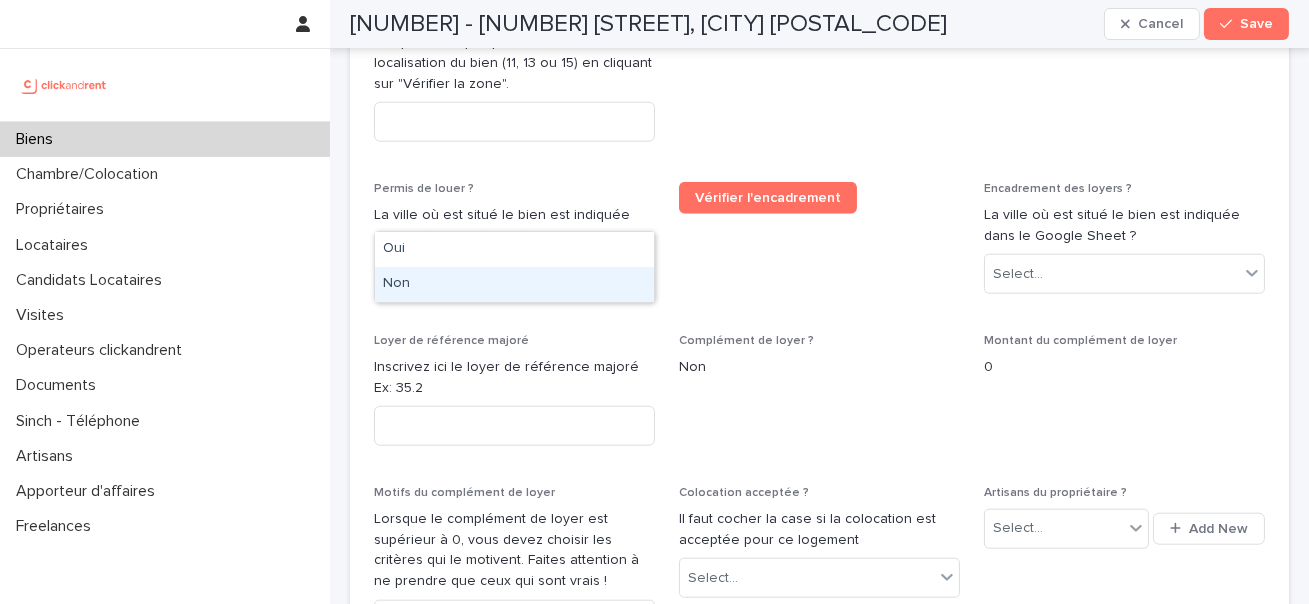 click on "Non" at bounding box center [514, 284] 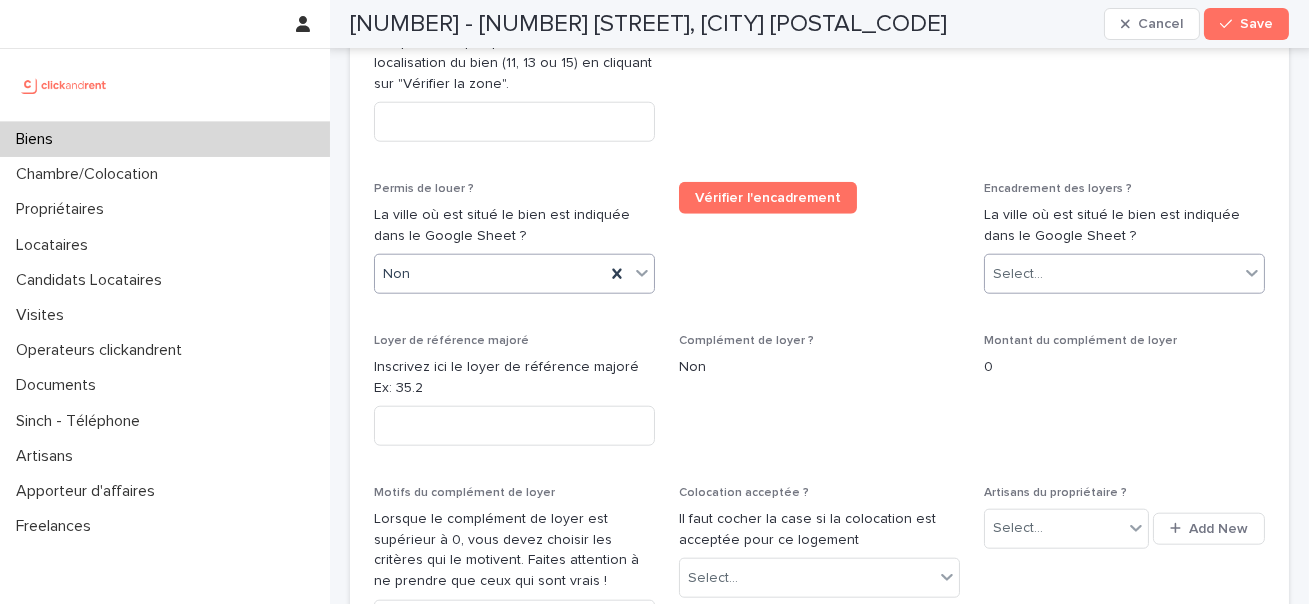 click on "Select..." at bounding box center (1112, 274) 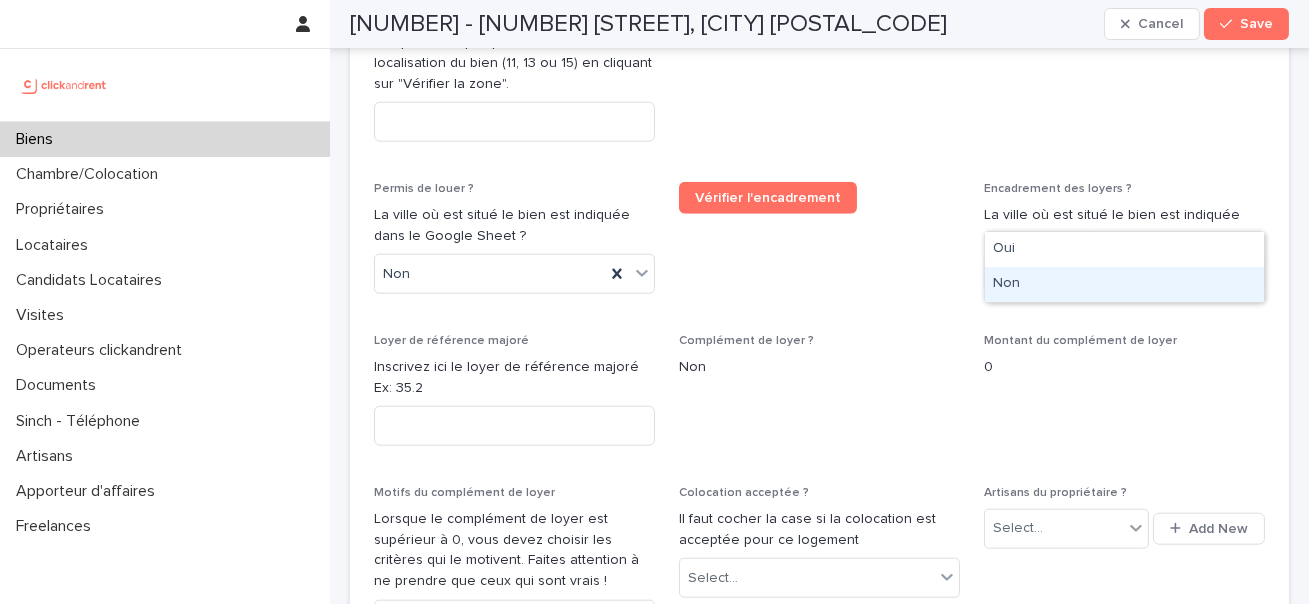 click on "Non" at bounding box center (1124, 284) 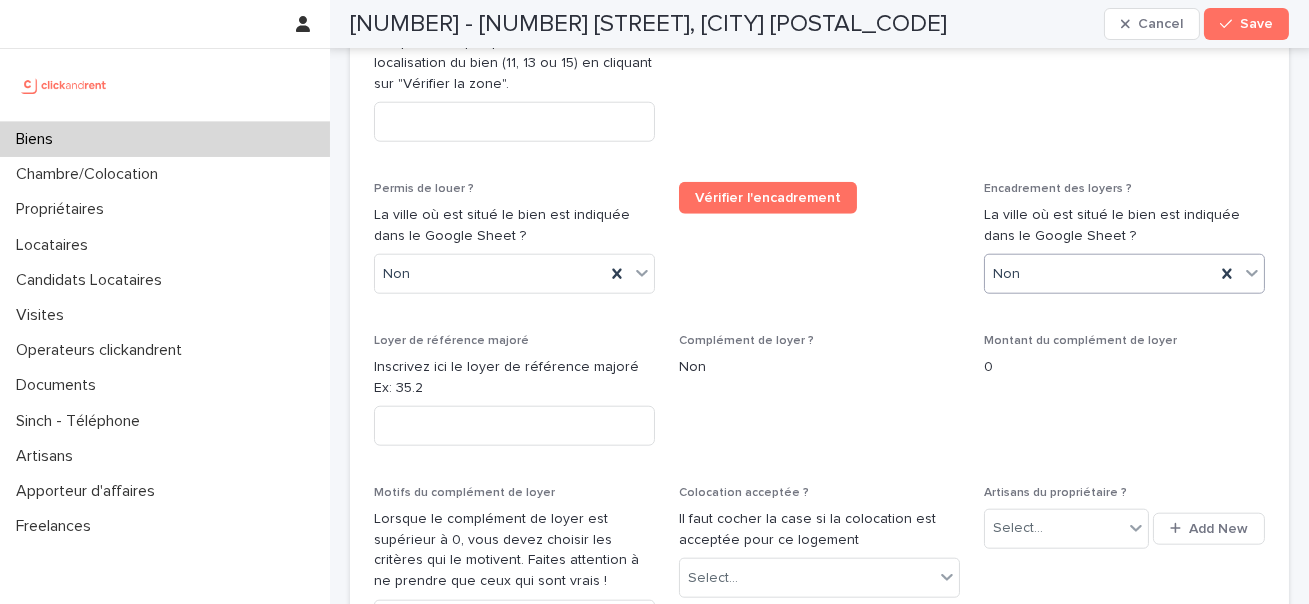 scroll, scrollTop: 4370, scrollLeft: 0, axis: vertical 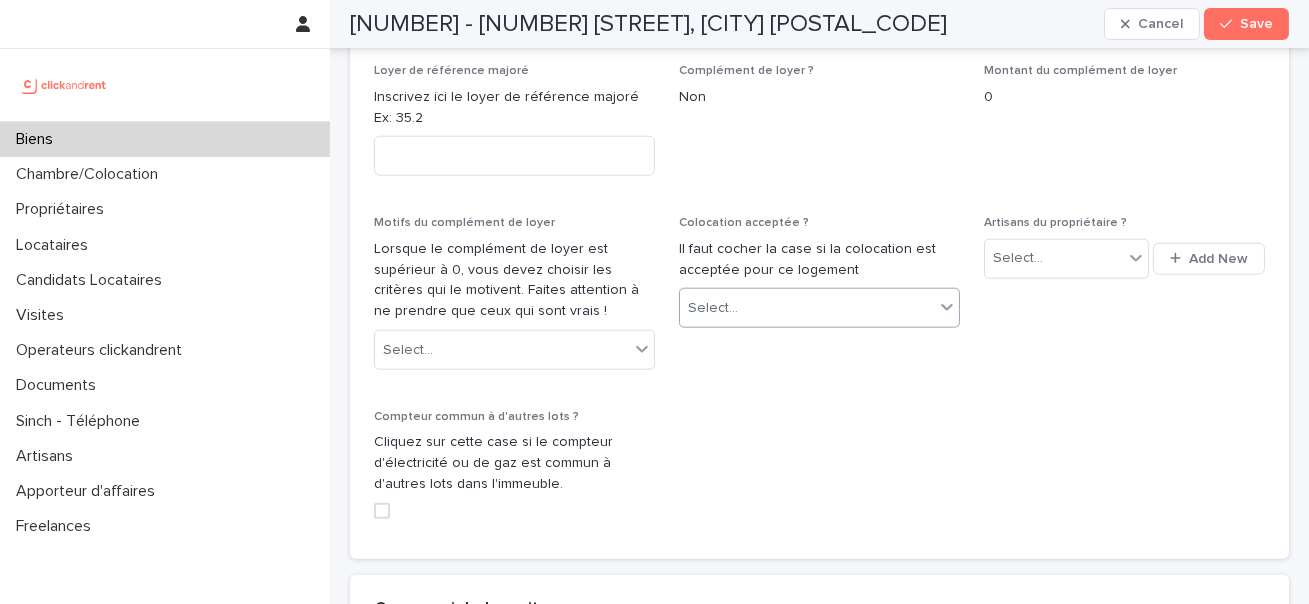 click on "Select..." at bounding box center [807, 308] 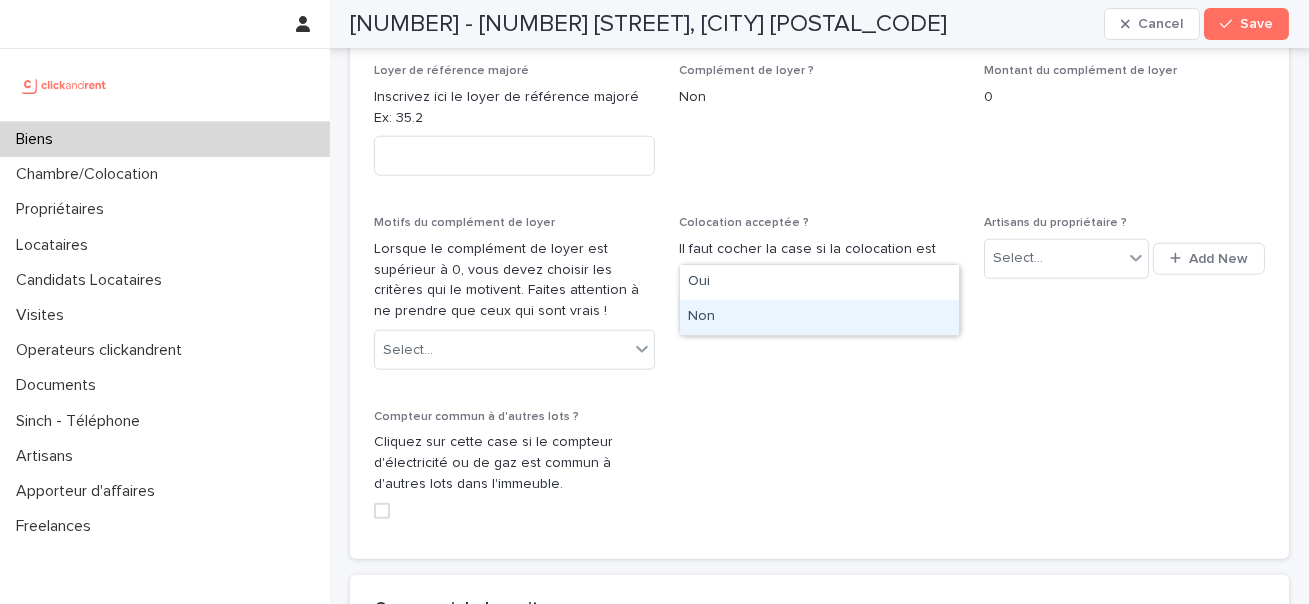 click on "Non" at bounding box center [819, 317] 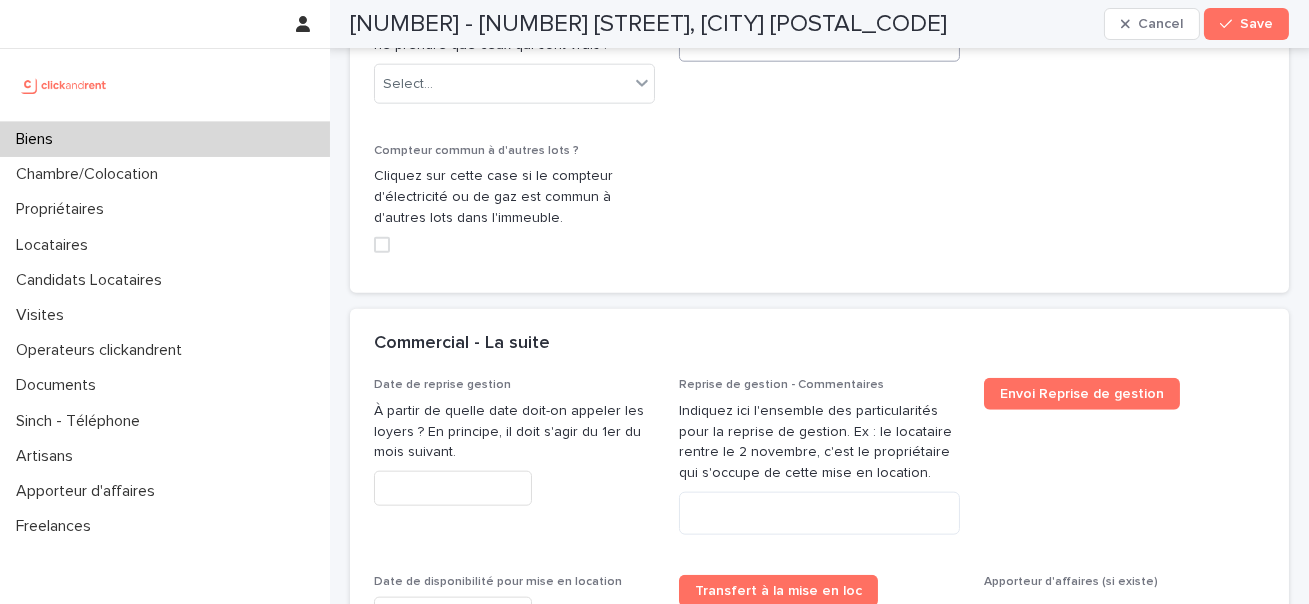scroll, scrollTop: 4743, scrollLeft: 0, axis: vertical 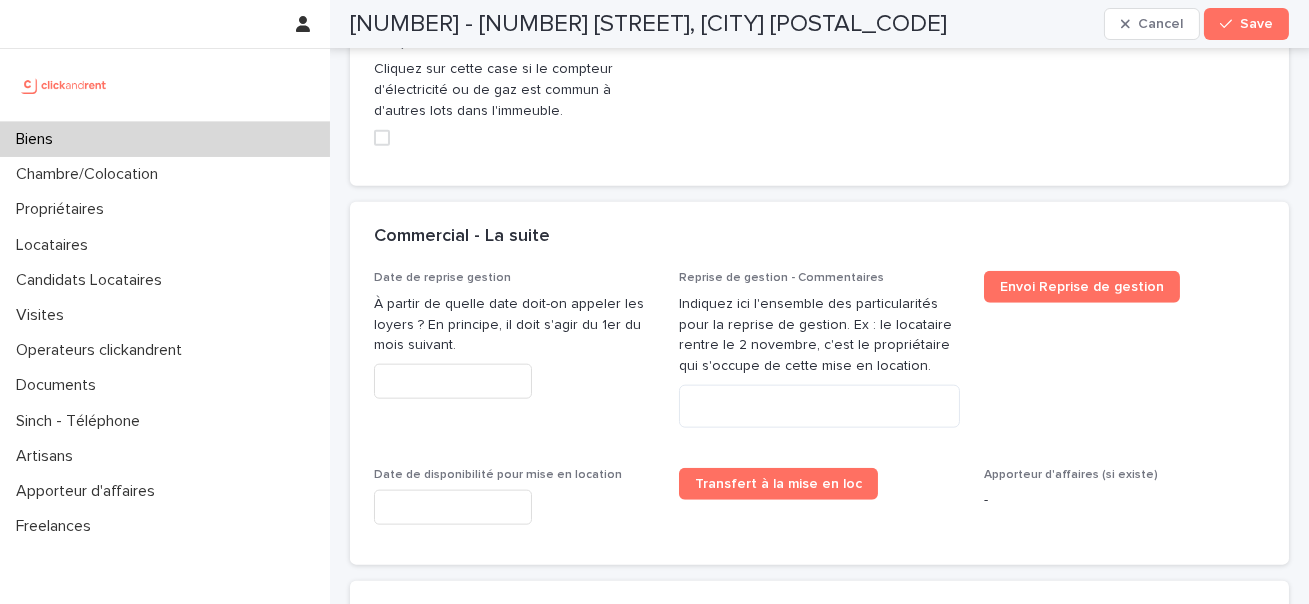 click at bounding box center [453, 507] 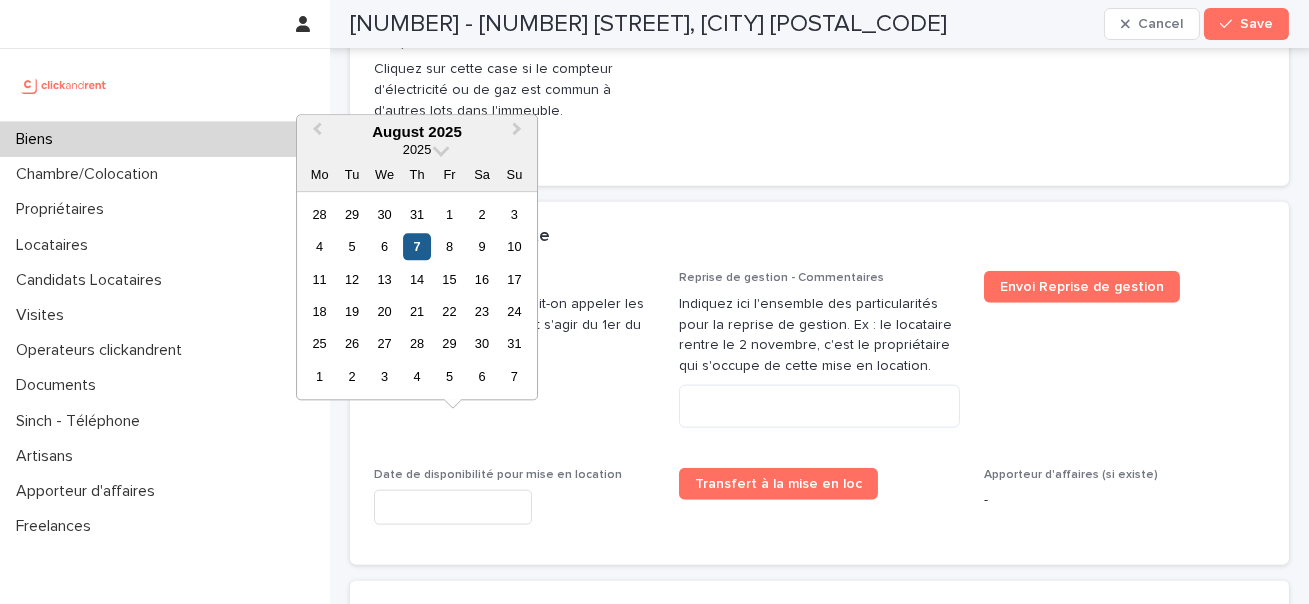click on "7" at bounding box center [416, 246] 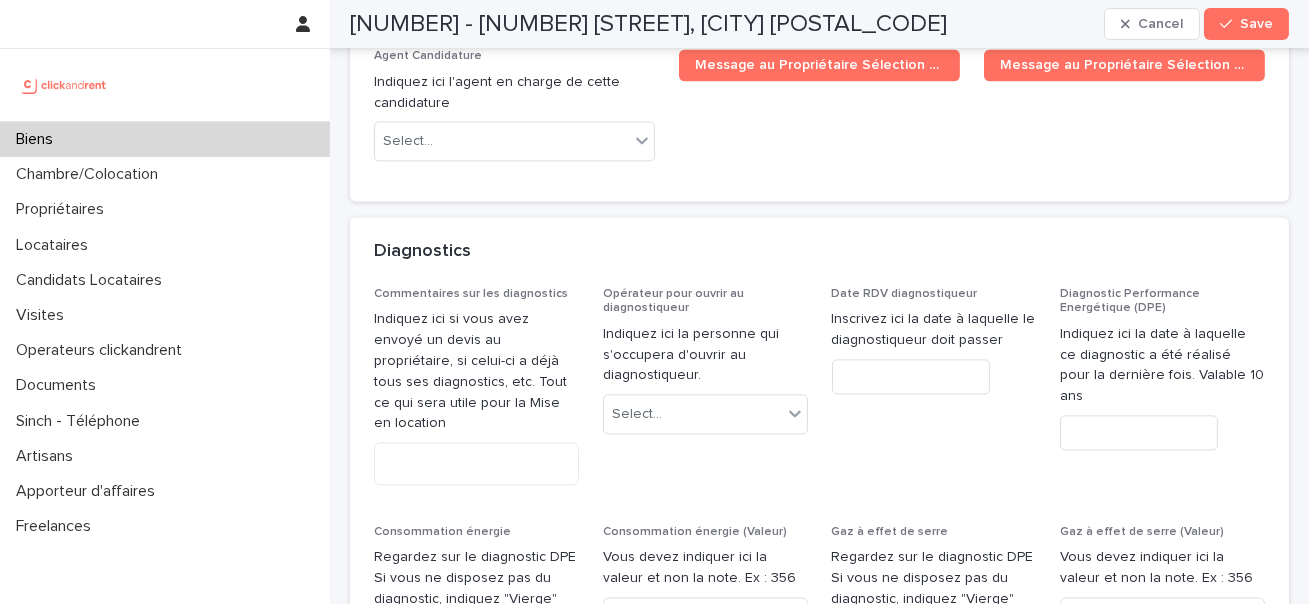 scroll, scrollTop: 8611, scrollLeft: 0, axis: vertical 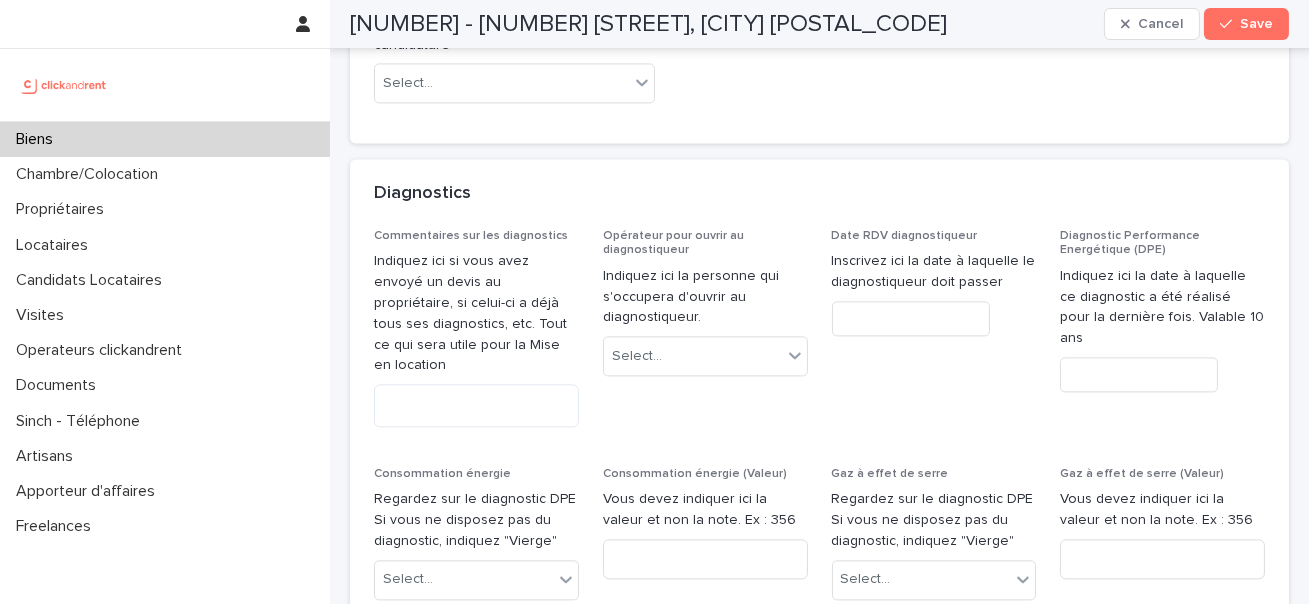 click on "Commentaires sur les diagnostics Indiquez ici si vous avez envoyé un devis au propriétaire, si celui-ci a déjà tous ses diagnostics, etc. Tout ce qui sera utile pour la Mise en location" at bounding box center (476, 336) 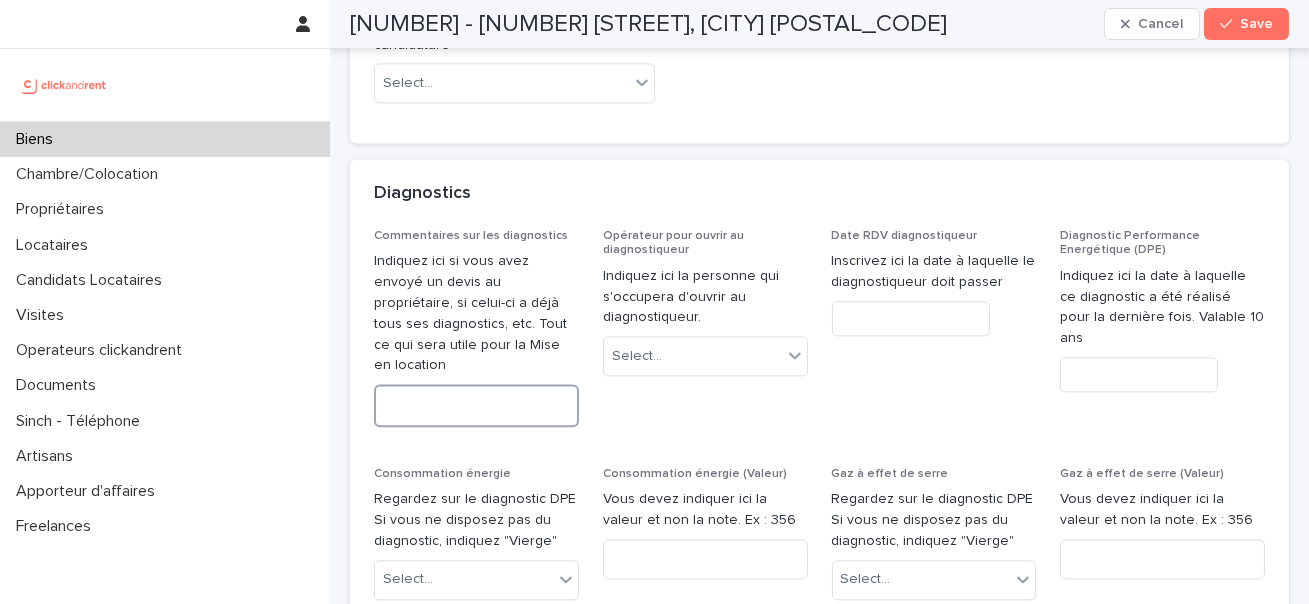 click at bounding box center (476, 405) 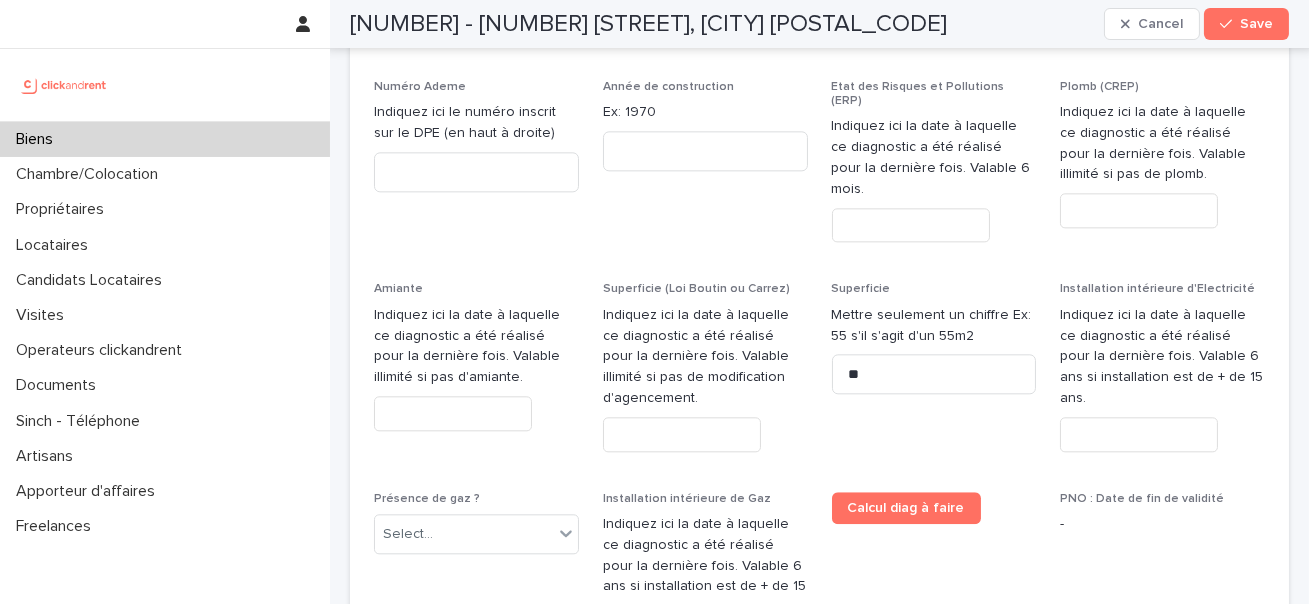 scroll, scrollTop: 9216, scrollLeft: 0, axis: vertical 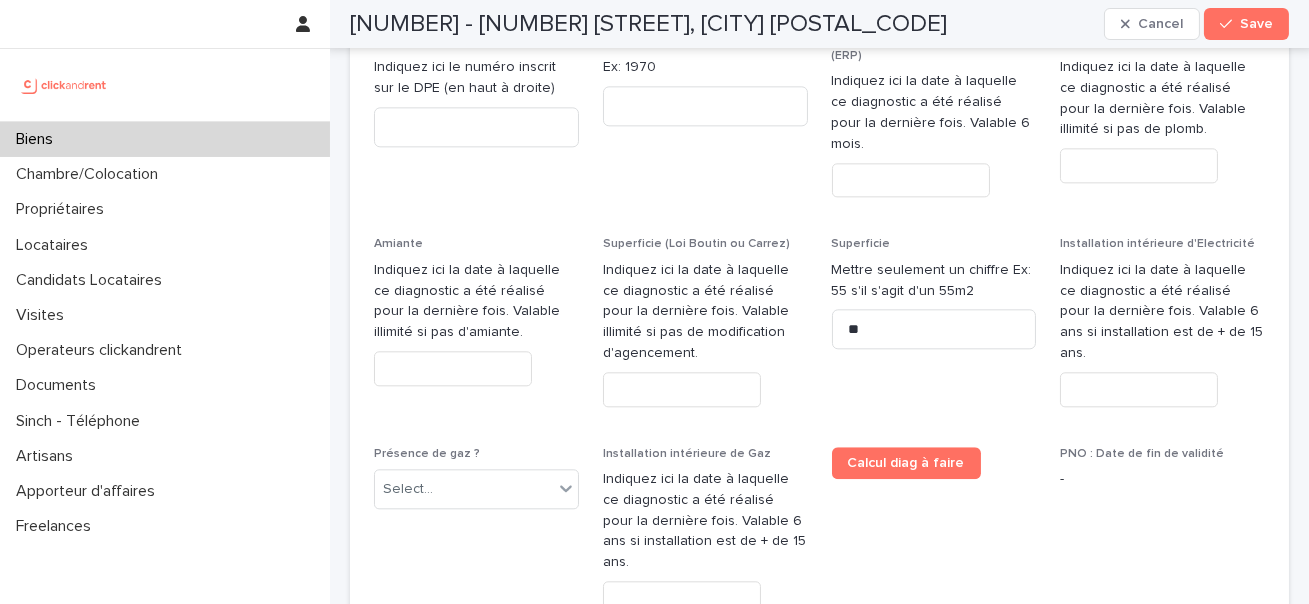 type on "**********" 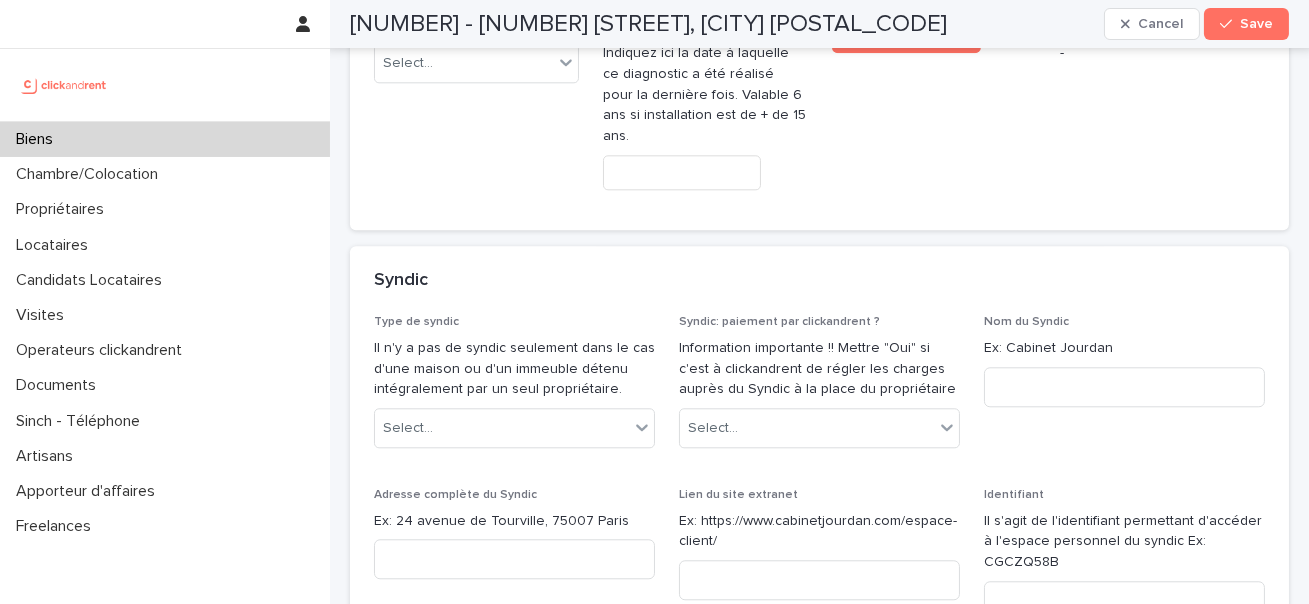 scroll, scrollTop: 9699, scrollLeft: 0, axis: vertical 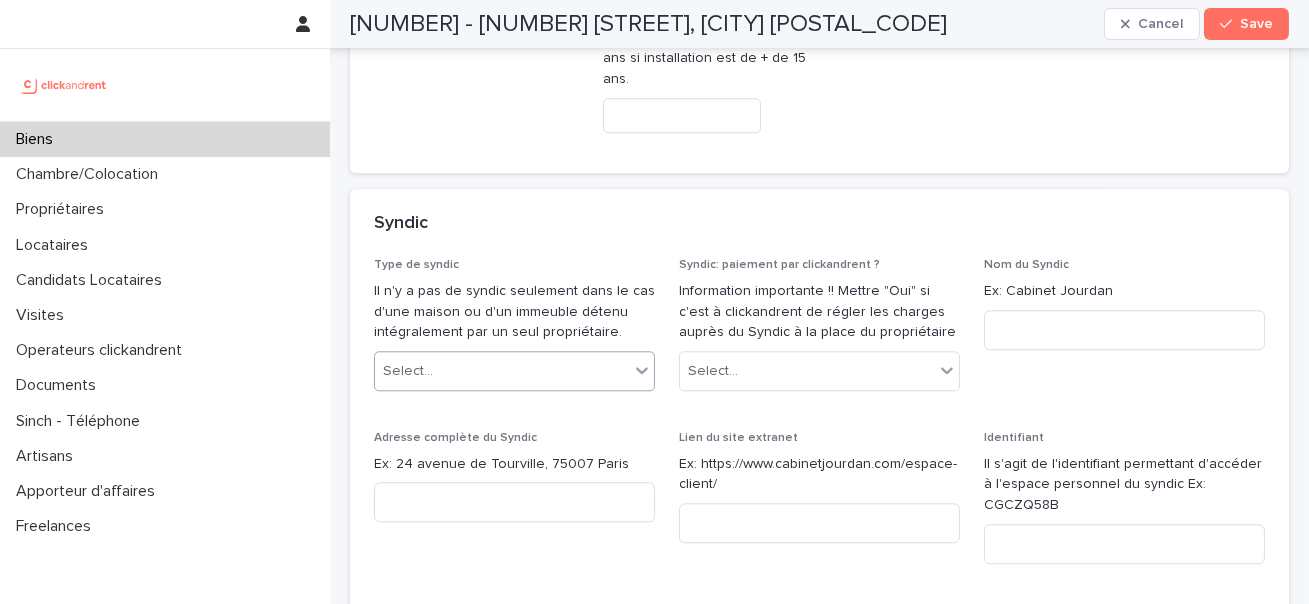 click 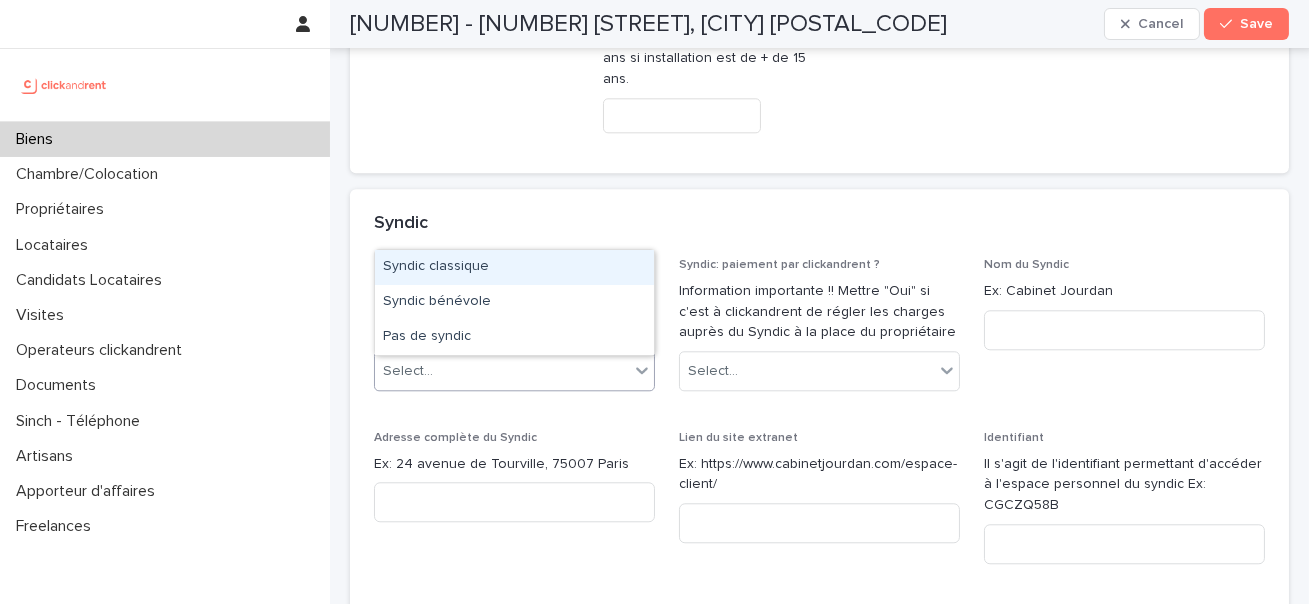 click on "Syndic classique" at bounding box center (514, 267) 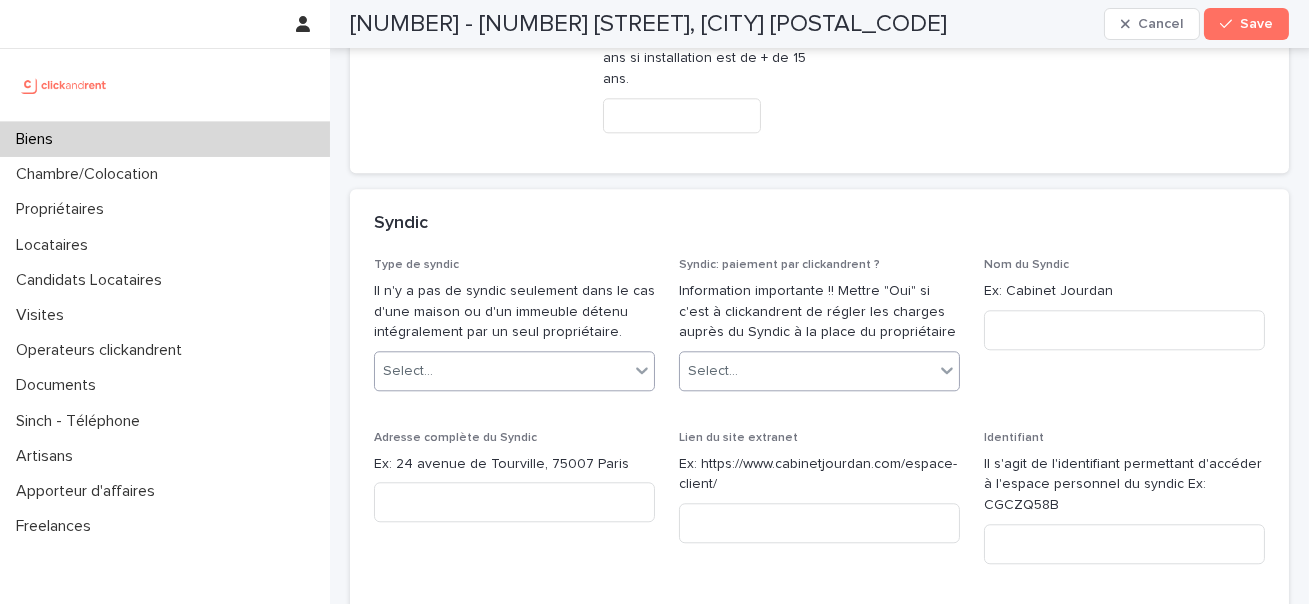 click on "Select..." at bounding box center [713, 371] 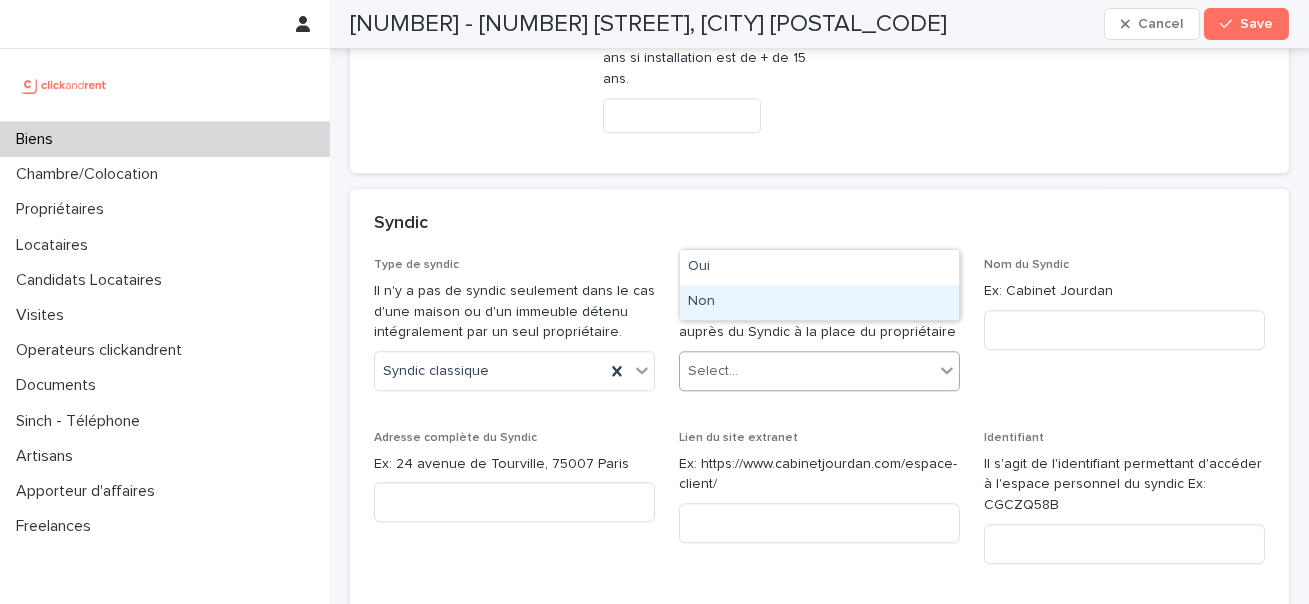 click on "Non" at bounding box center [819, 302] 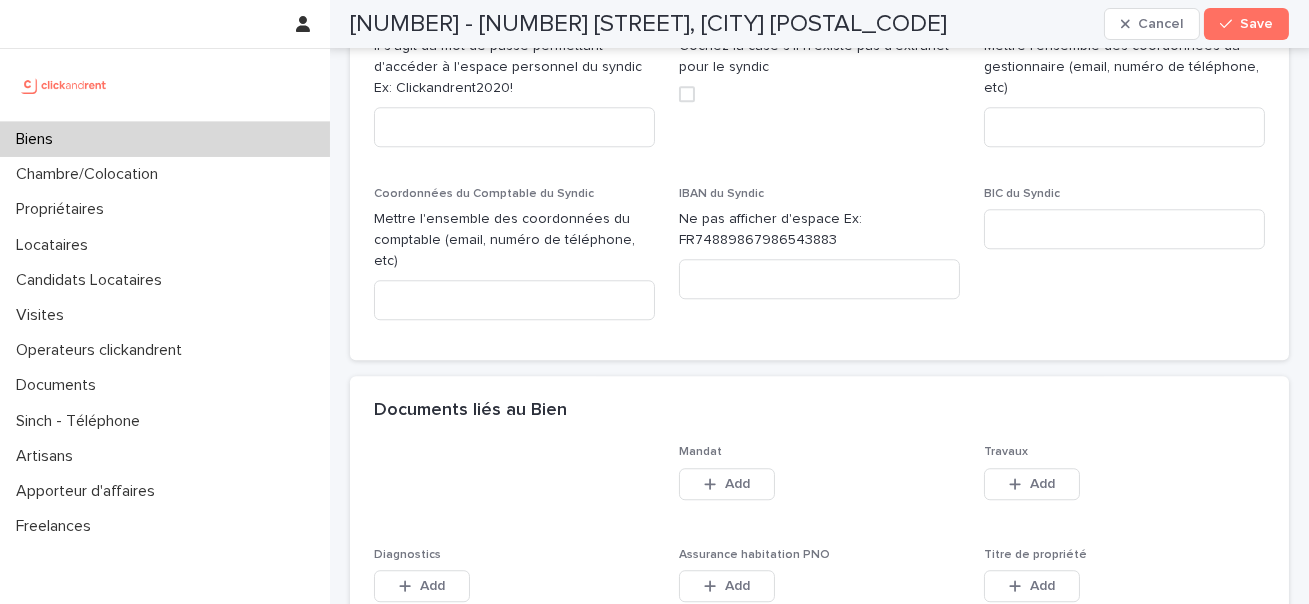 scroll, scrollTop: 10406, scrollLeft: 0, axis: vertical 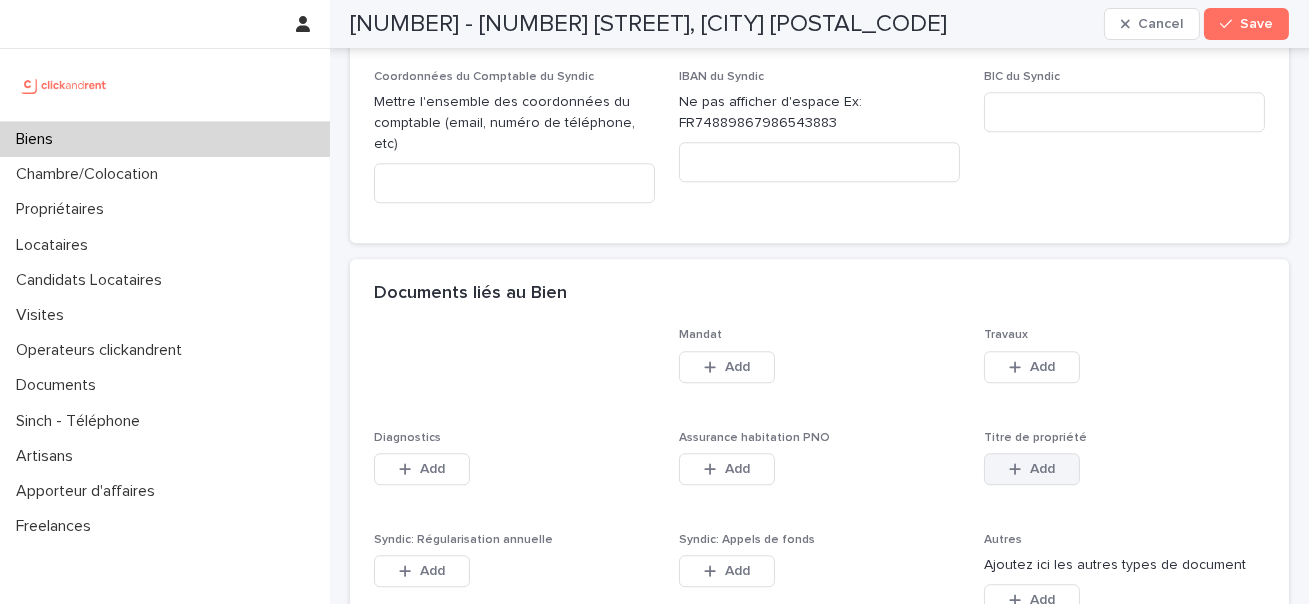 click at bounding box center (1019, 469) 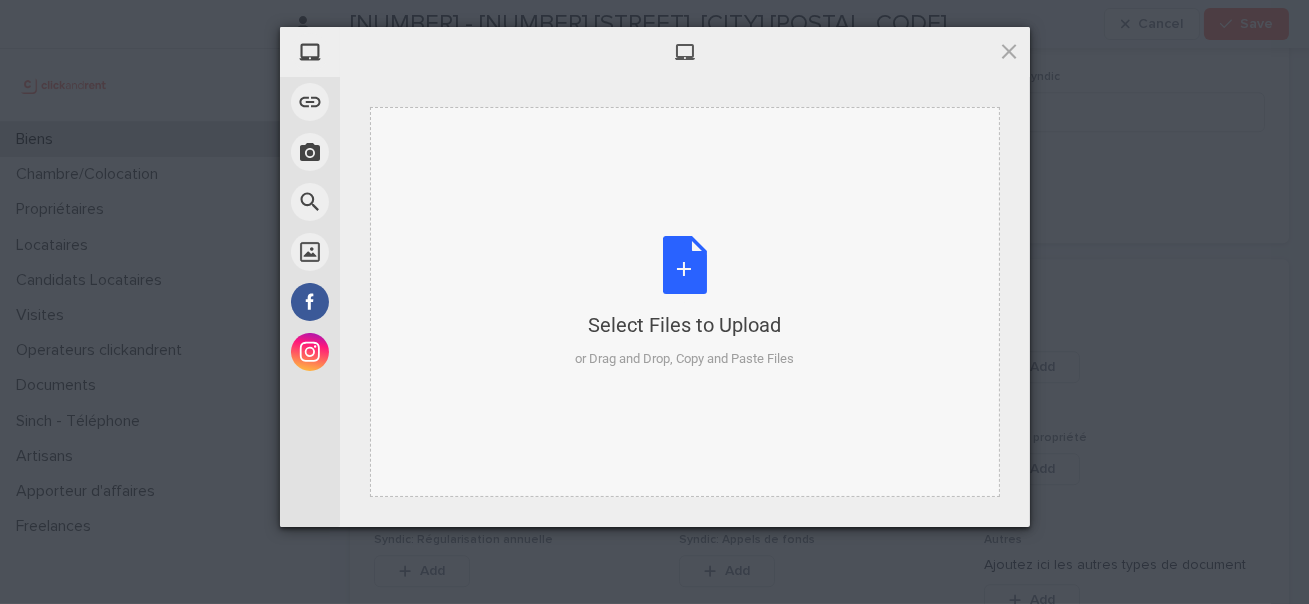 click on "Select Files to Upload
or Drag and Drop, Copy and Paste Files" at bounding box center (684, 302) 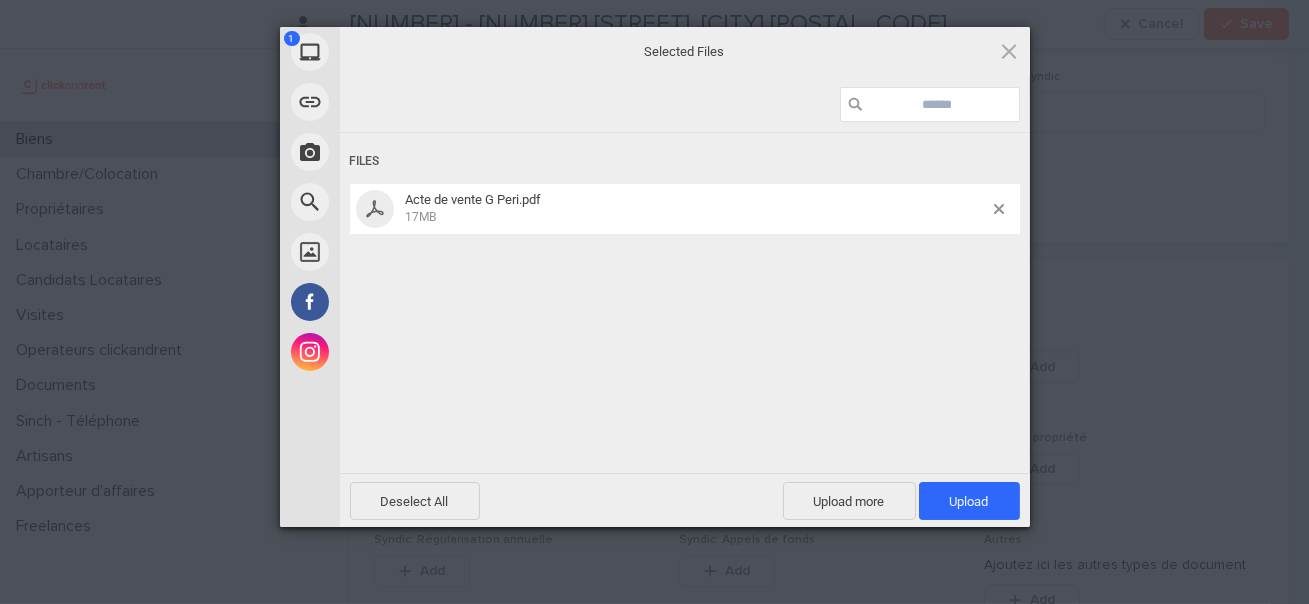 click on "Deselect All
Upload more
Upload
1" at bounding box center (685, 500) 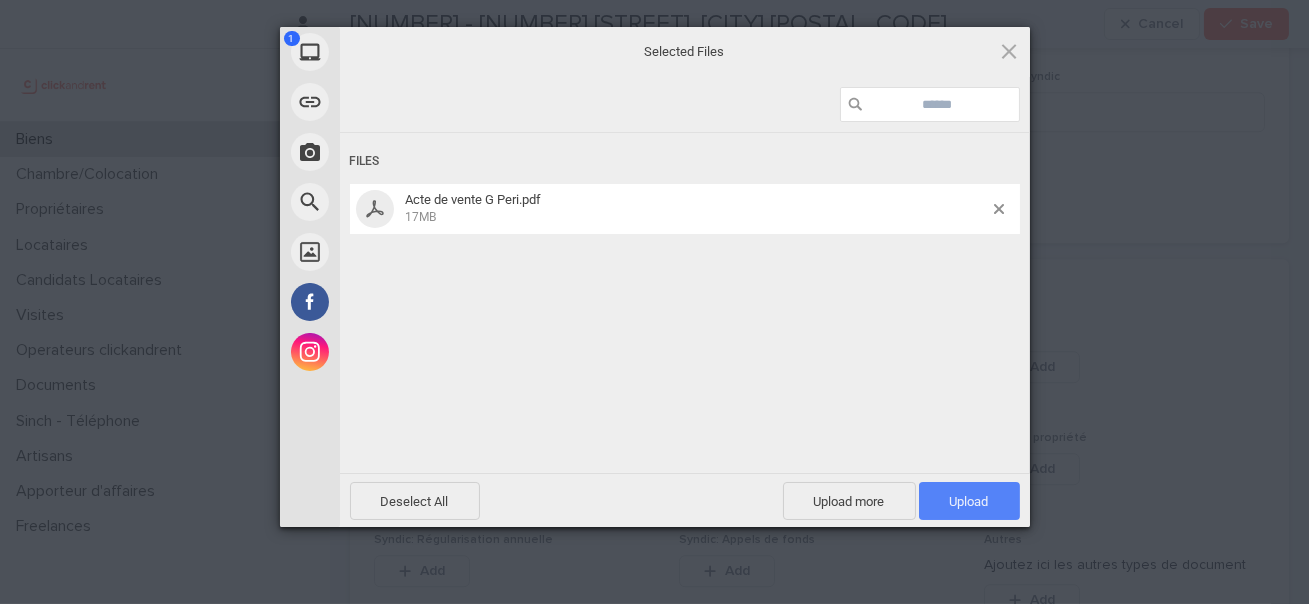 click on "Upload
1" at bounding box center [969, 501] 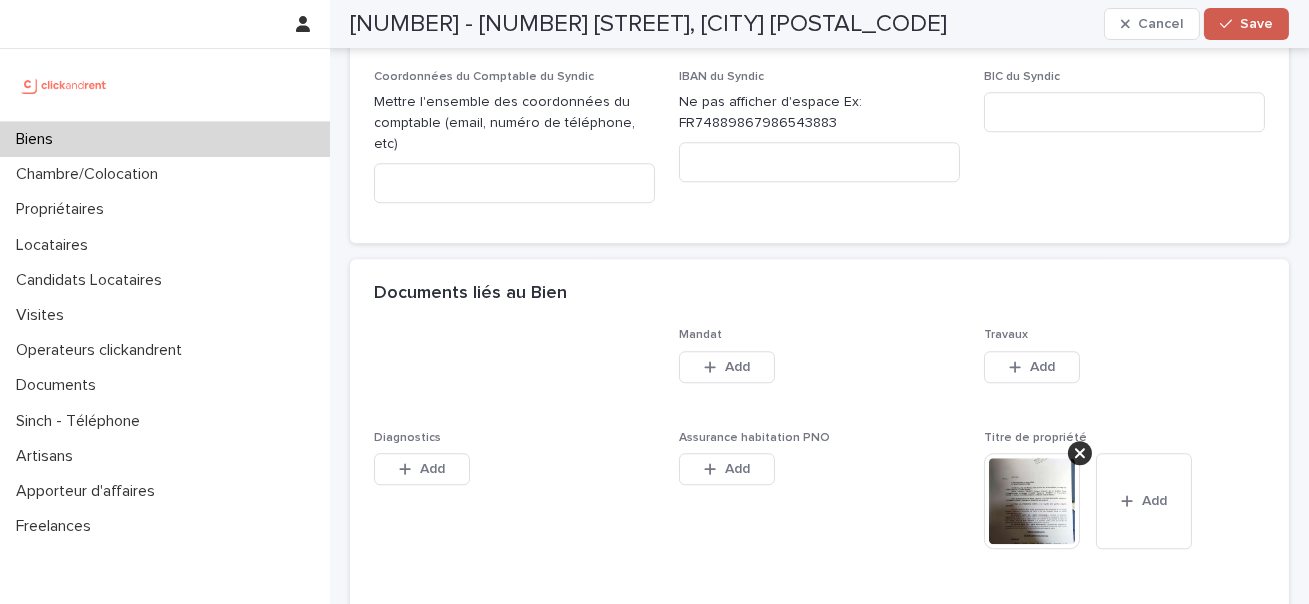 click on "Save" at bounding box center [1246, 24] 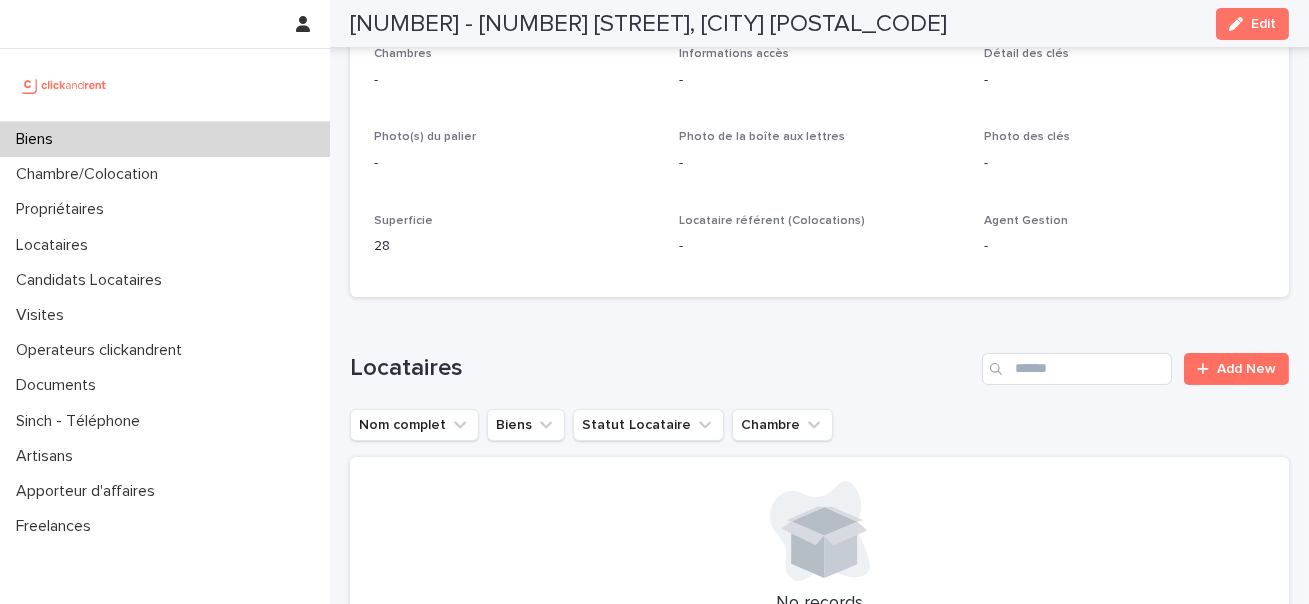 scroll, scrollTop: 0, scrollLeft: 0, axis: both 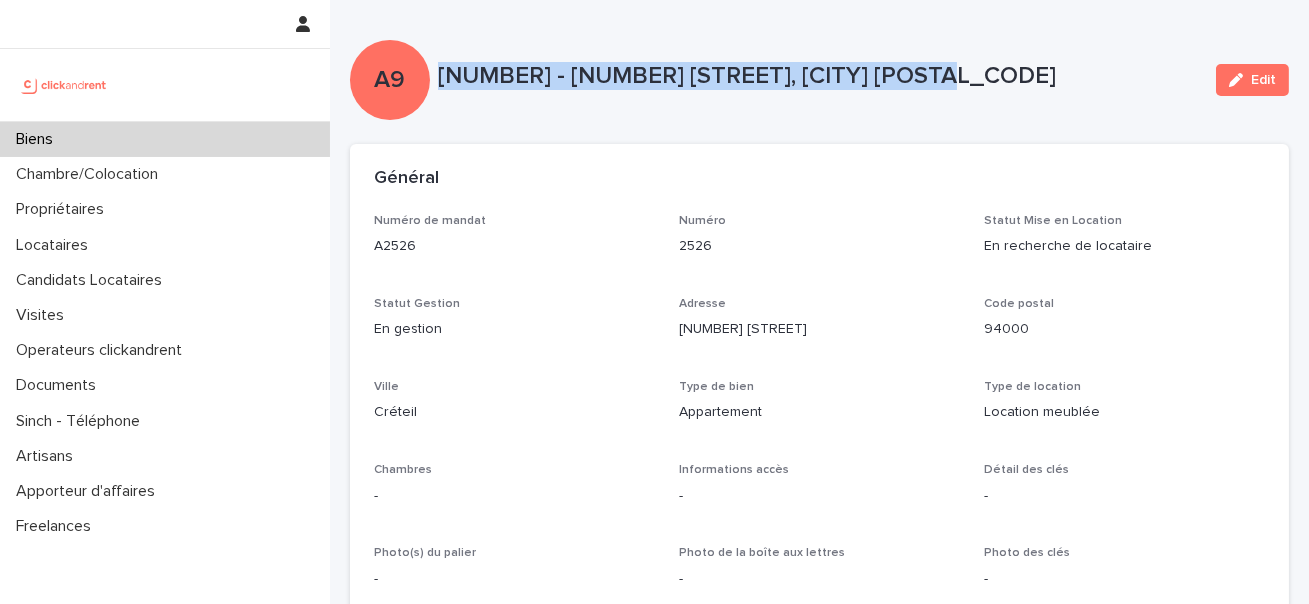 drag, startPoint x: 445, startPoint y: 70, endPoint x: 933, endPoint y: 98, distance: 488.8026 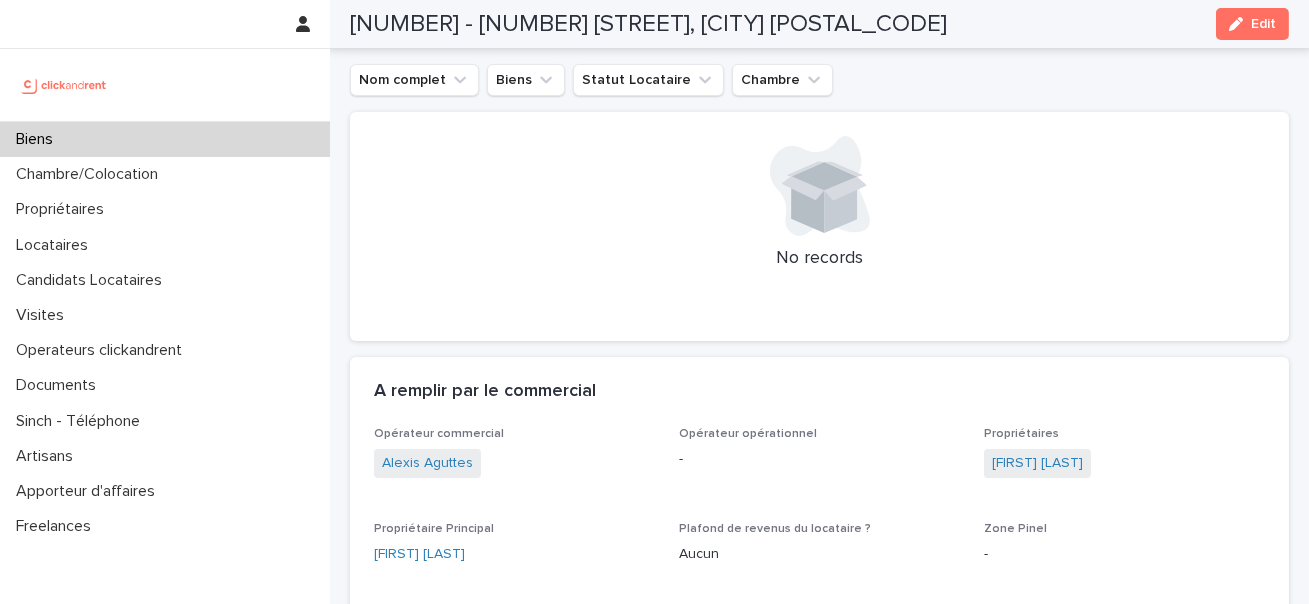 scroll, scrollTop: 1156, scrollLeft: 0, axis: vertical 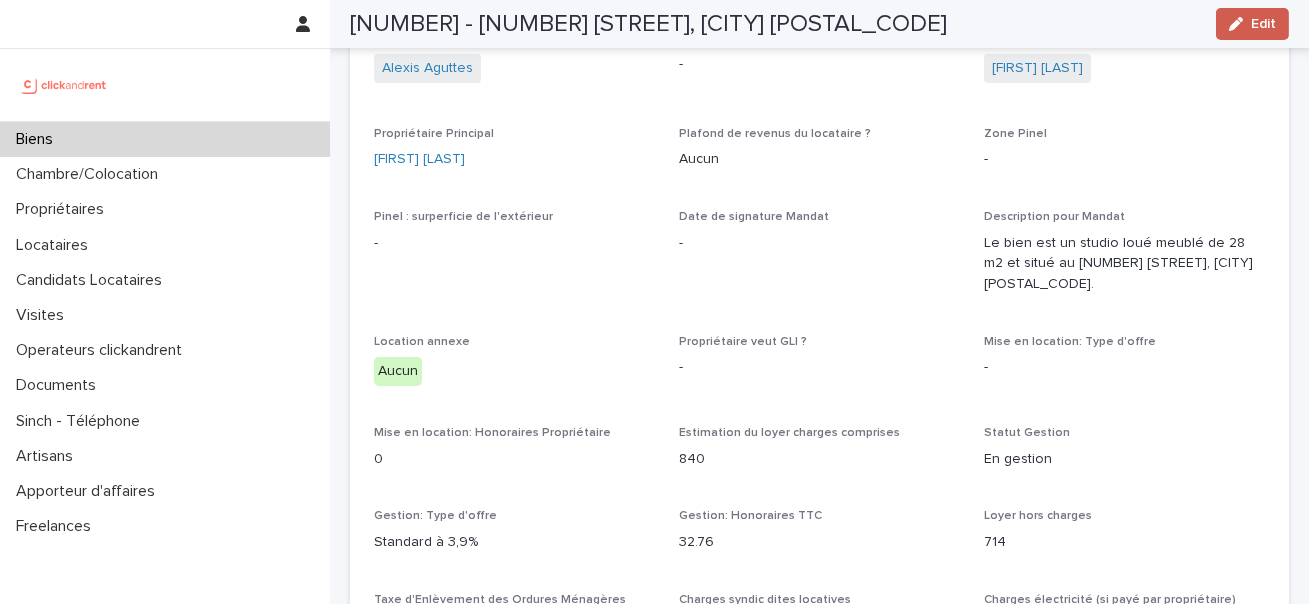 click on "Edit" at bounding box center (1252, 24) 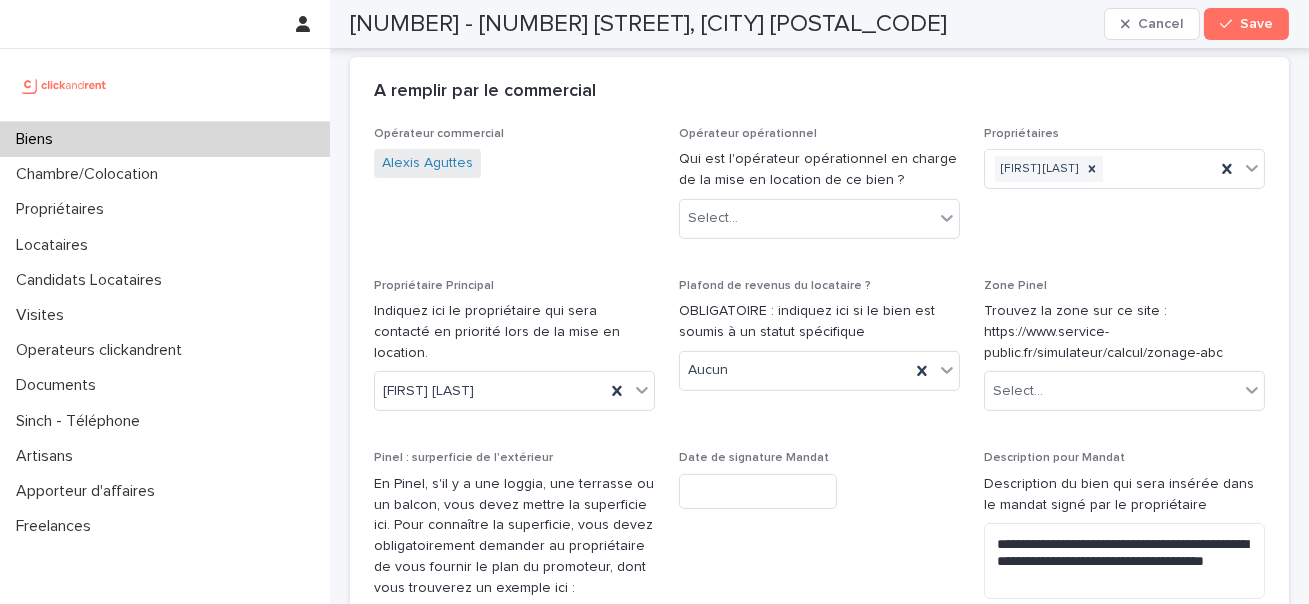 scroll, scrollTop: 2150, scrollLeft: 0, axis: vertical 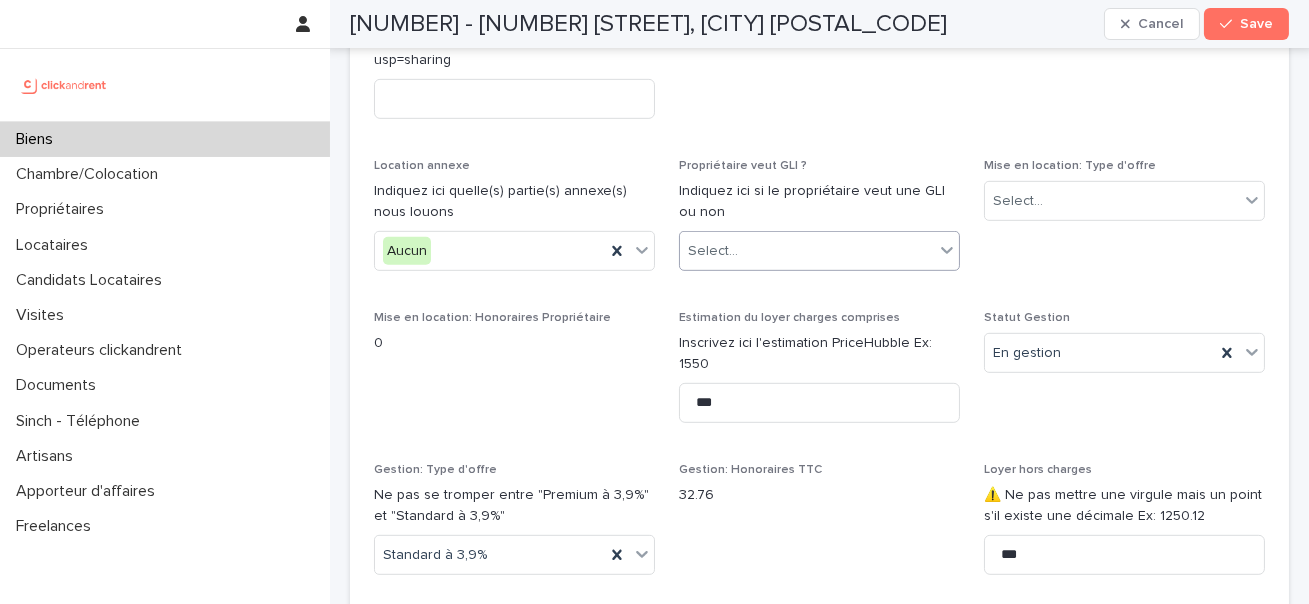 click on "Select..." at bounding box center (819, 251) 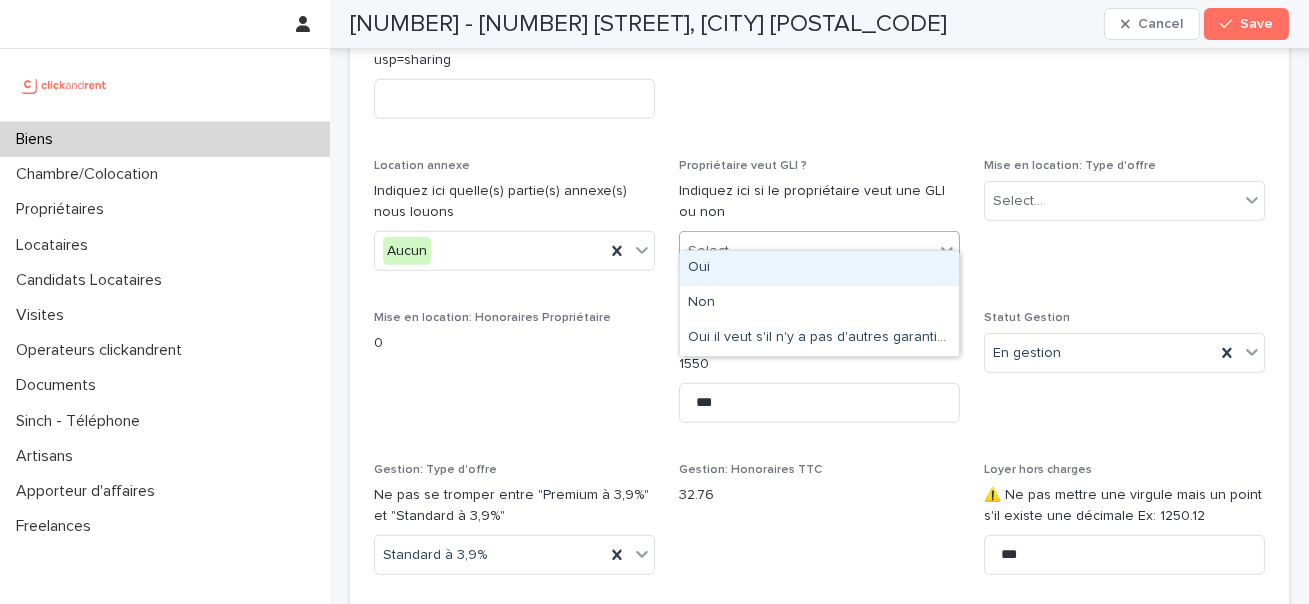 click on "Oui" at bounding box center [819, 268] 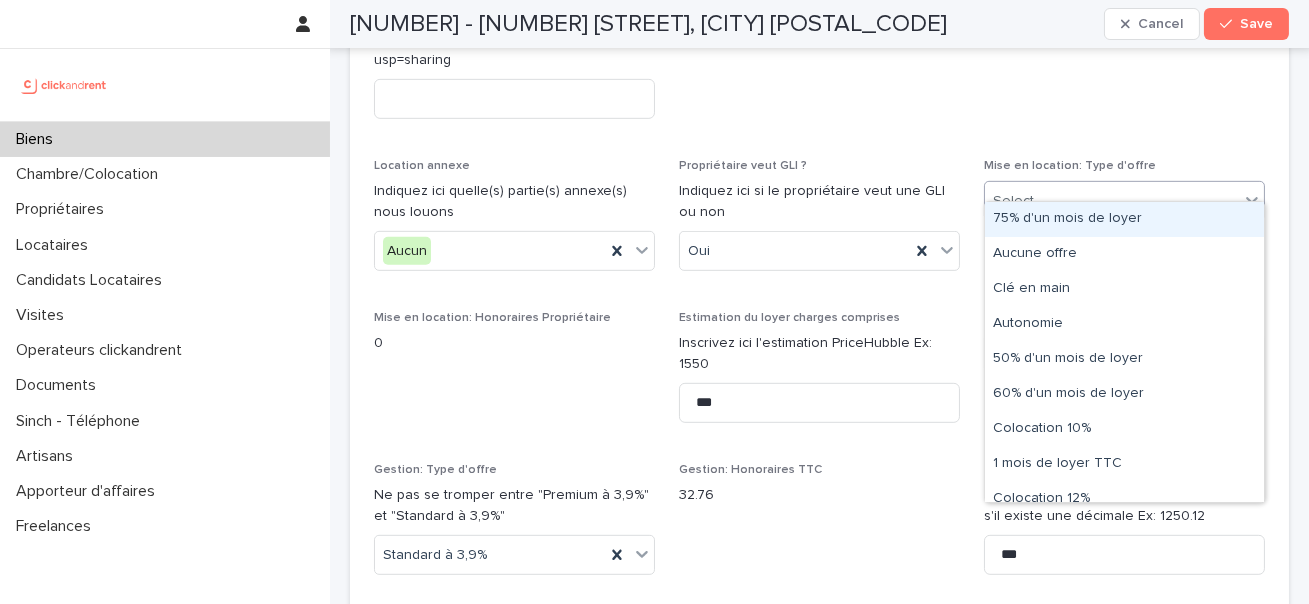 click on "Select..." at bounding box center (1112, 201) 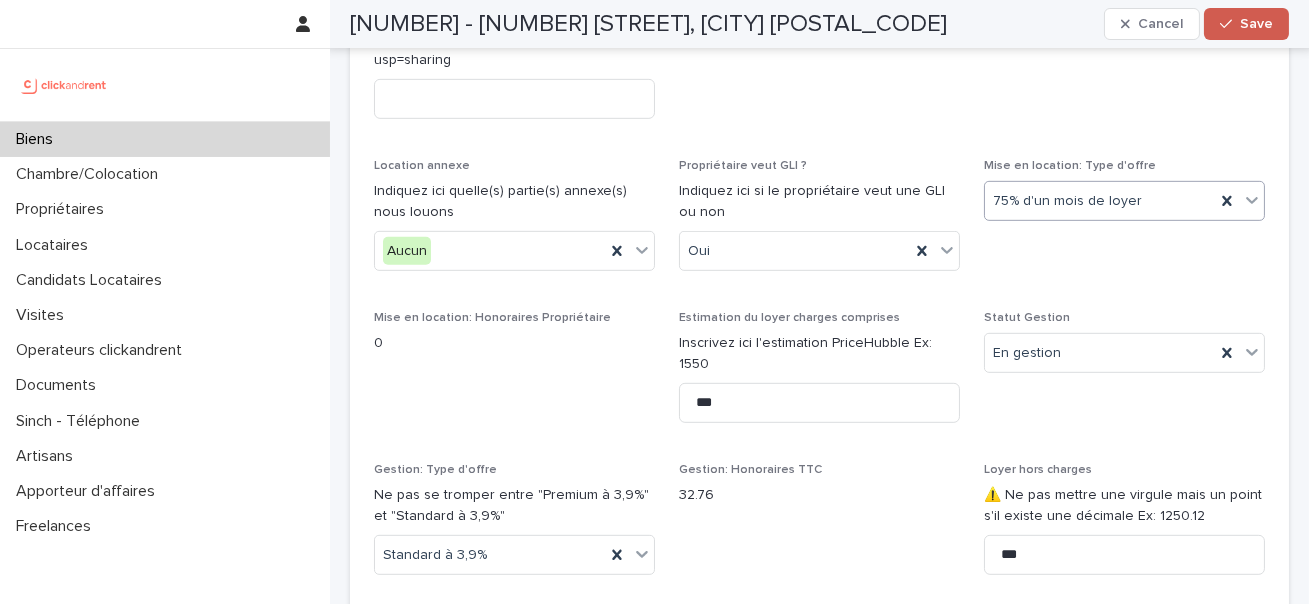 click on "Save" at bounding box center [1256, 24] 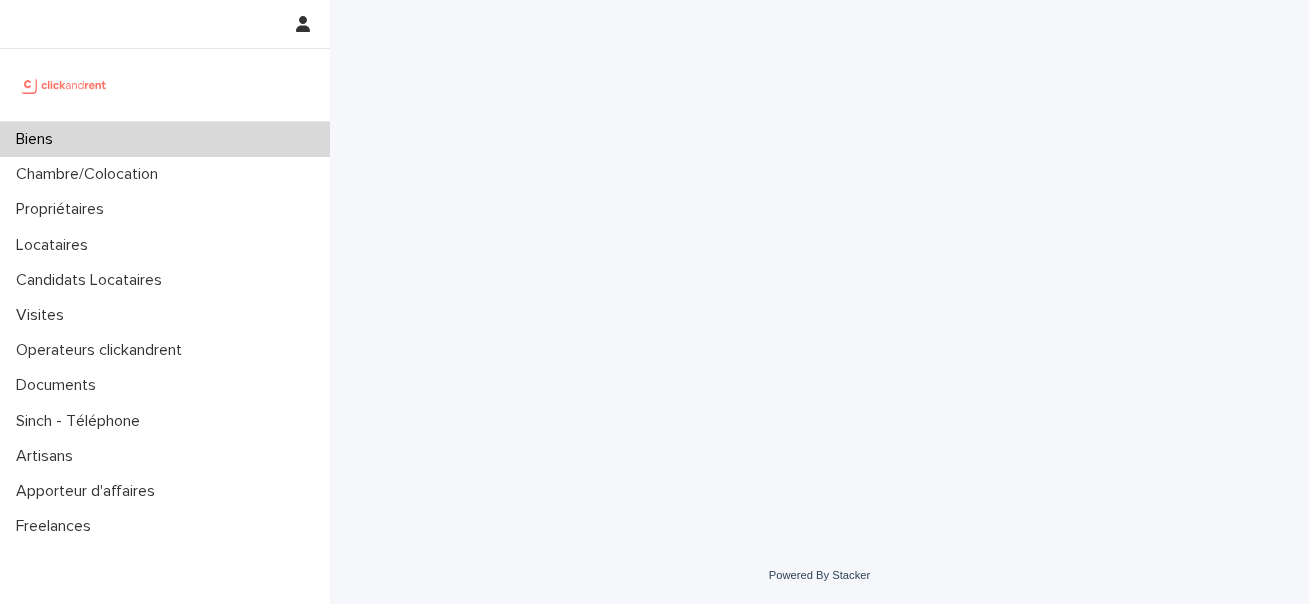 scroll, scrollTop: 0, scrollLeft: 0, axis: both 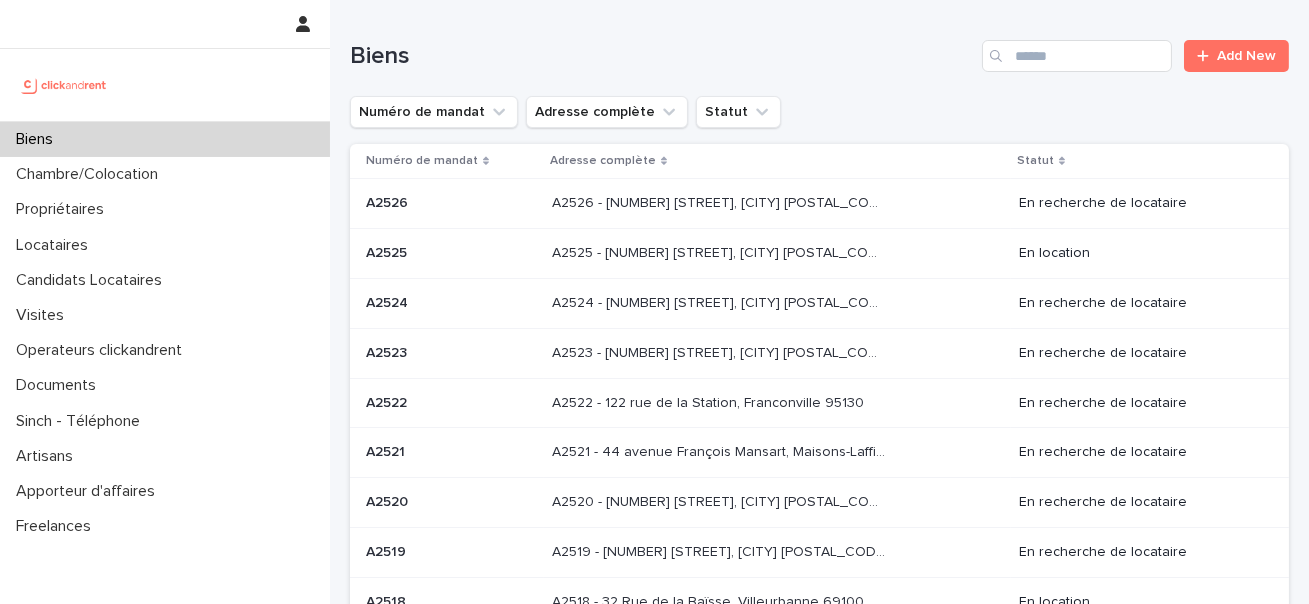 click on "Biens Add New" at bounding box center [819, 48] 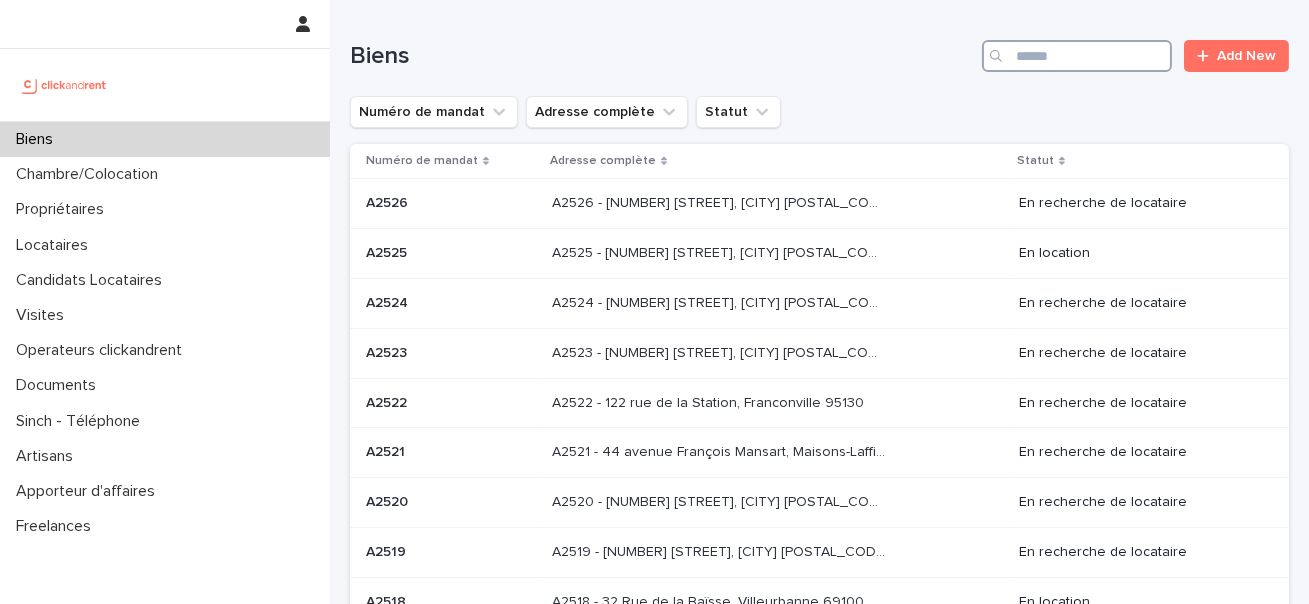 click at bounding box center [1077, 56] 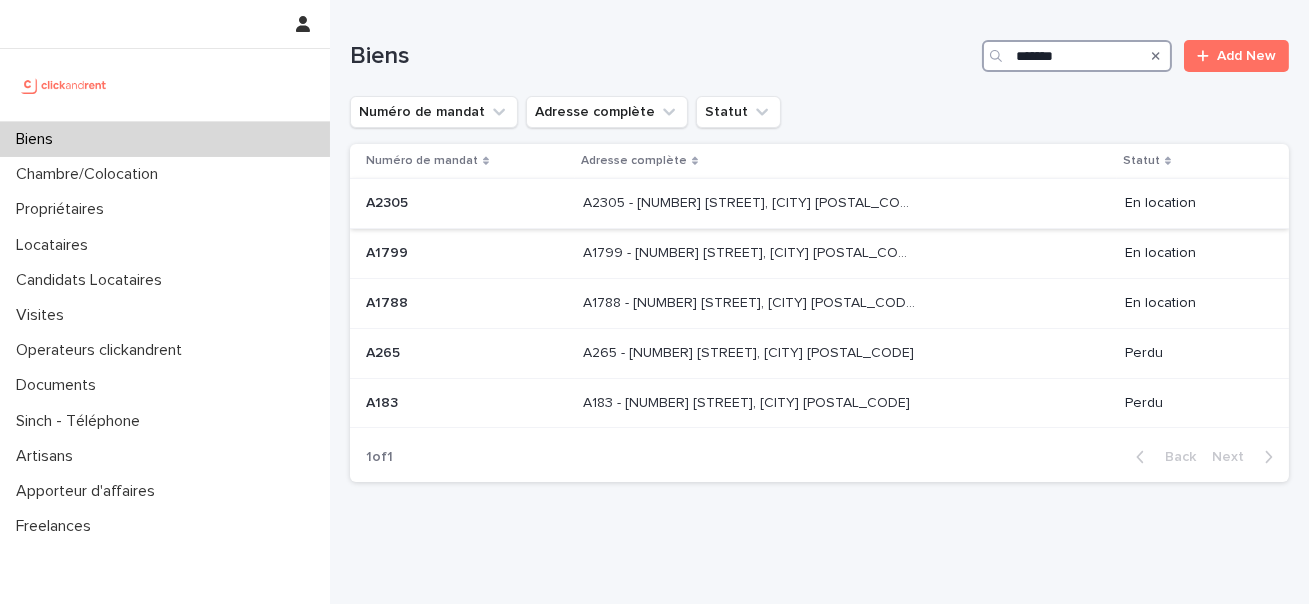 type on "*******" 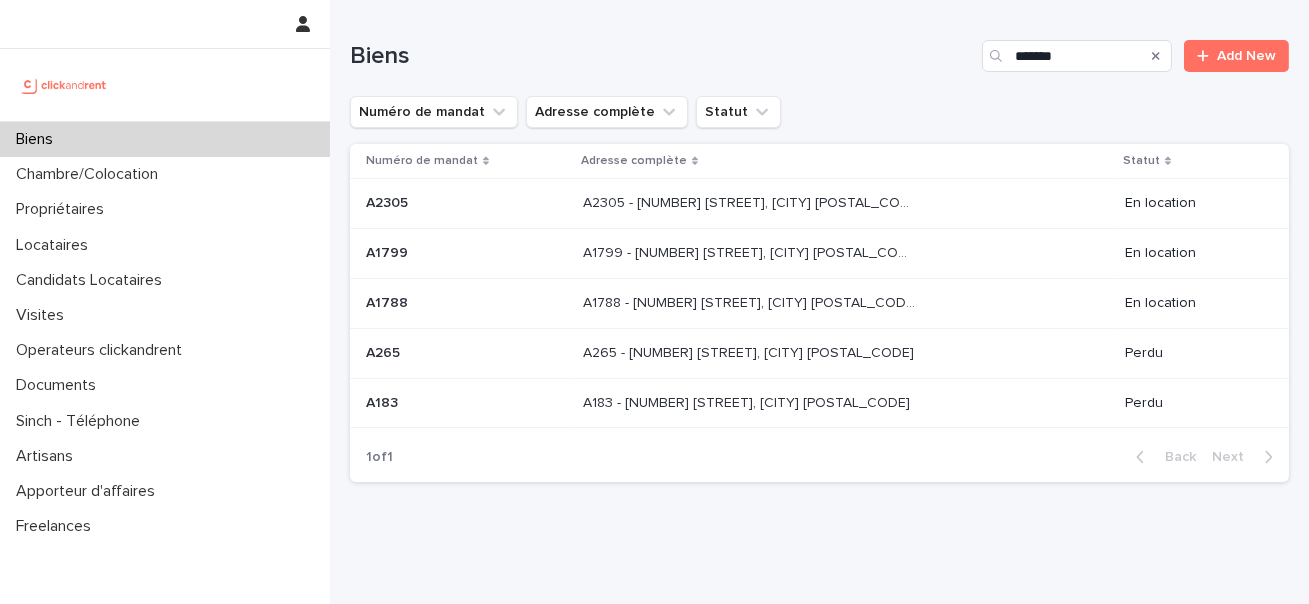 click on "A2305 - [NUMBER] [STREET], [CITY] [POSTAL_CODE]" at bounding box center [751, 201] 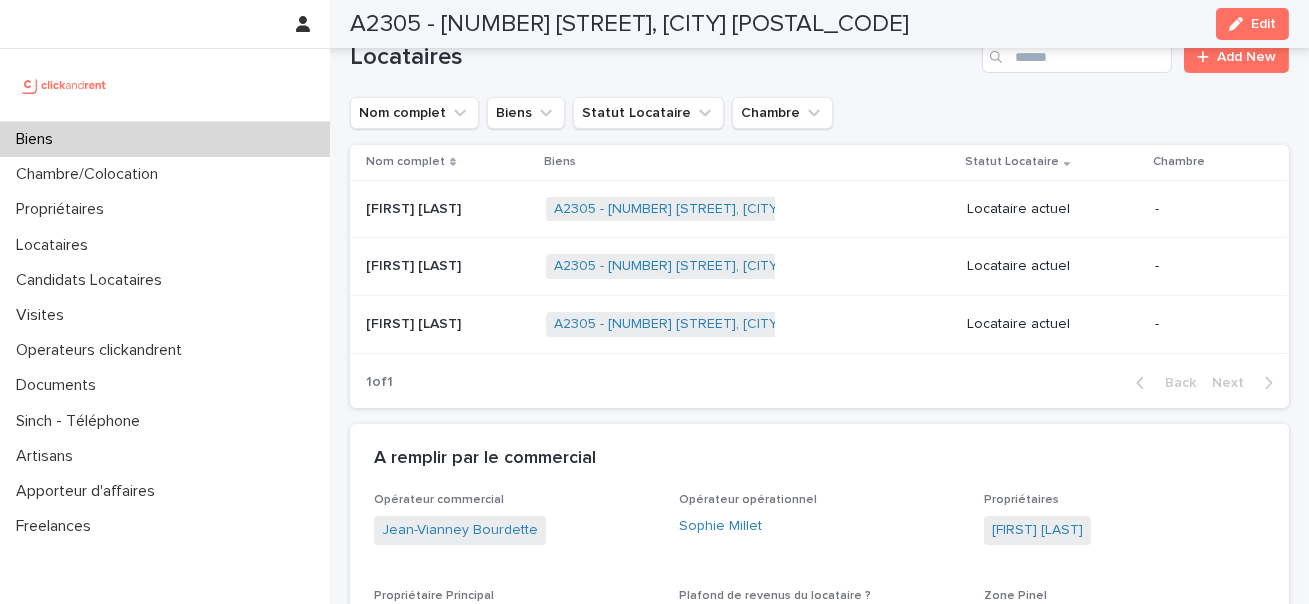scroll, scrollTop: 885, scrollLeft: 0, axis: vertical 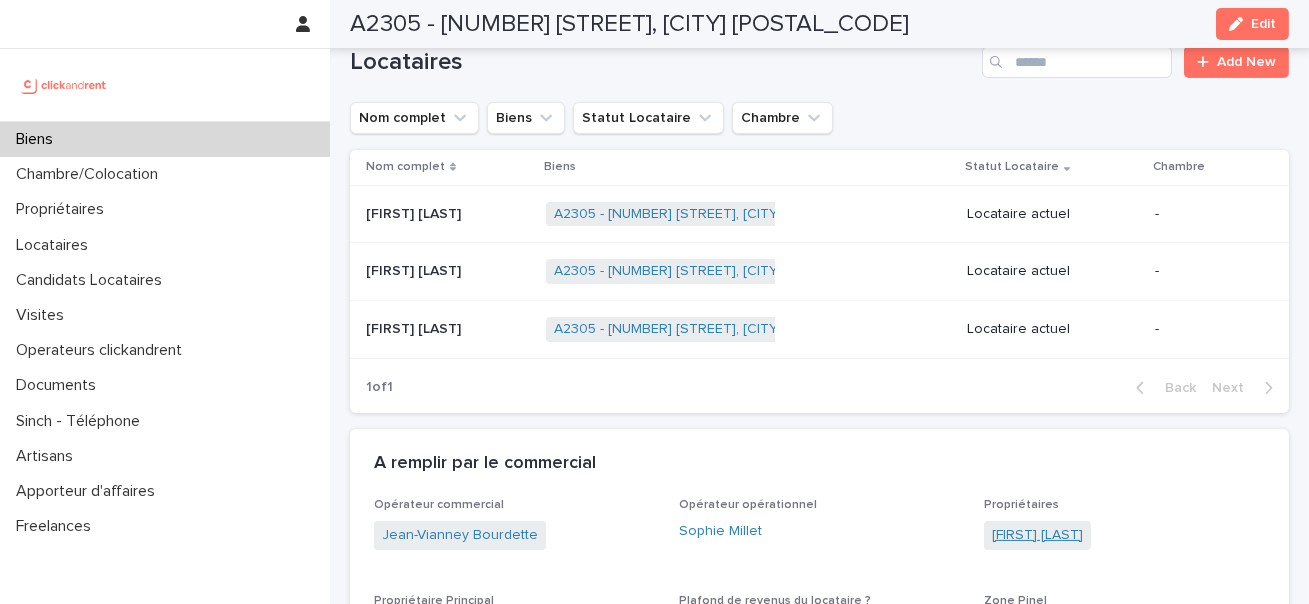 click on "[FIRST] [LAST]" at bounding box center (1037, 535) 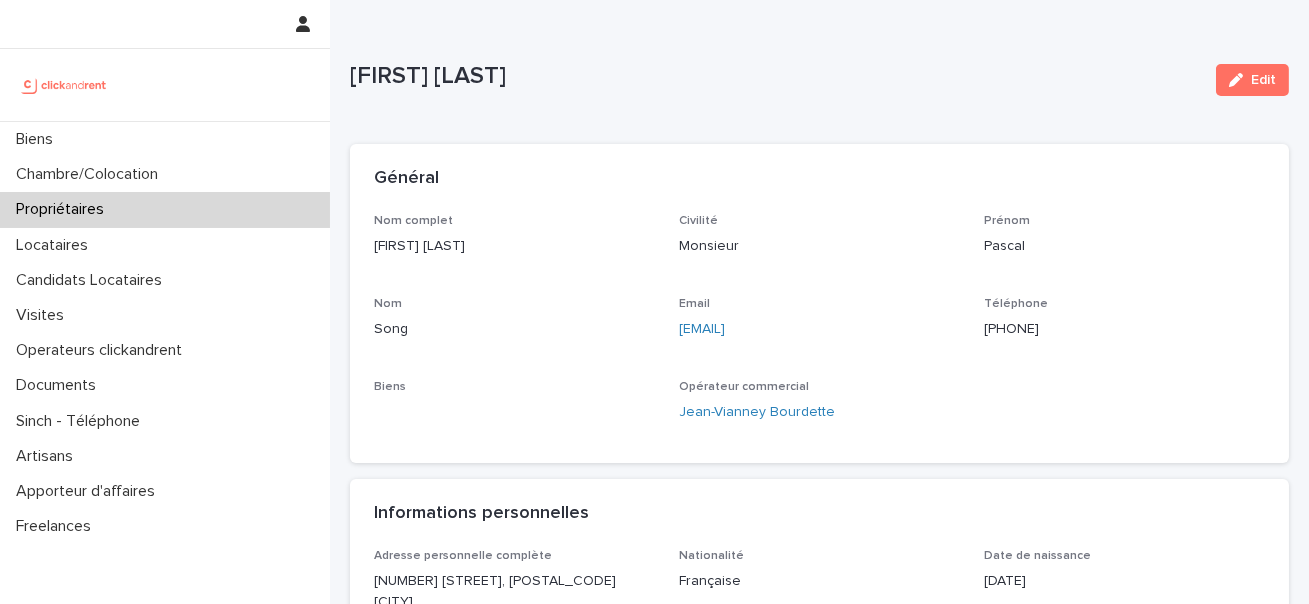 click on "[EMAIL]" at bounding box center [819, 329] 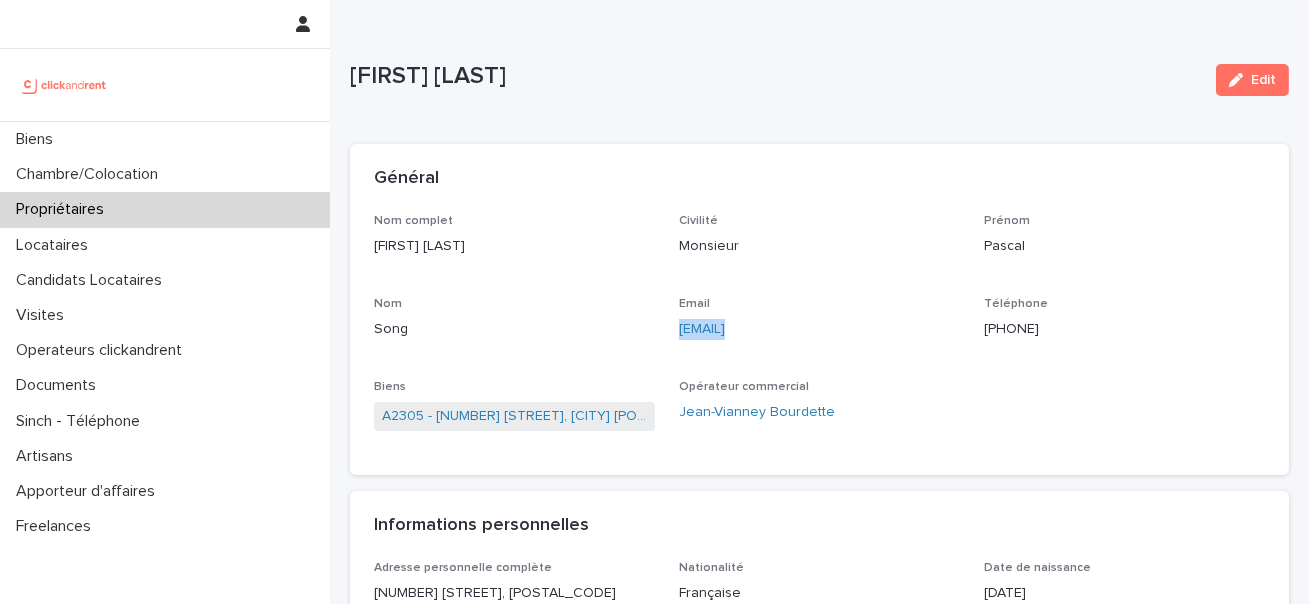 drag, startPoint x: 850, startPoint y: 322, endPoint x: 694, endPoint y: 322, distance: 156 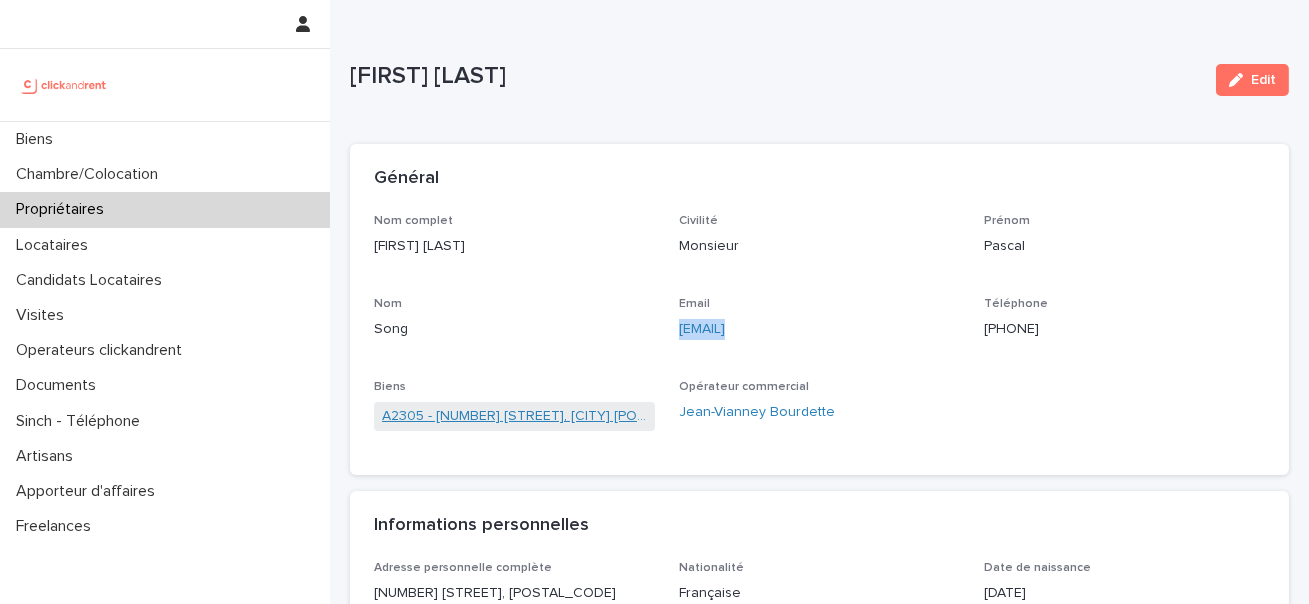 click on "A2305 - [NUMBER] [STREET], [CITY] [POSTAL_CODE]" at bounding box center [514, 416] 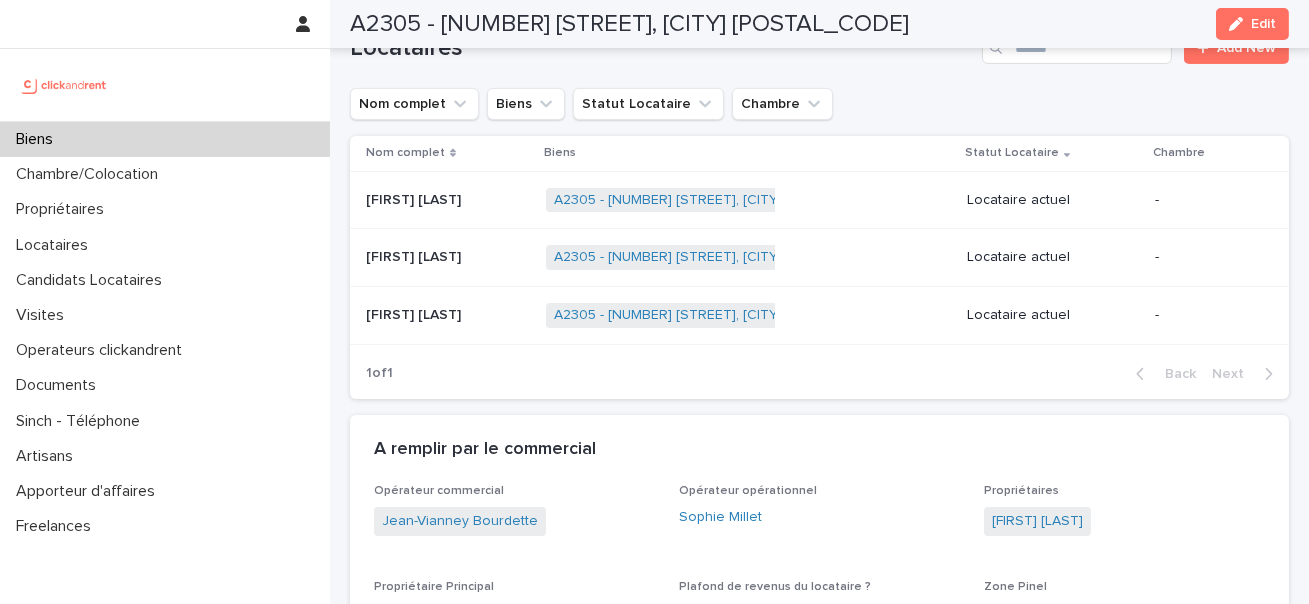 scroll, scrollTop: 891, scrollLeft: 0, axis: vertical 